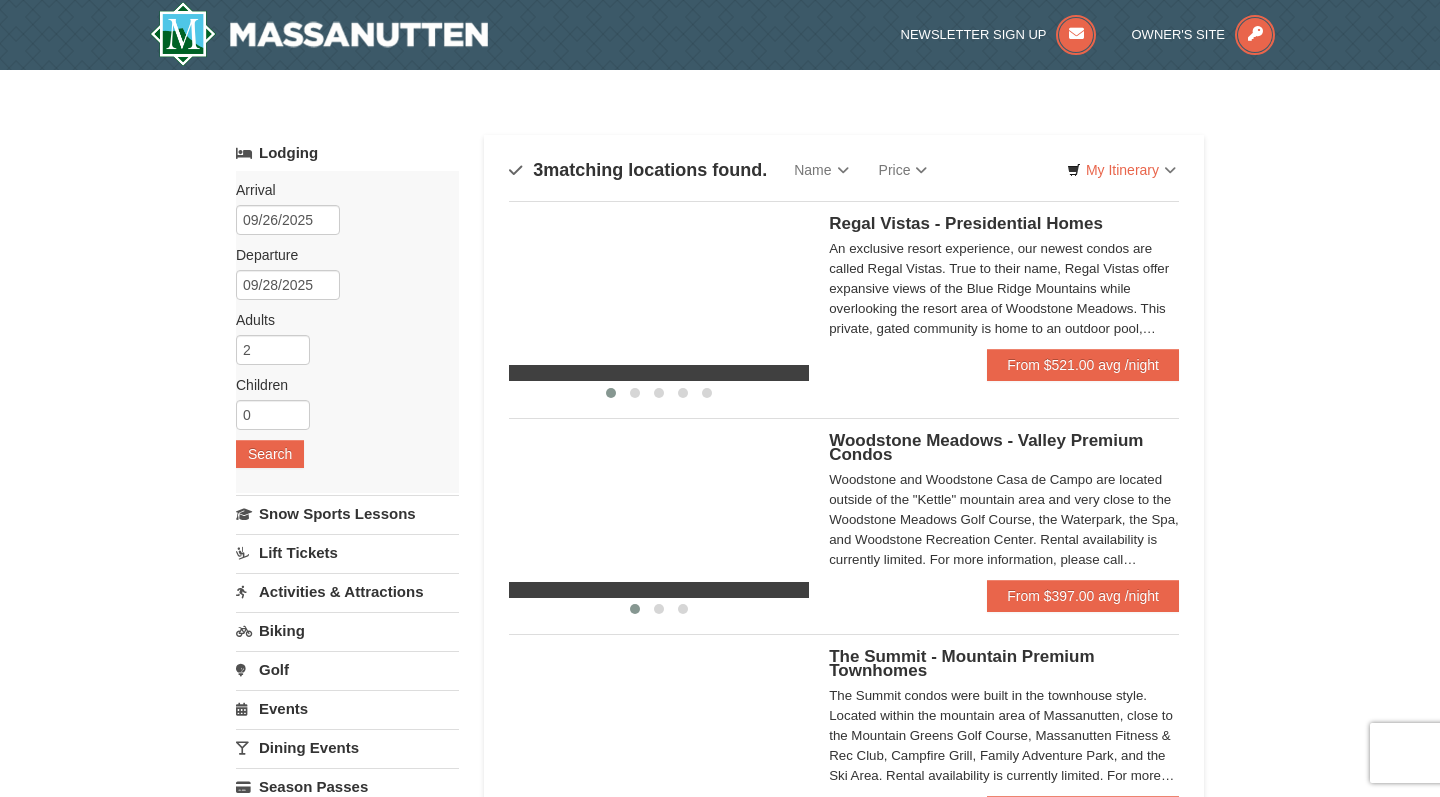 scroll, scrollTop: 0, scrollLeft: 0, axis: both 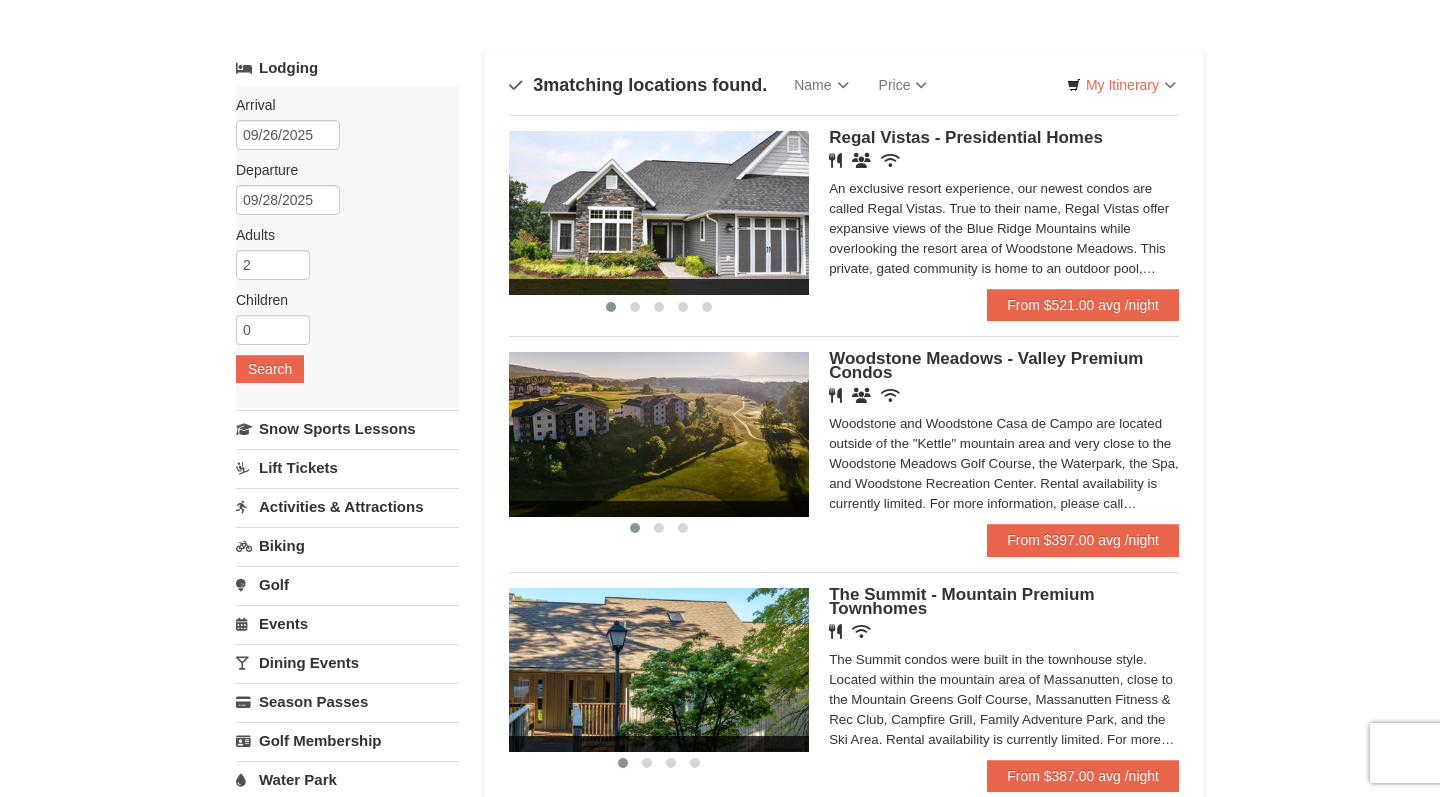 click at bounding box center [659, 213] 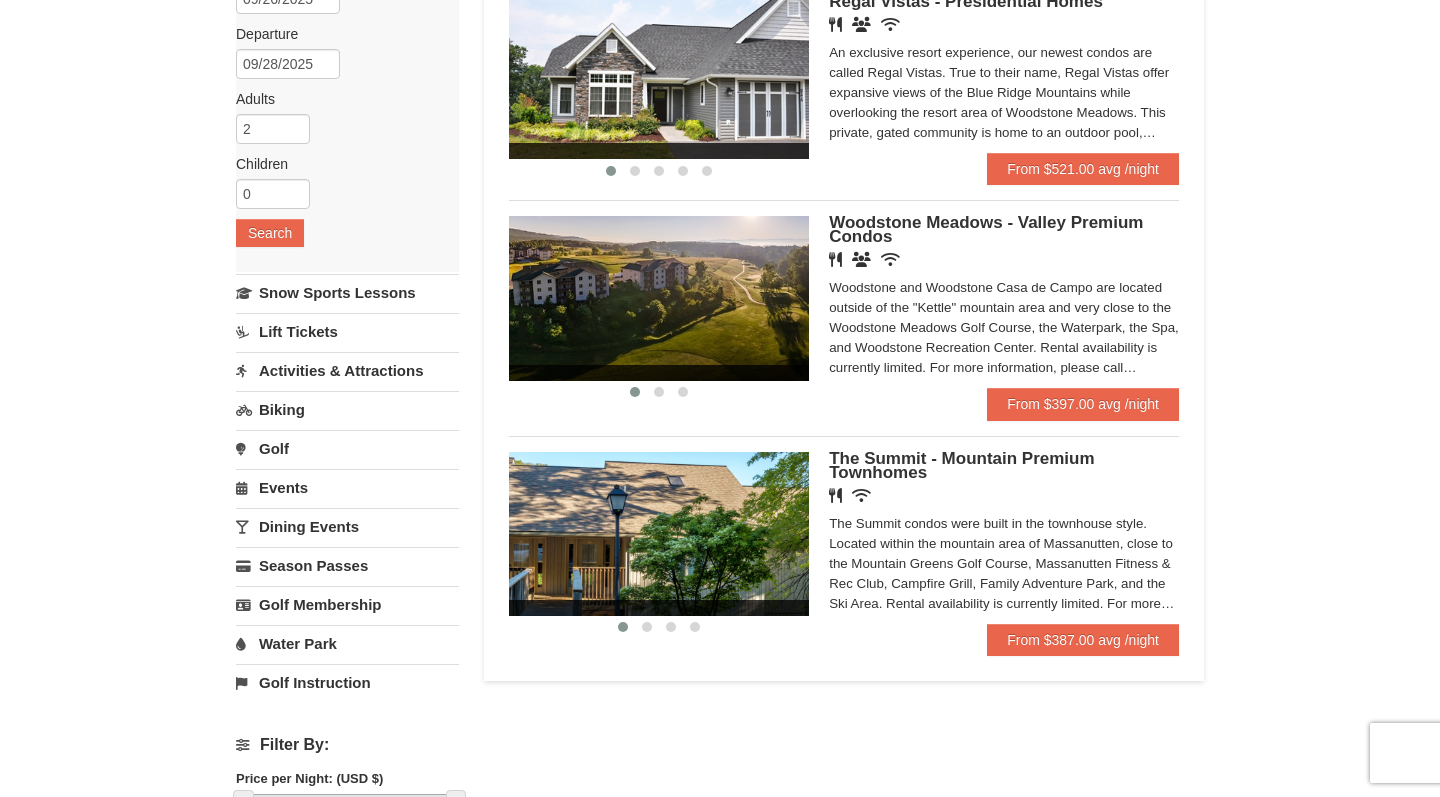 scroll, scrollTop: 223, scrollLeft: 0, axis: vertical 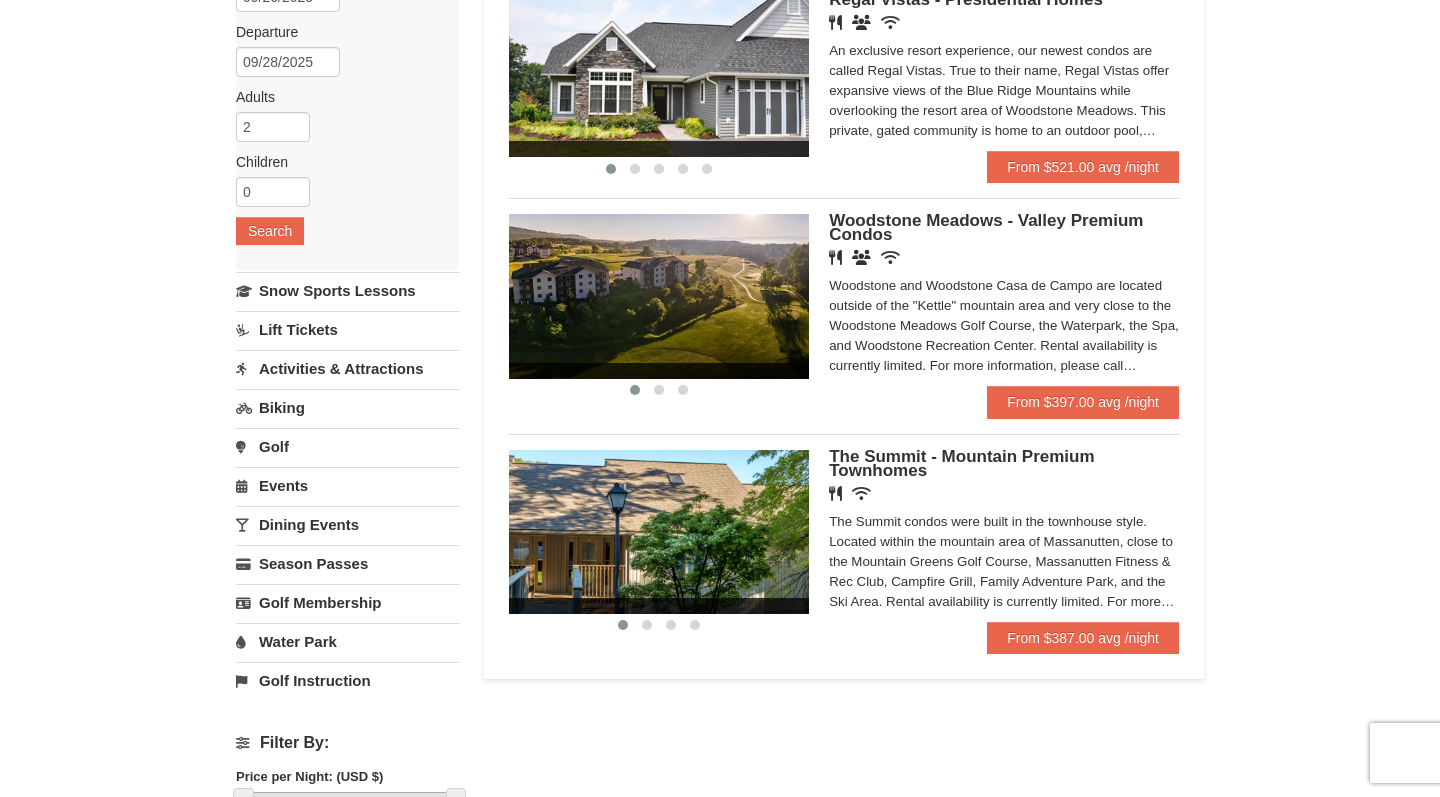 click on "The Summit - Mountain Premium Townhomes" at bounding box center [961, 463] 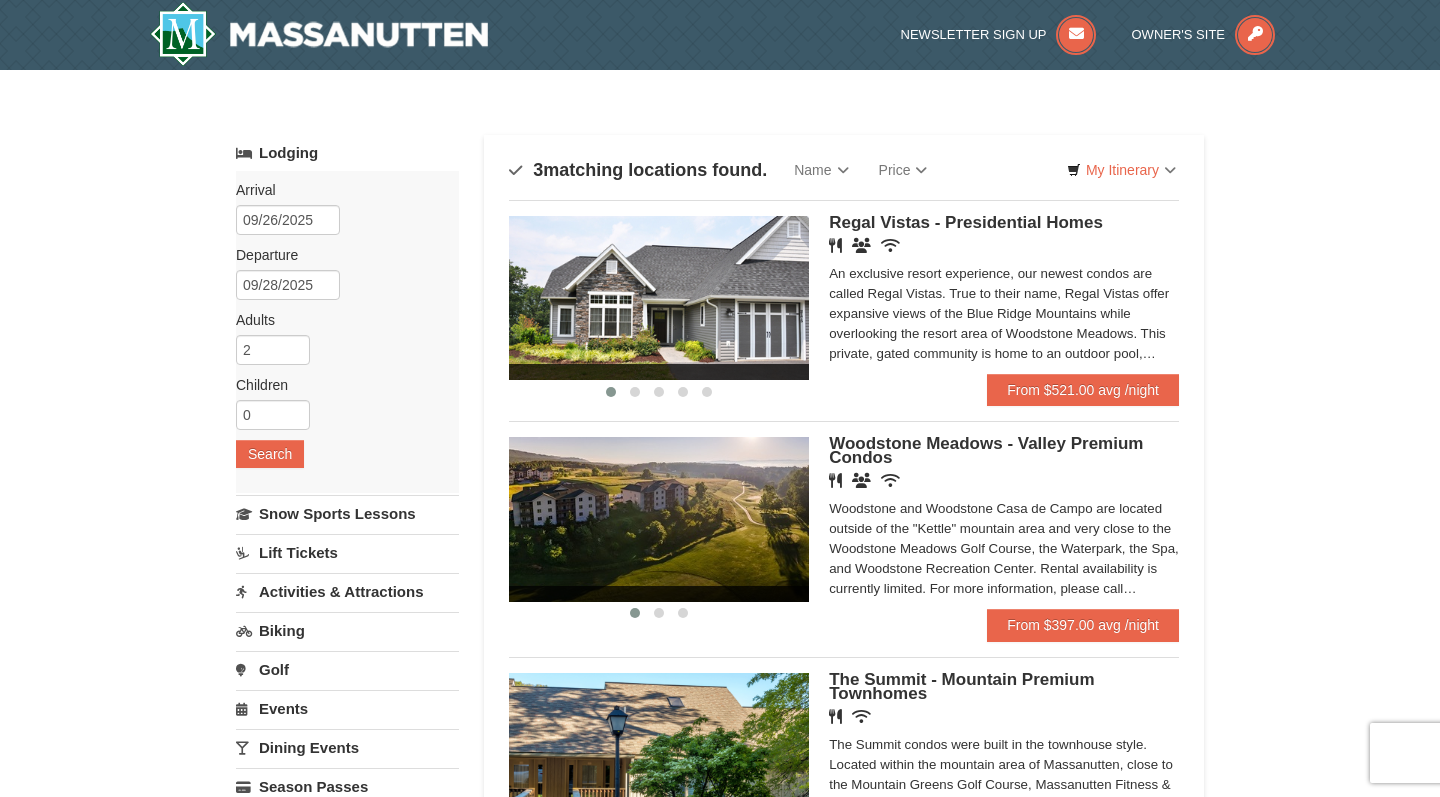 scroll, scrollTop: 0, scrollLeft: 0, axis: both 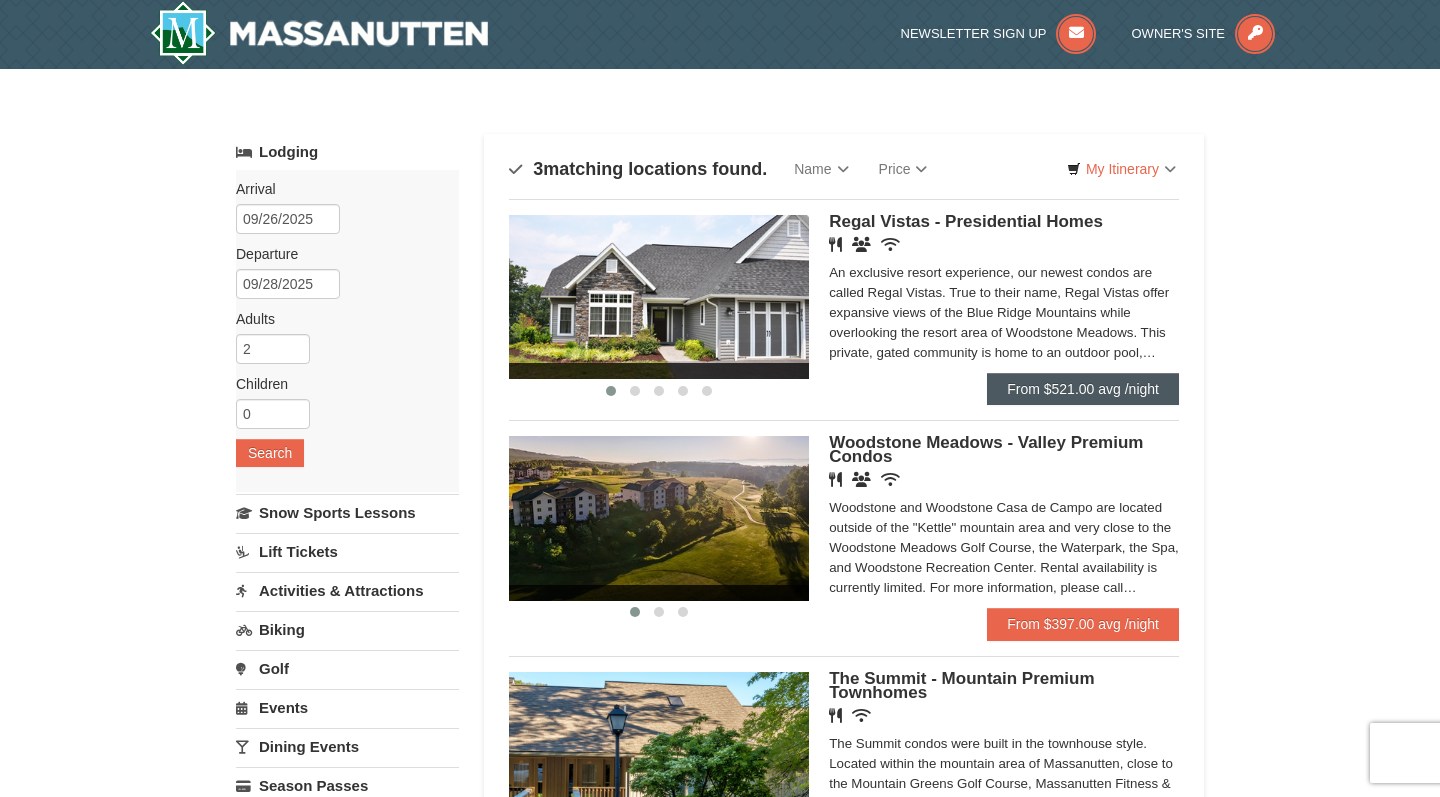 click on "From $521.00 avg /night" at bounding box center (1083, 389) 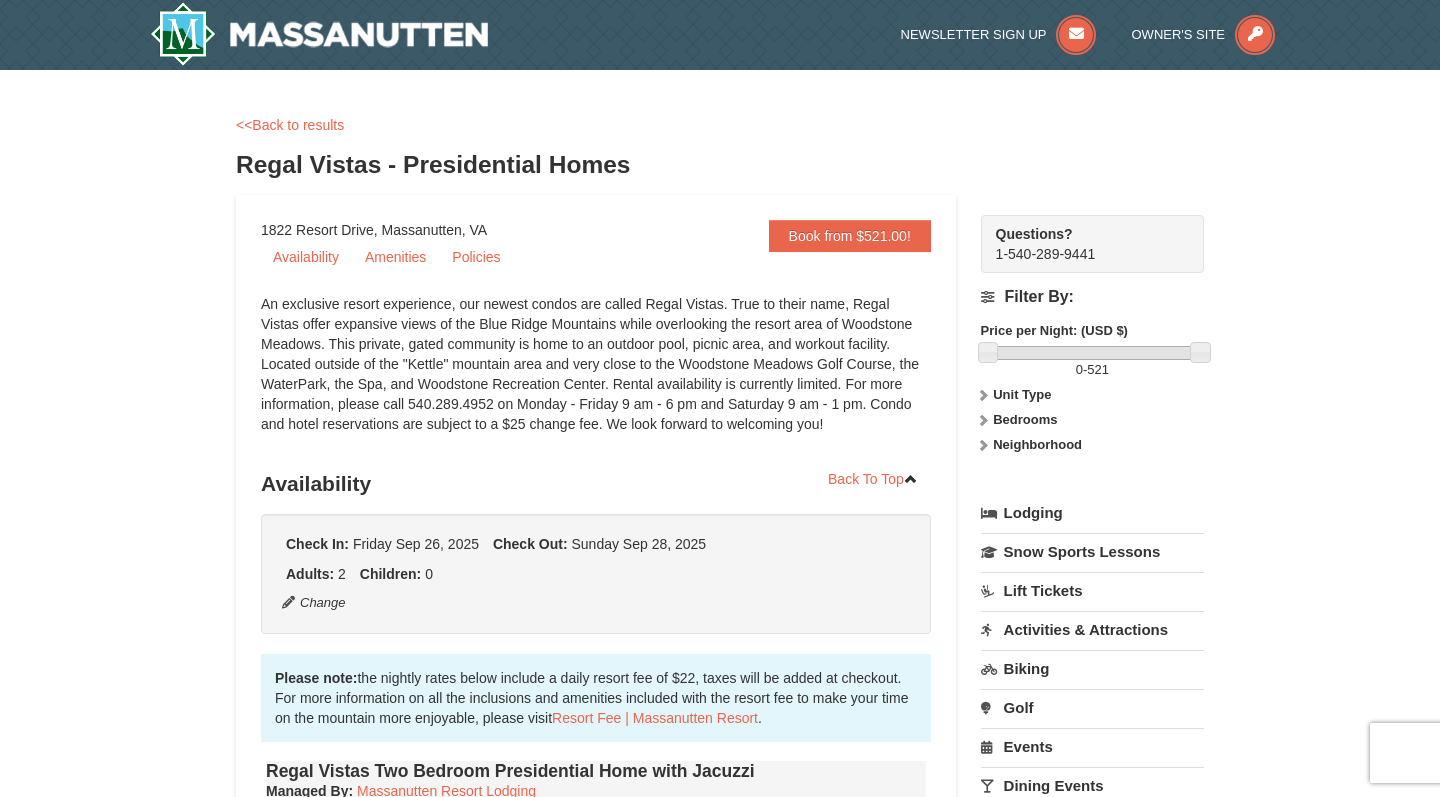 scroll, scrollTop: 0, scrollLeft: 0, axis: both 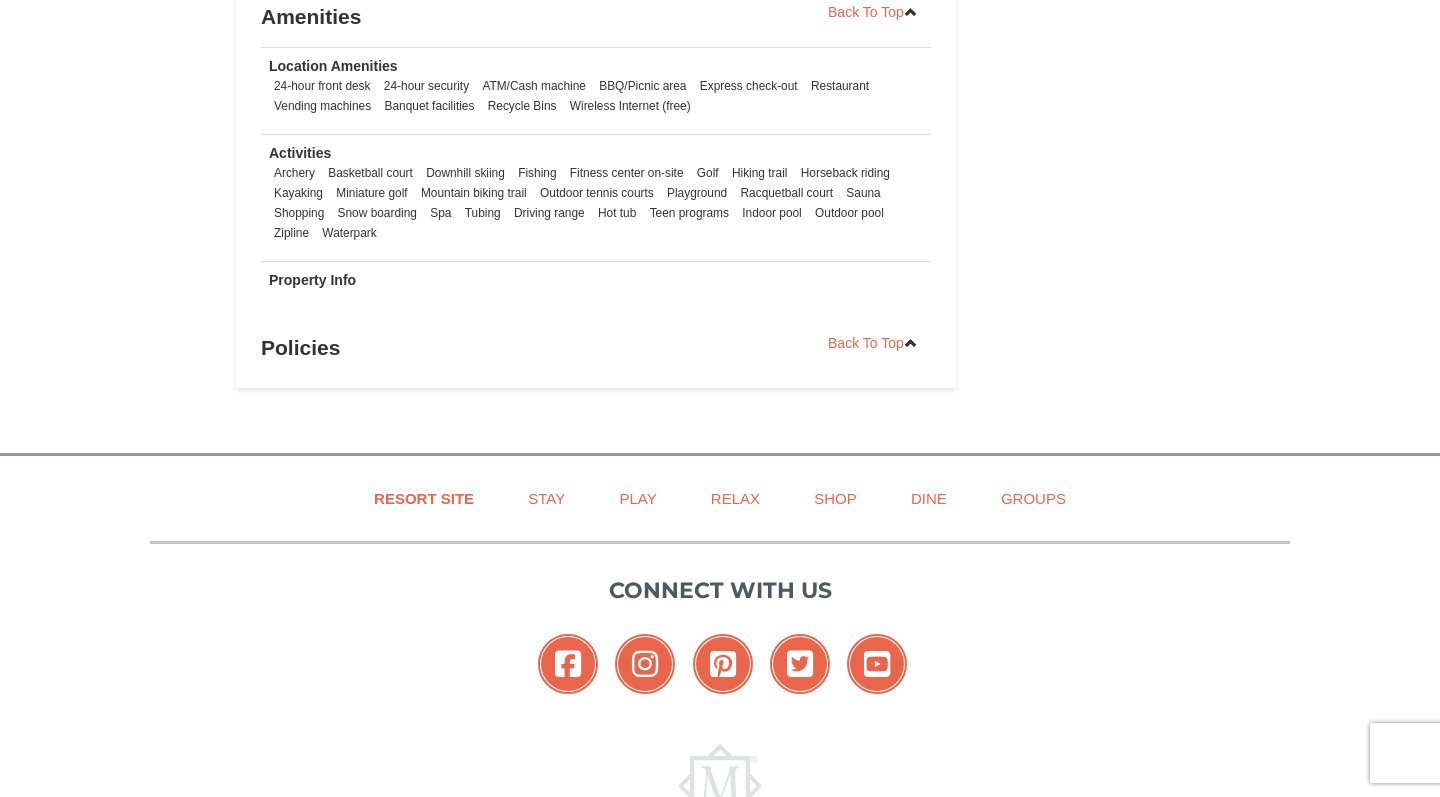 click on "Hot tub" at bounding box center (617, 213) 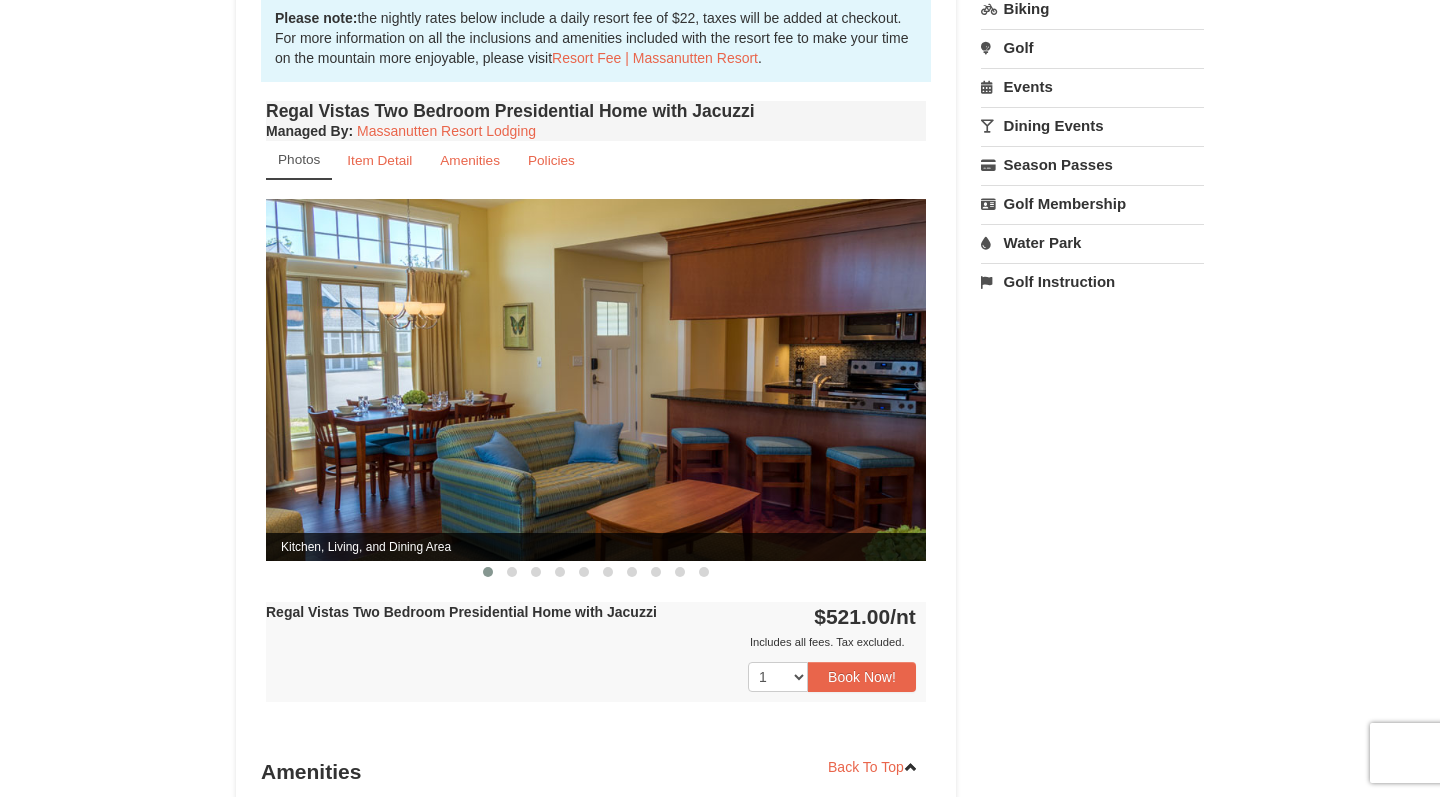 scroll, scrollTop: 662, scrollLeft: 0, axis: vertical 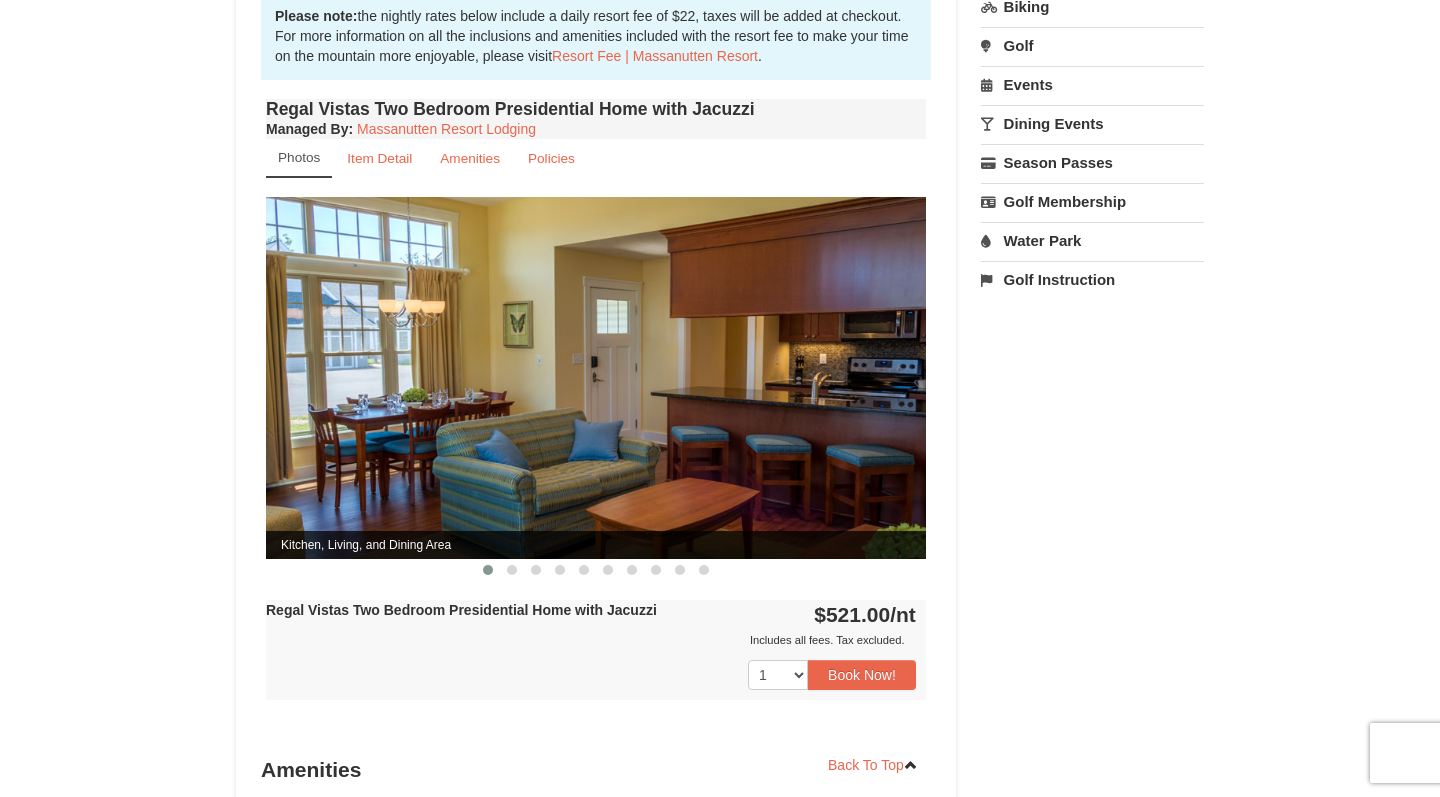 click at bounding box center (596, 377) 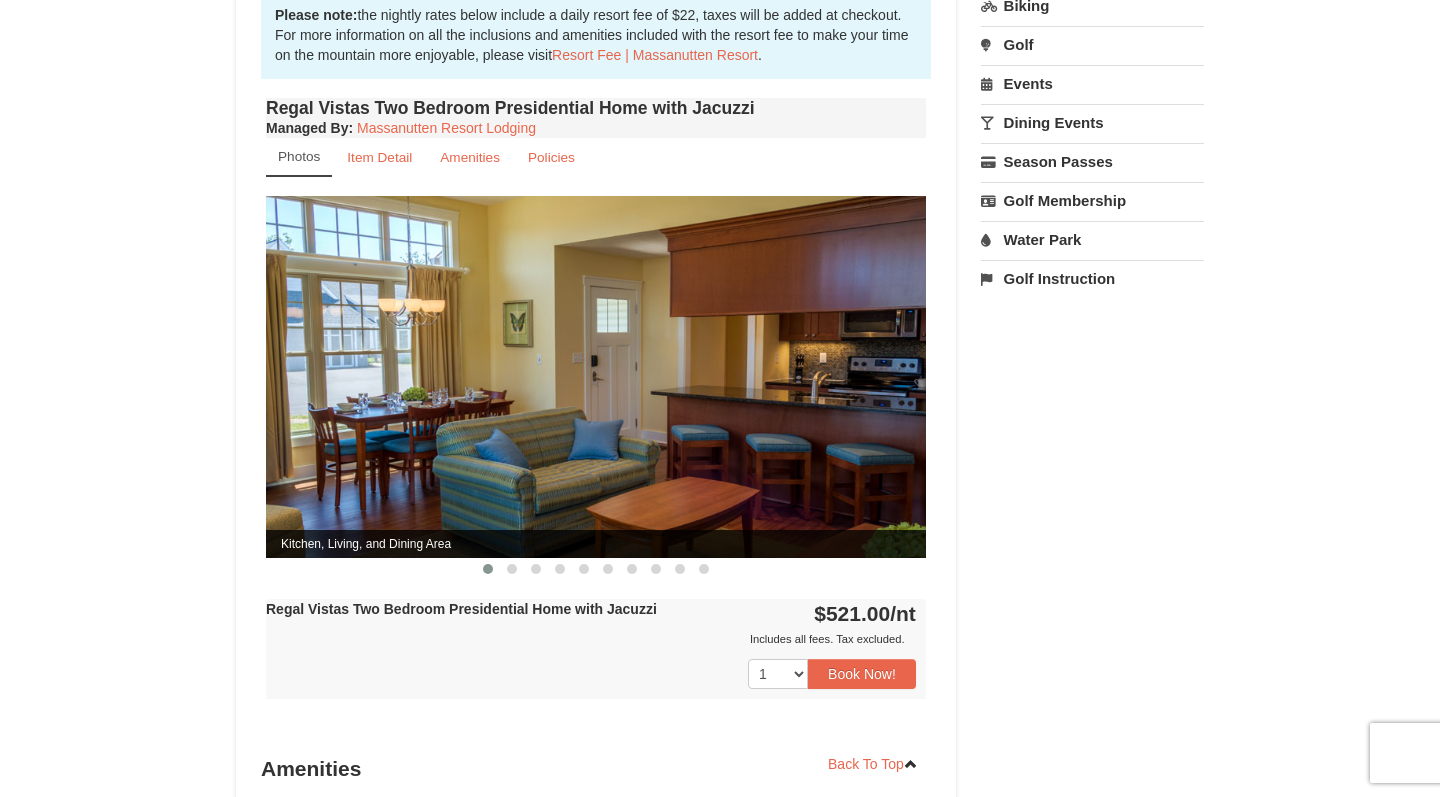 scroll, scrollTop: 663, scrollLeft: 1, axis: both 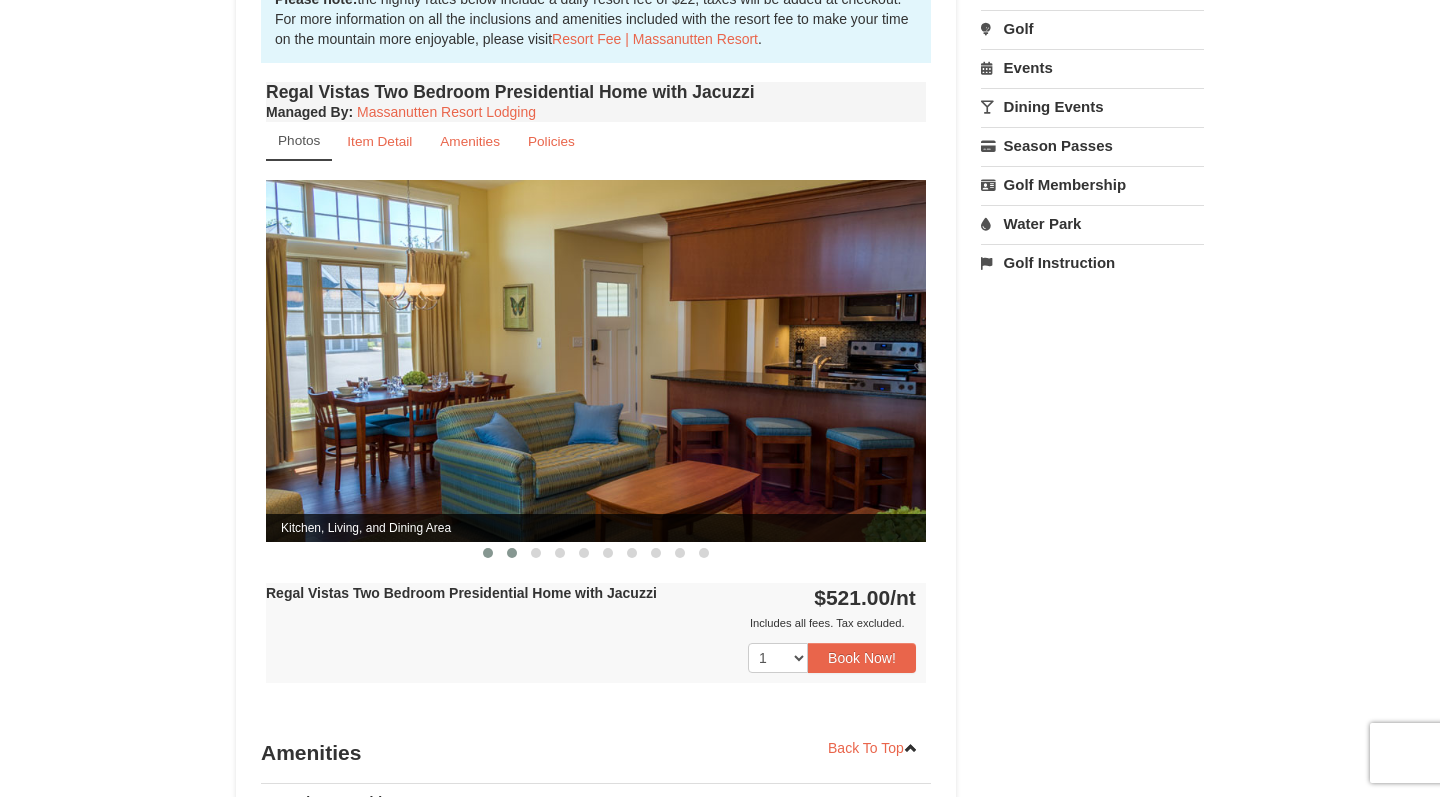 click at bounding box center (512, 553) 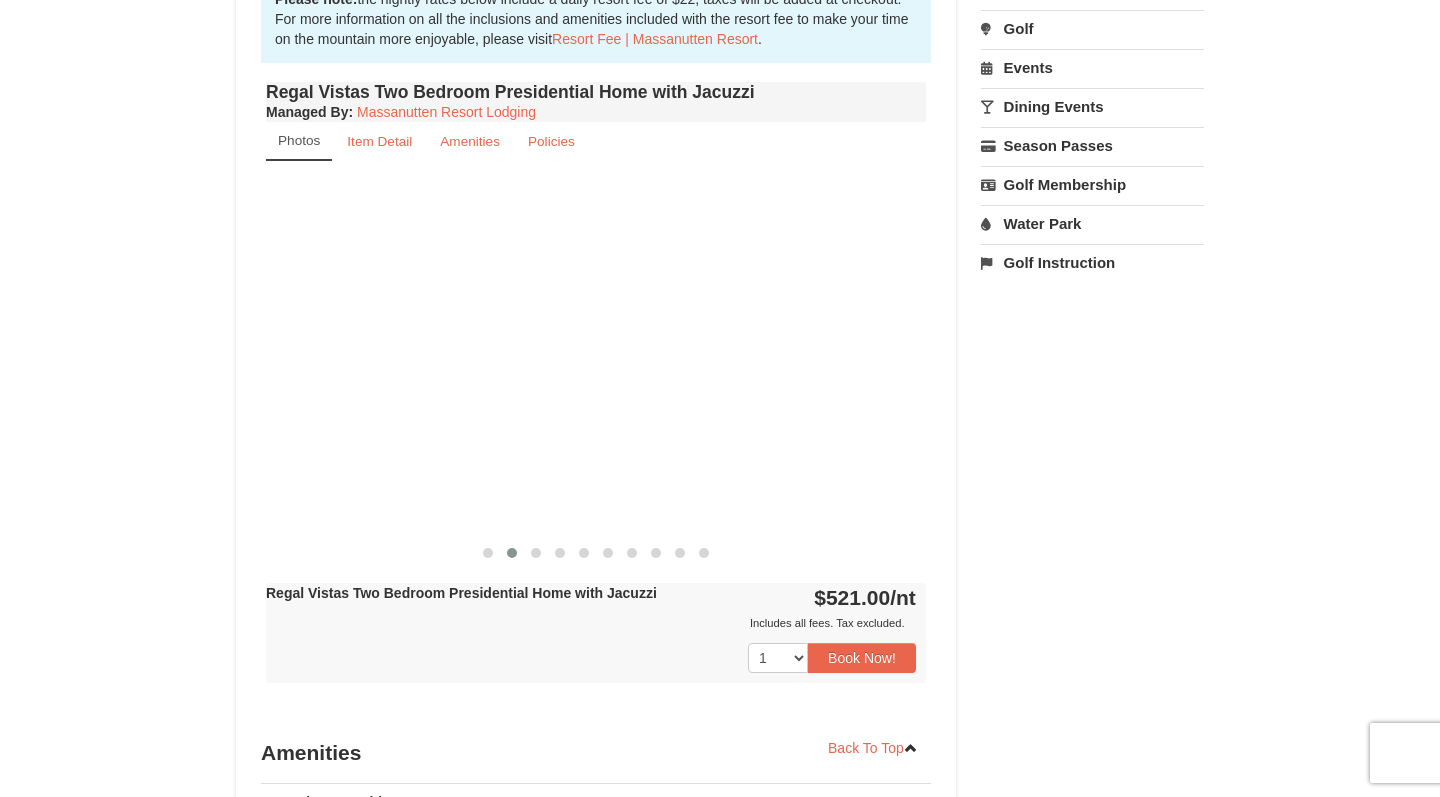 scroll, scrollTop: 680, scrollLeft: 0, axis: vertical 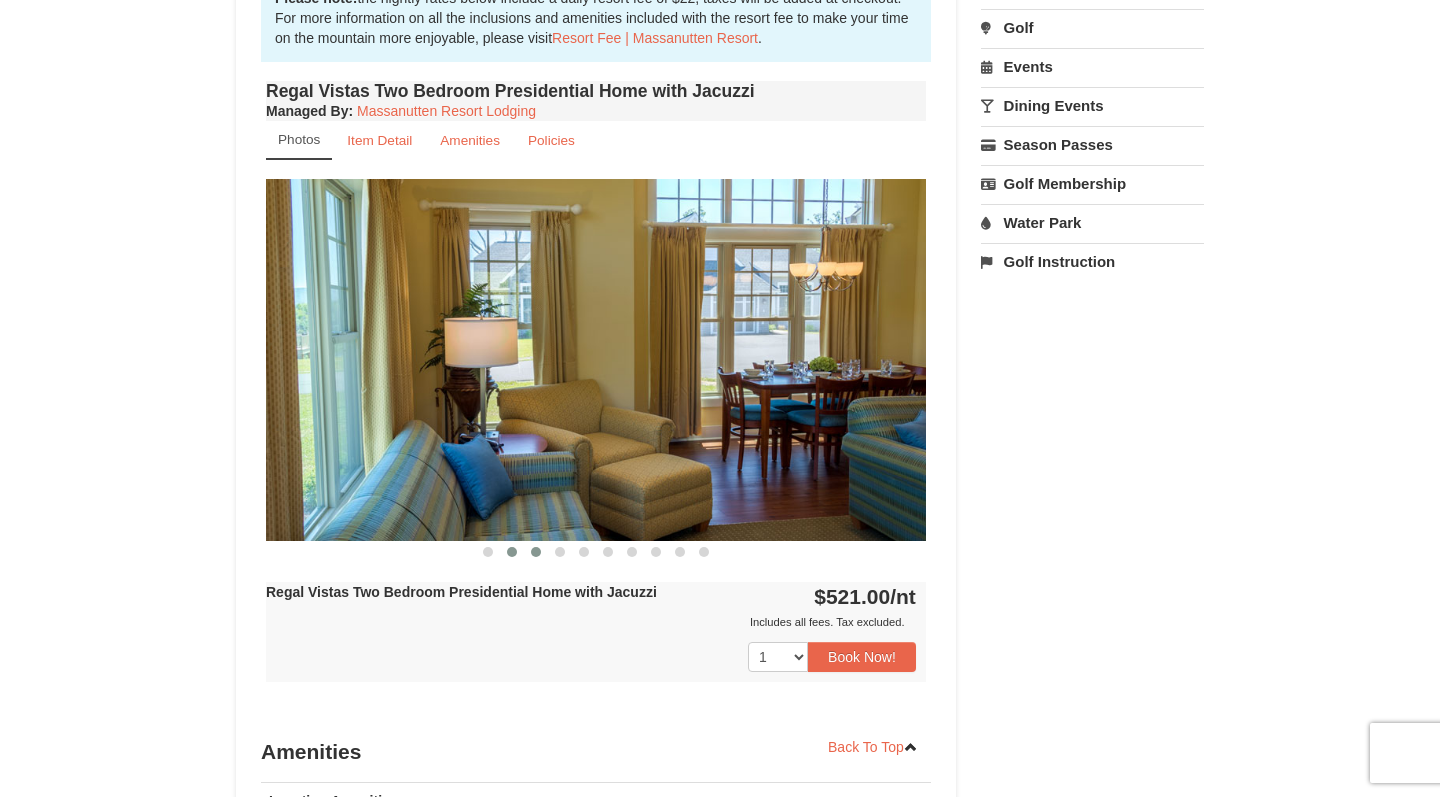 click at bounding box center (536, 552) 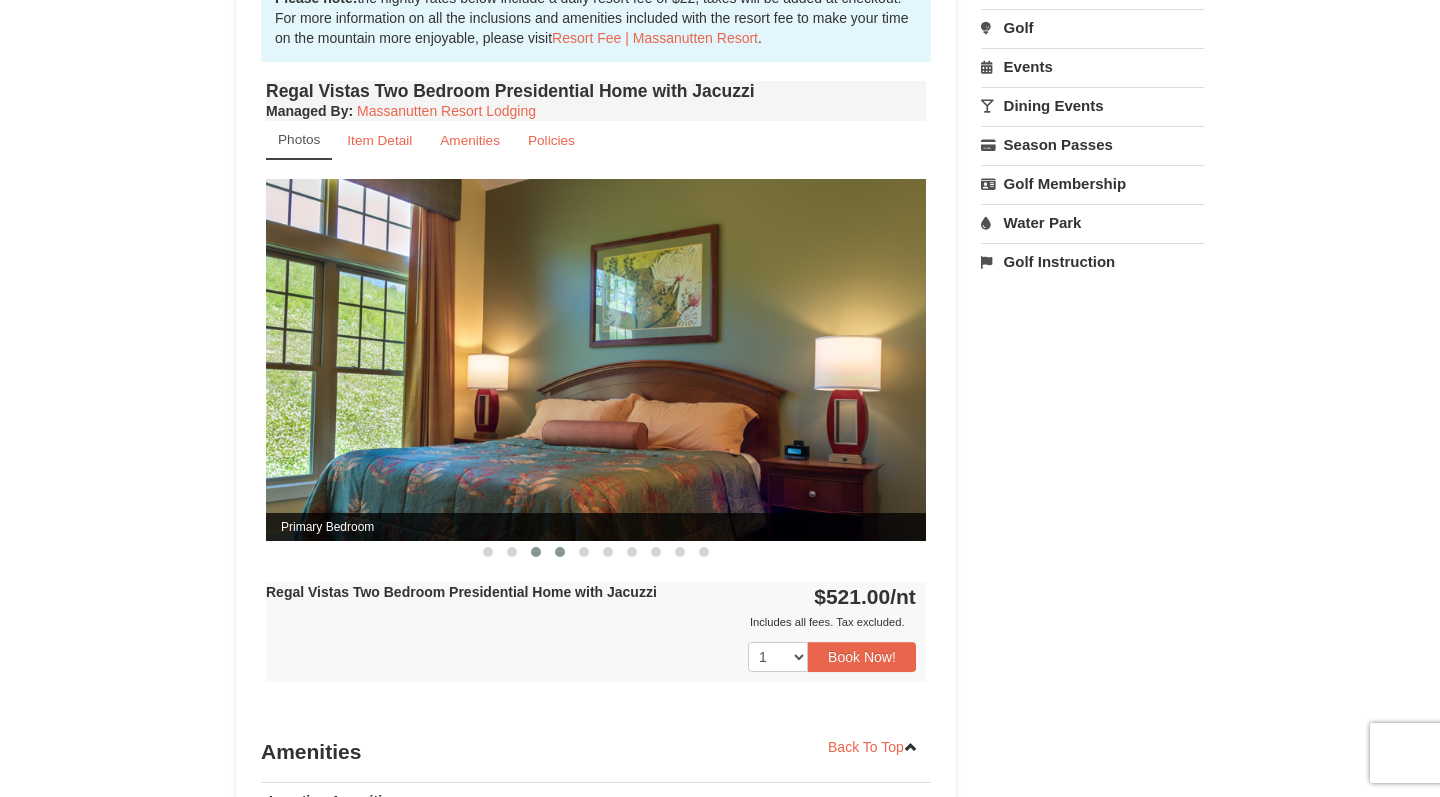 click at bounding box center (560, 552) 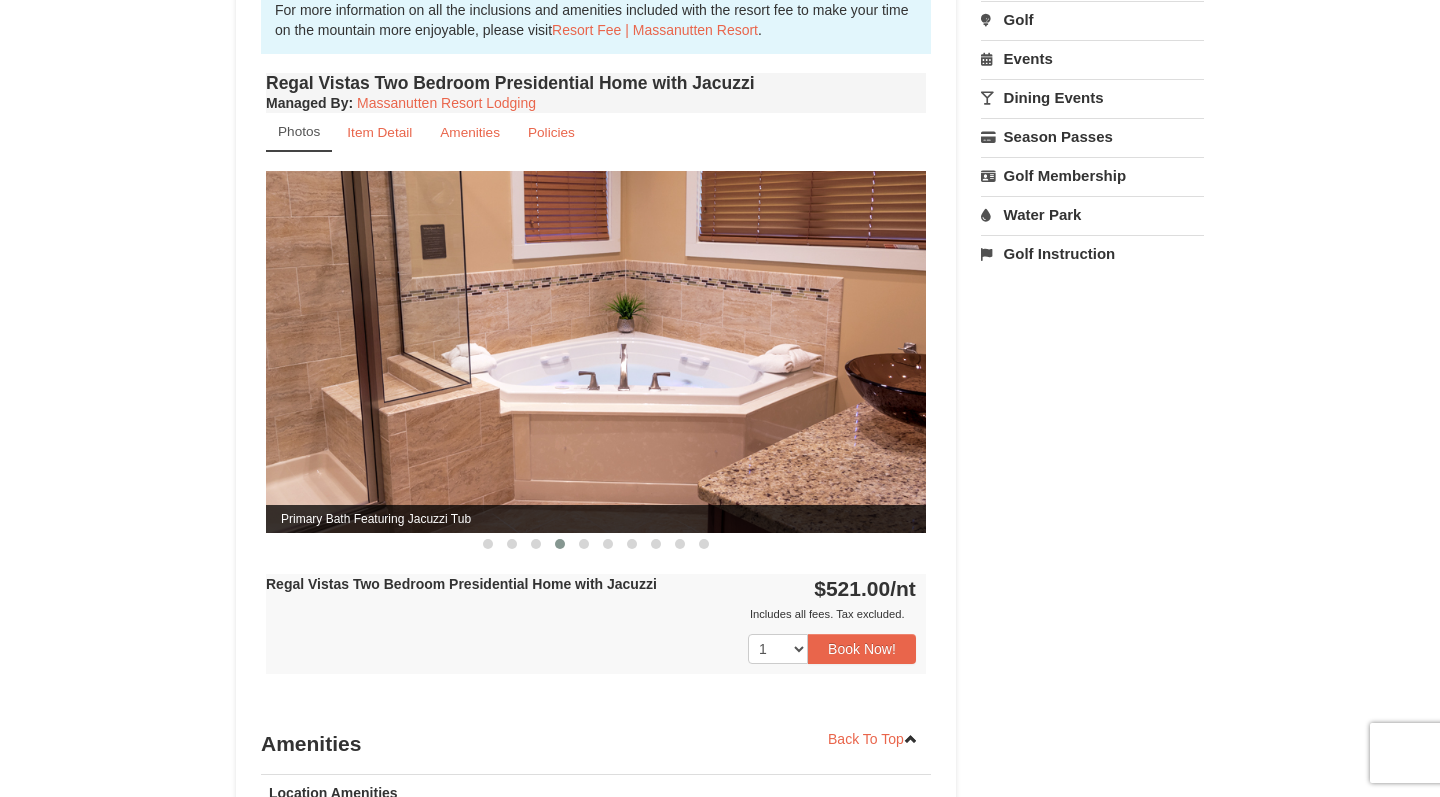 scroll, scrollTop: 690, scrollLeft: 1, axis: both 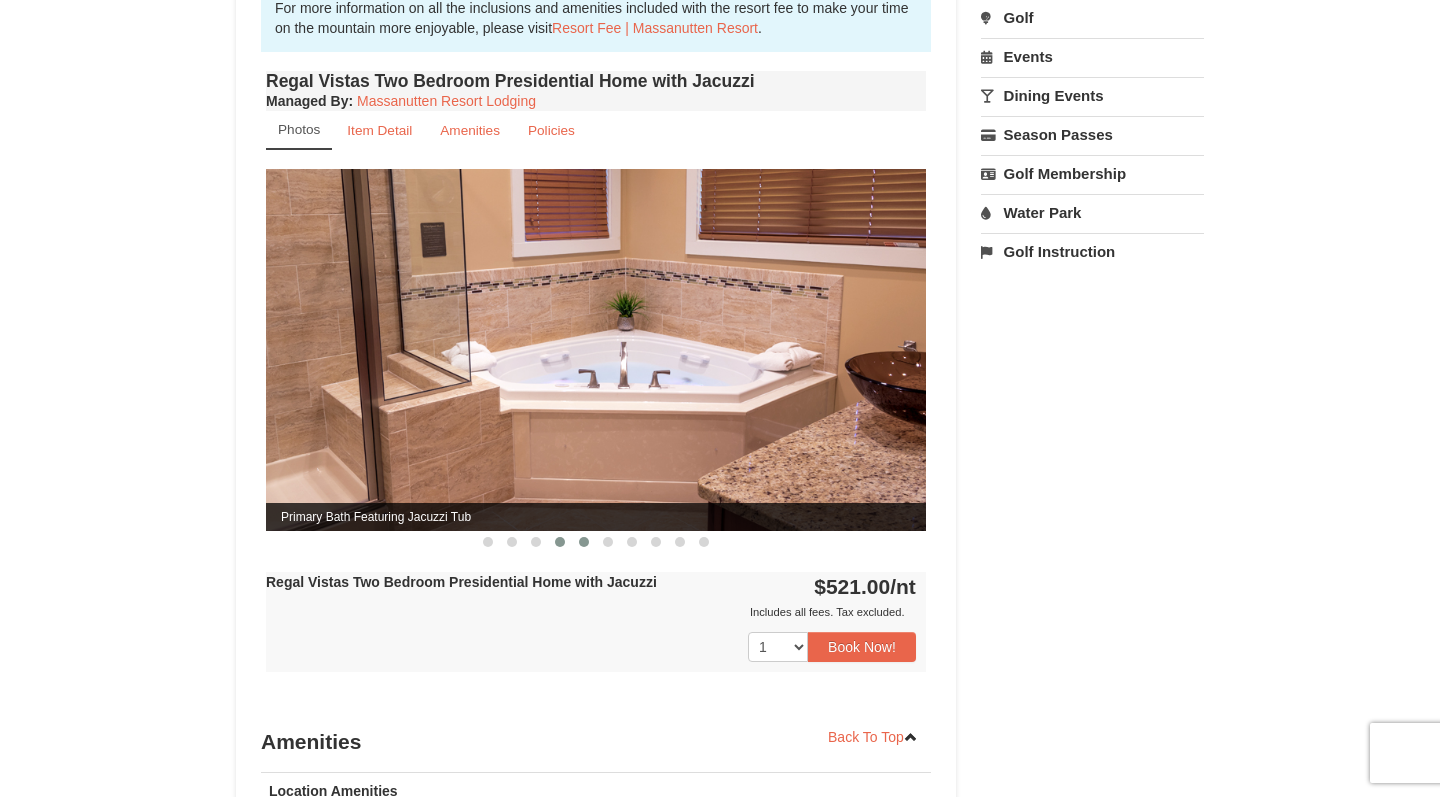 click at bounding box center [584, 542] 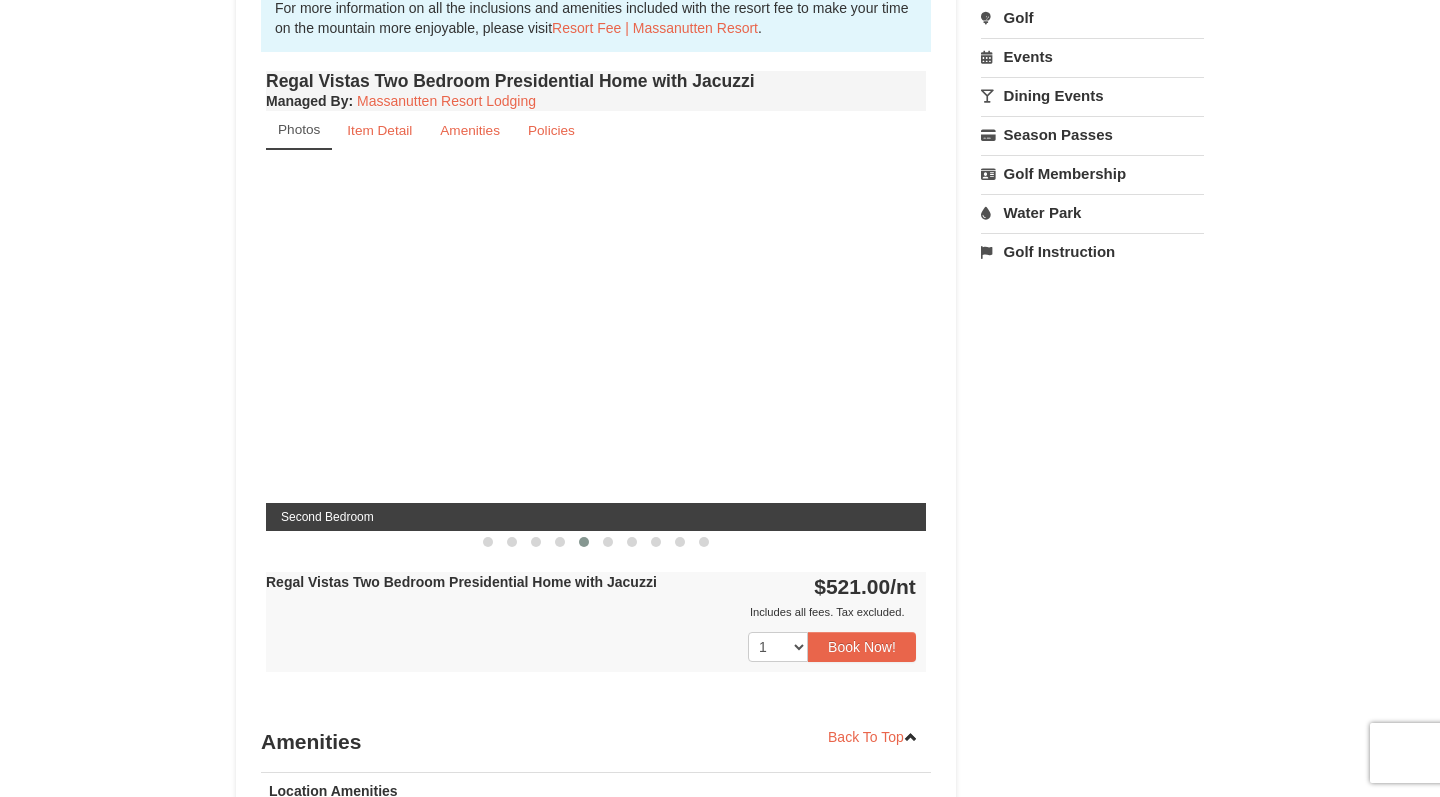 scroll, scrollTop: 690, scrollLeft: 0, axis: vertical 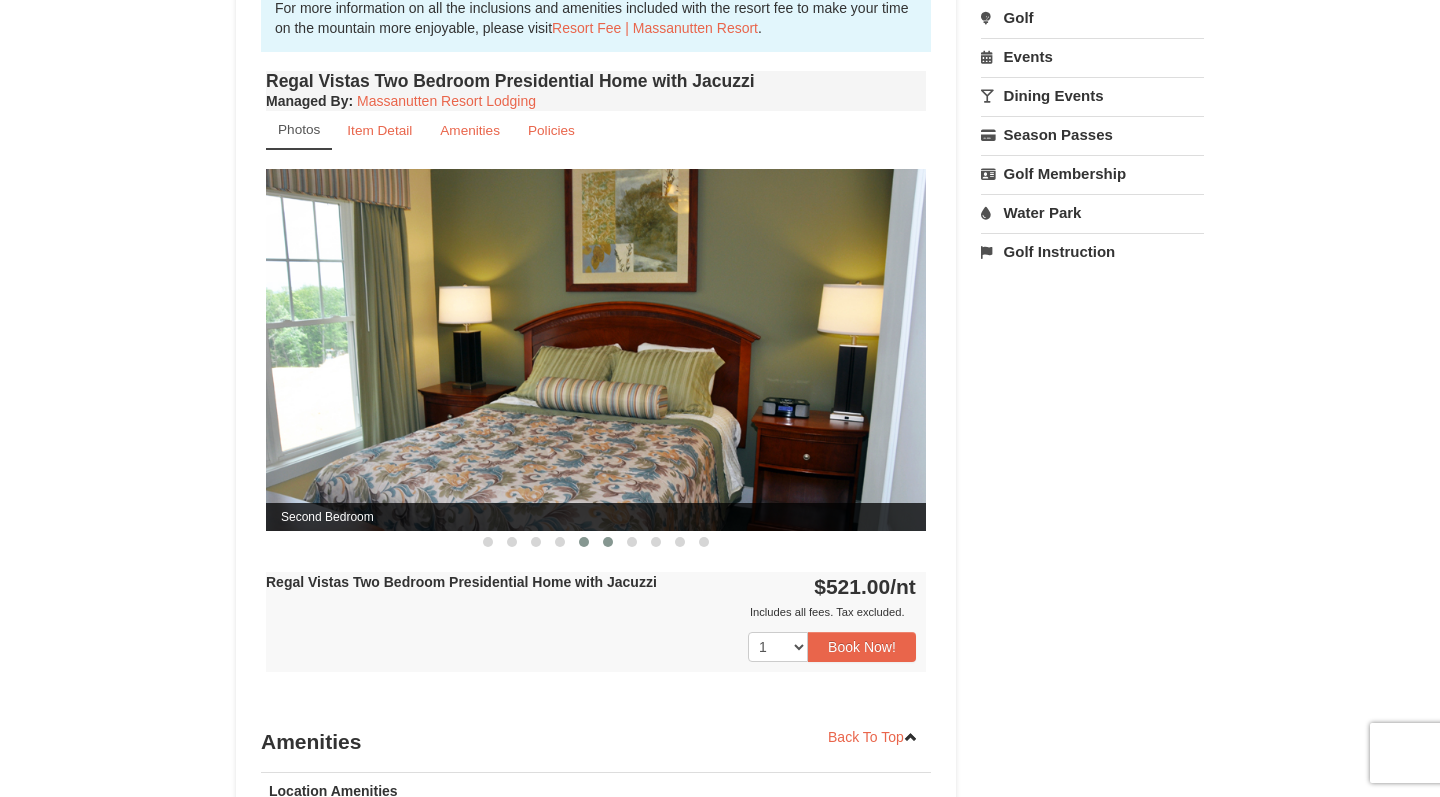 click at bounding box center [608, 542] 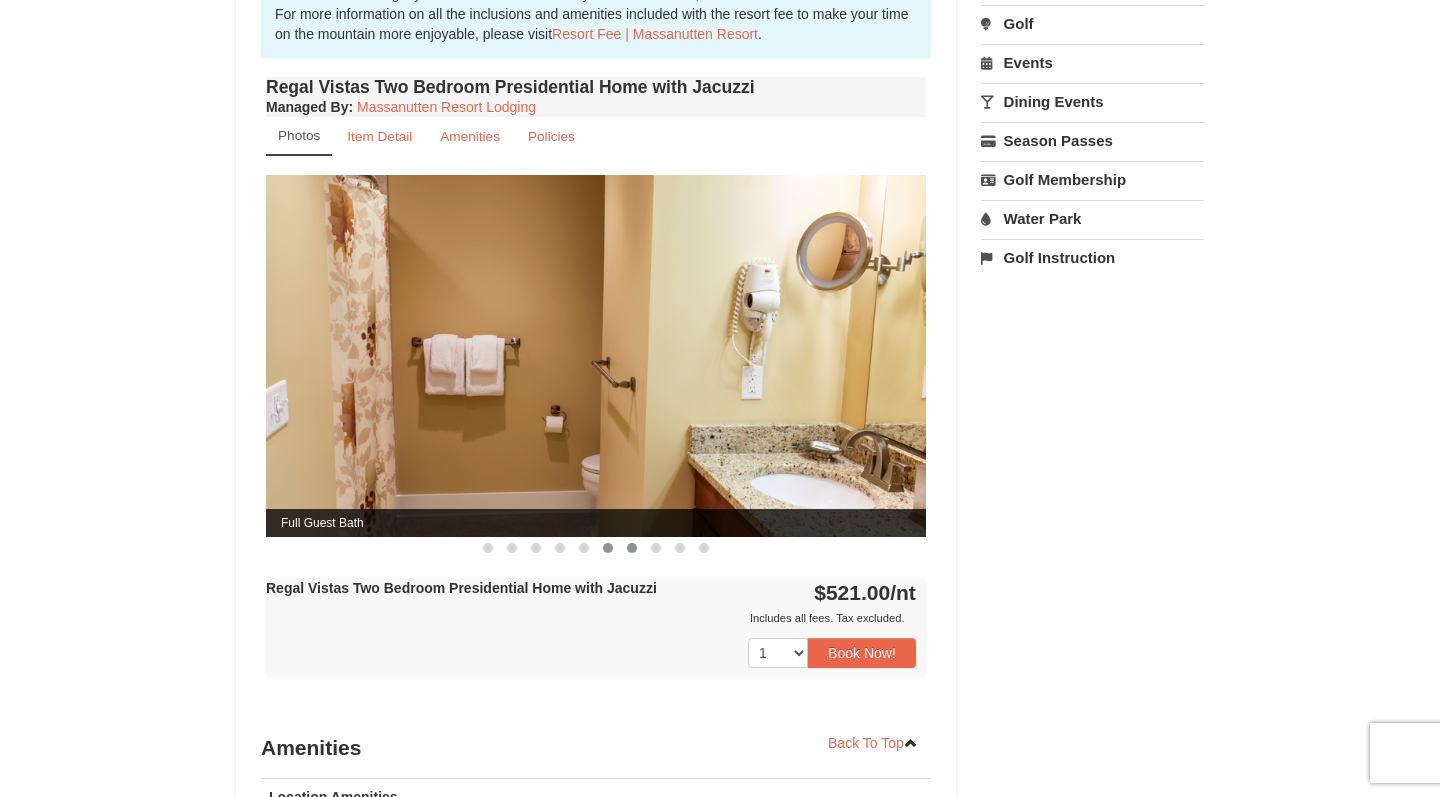 click at bounding box center (632, 548) 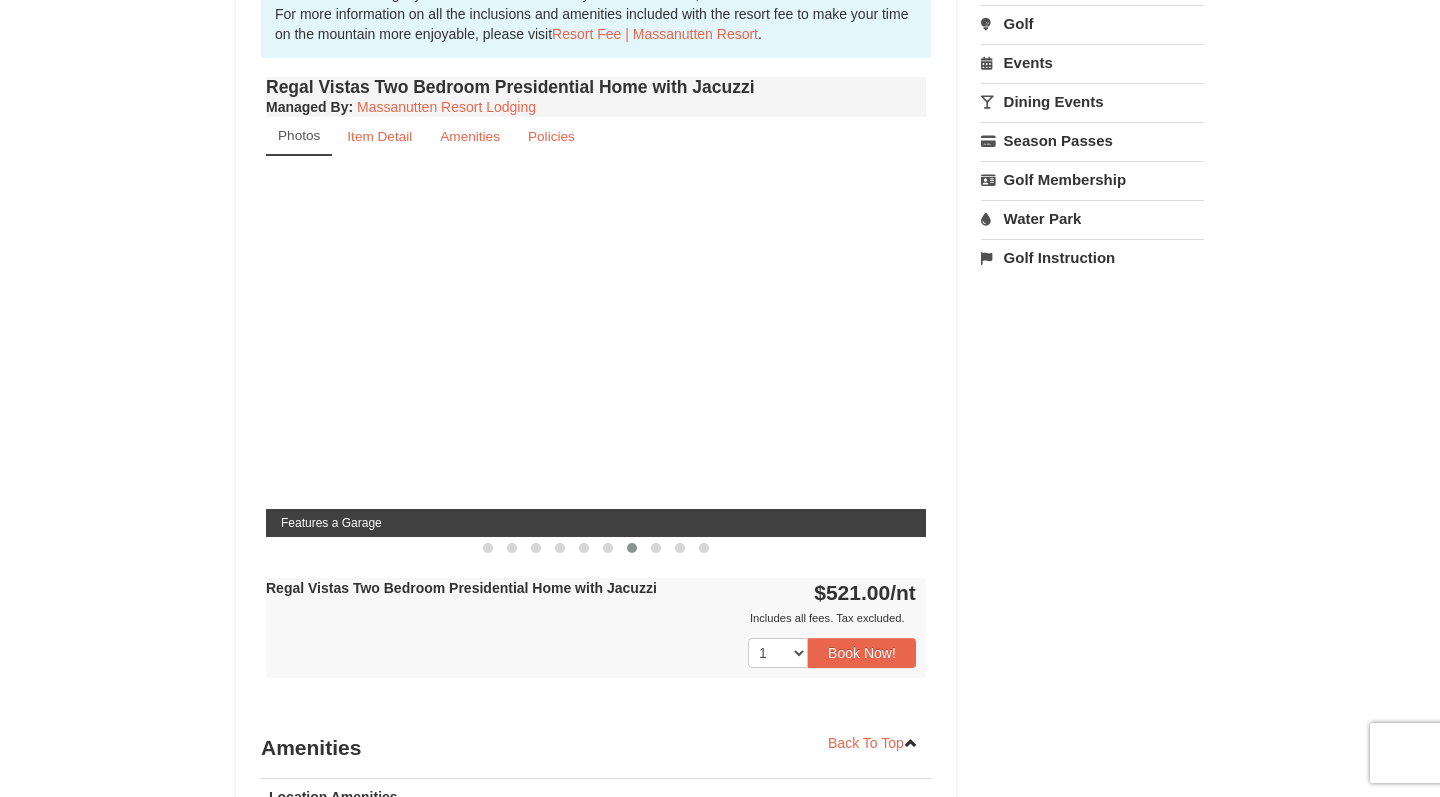 scroll, scrollTop: 691, scrollLeft: 1, axis: both 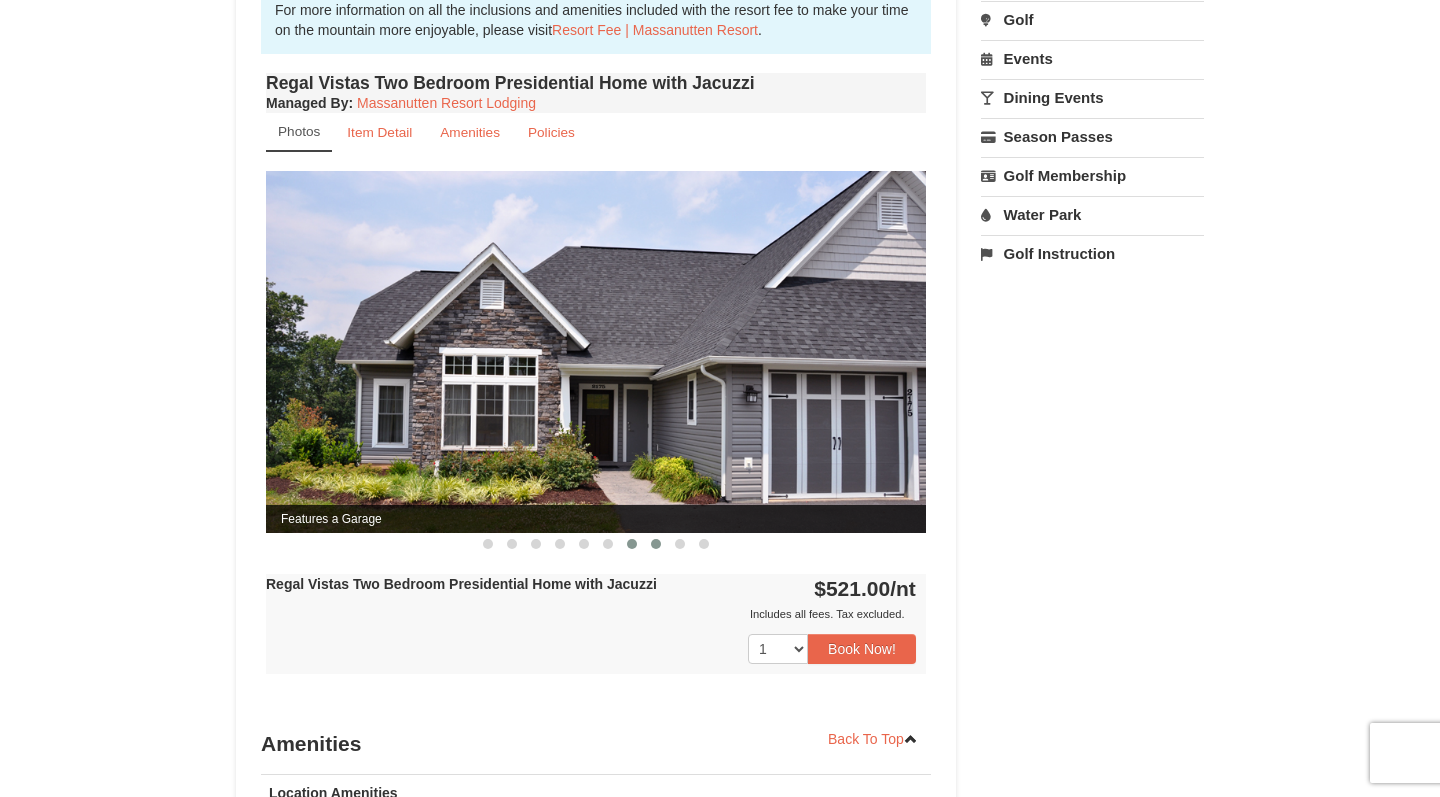 click at bounding box center [656, 544] 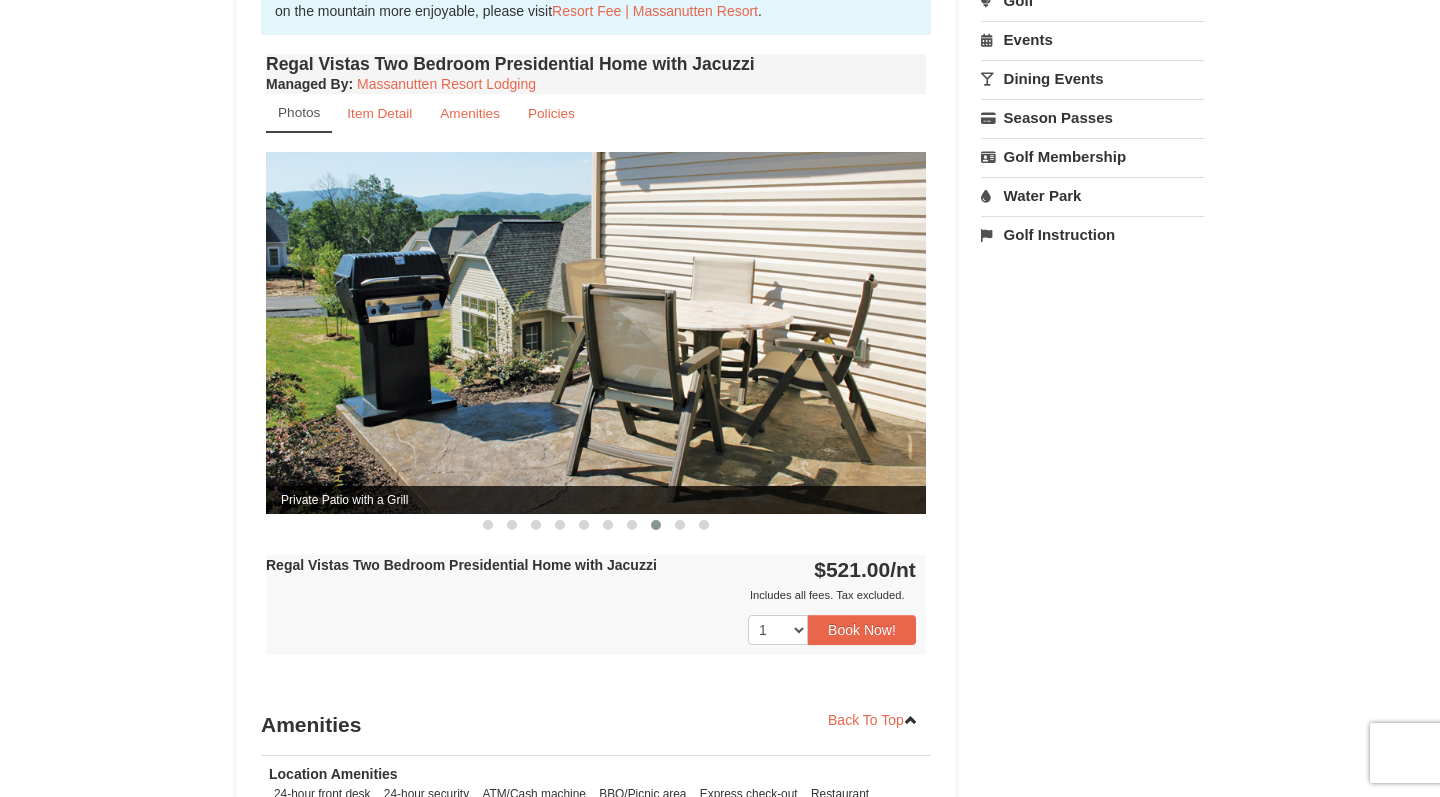 scroll, scrollTop: 714, scrollLeft: 0, axis: vertical 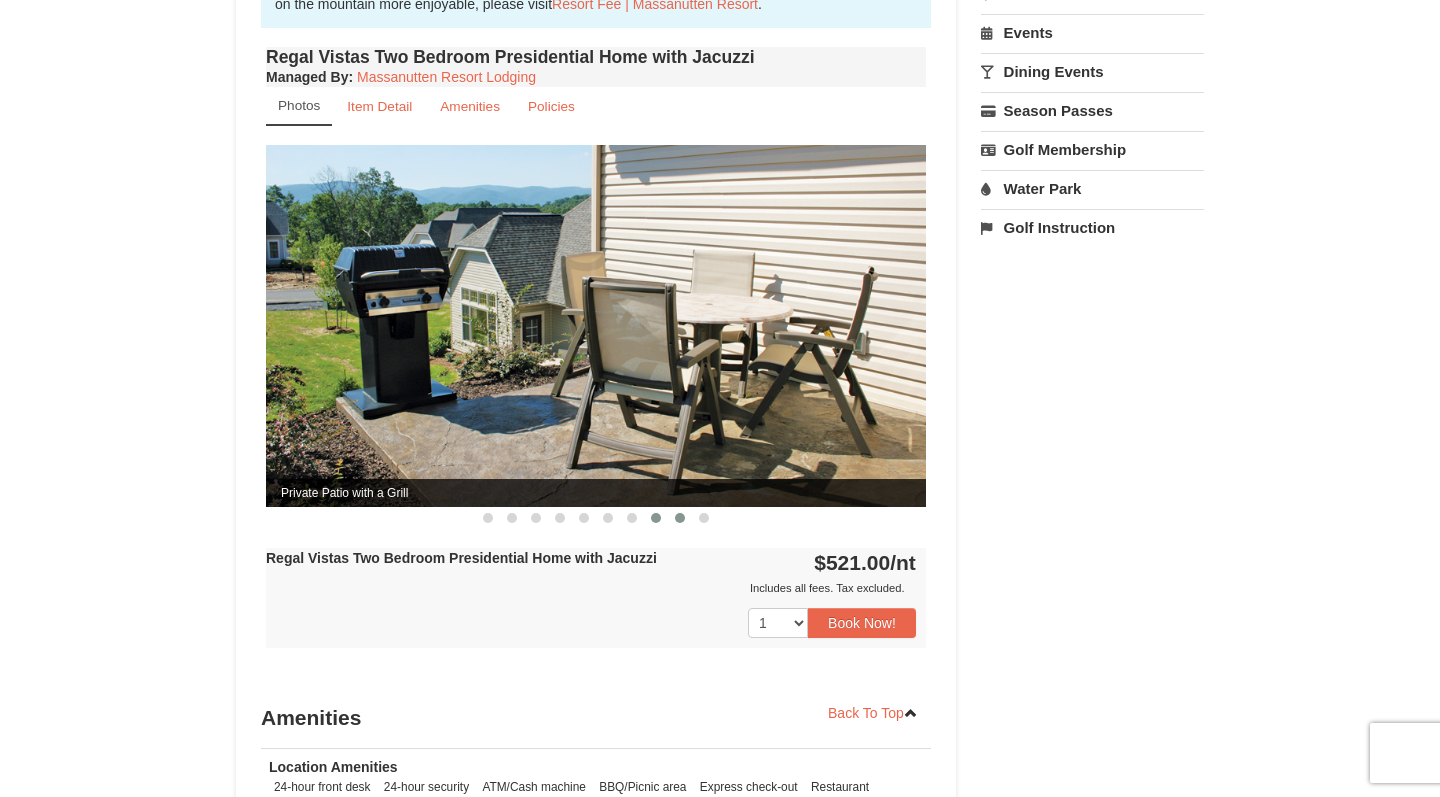 click at bounding box center (680, 518) 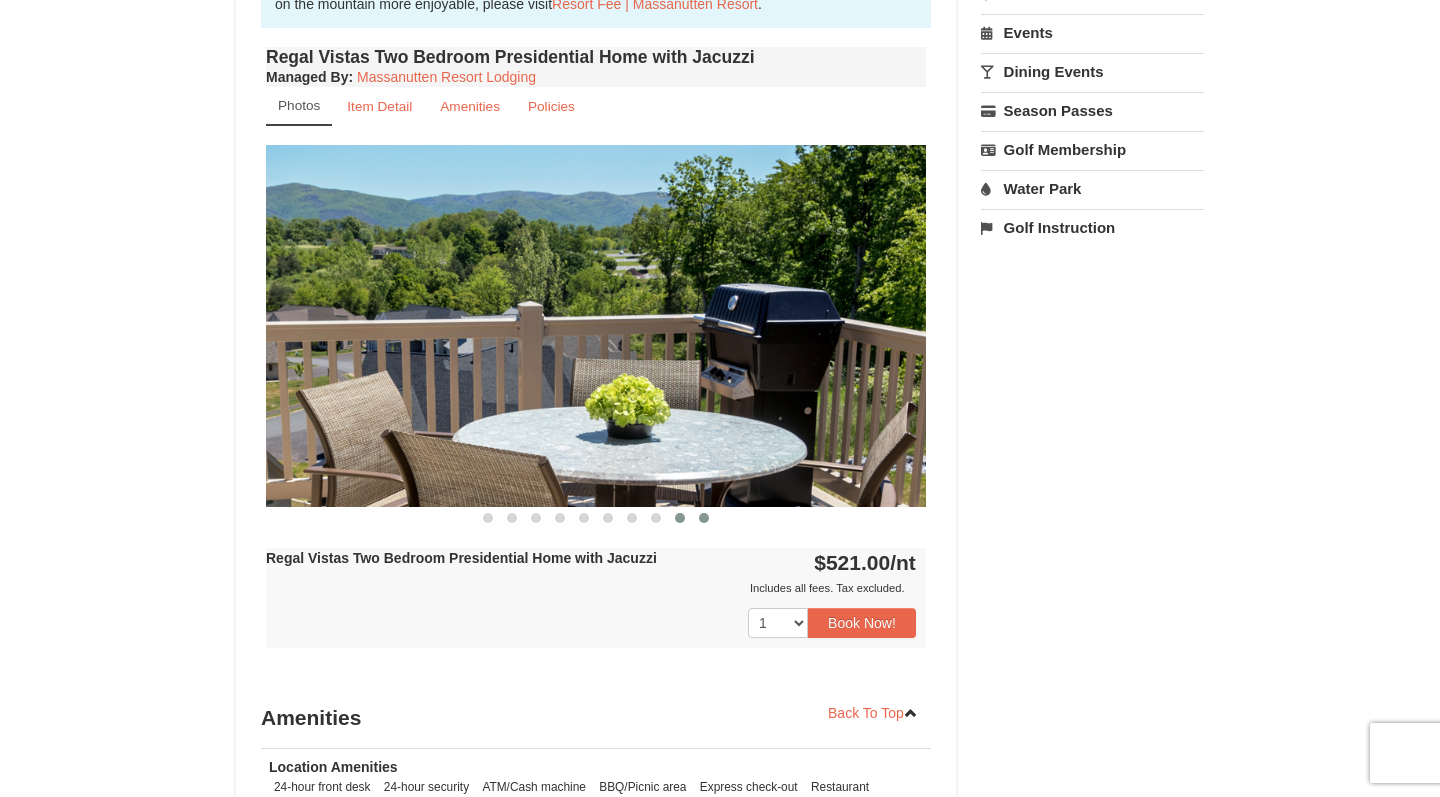 click at bounding box center (704, 518) 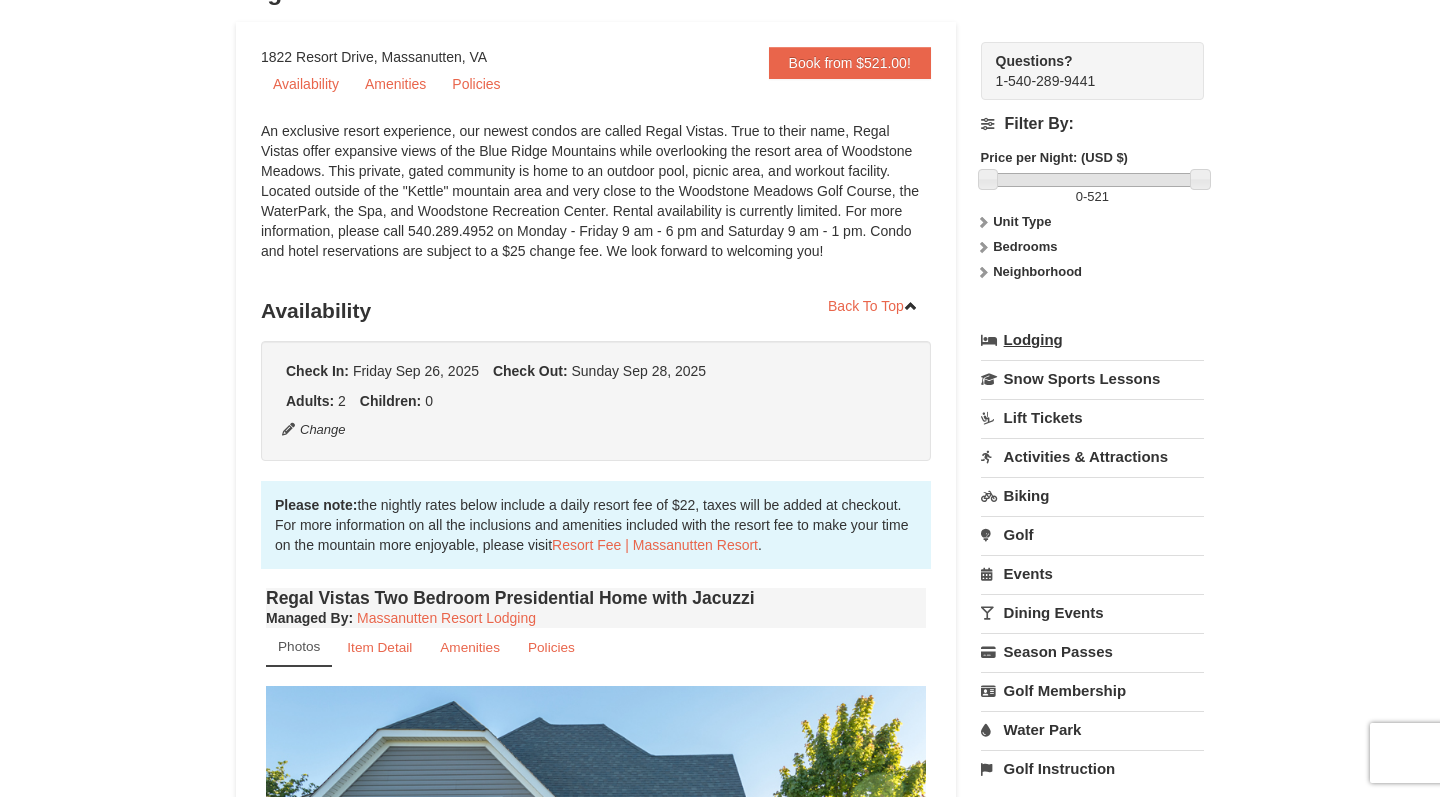 scroll, scrollTop: 173, scrollLeft: 0, axis: vertical 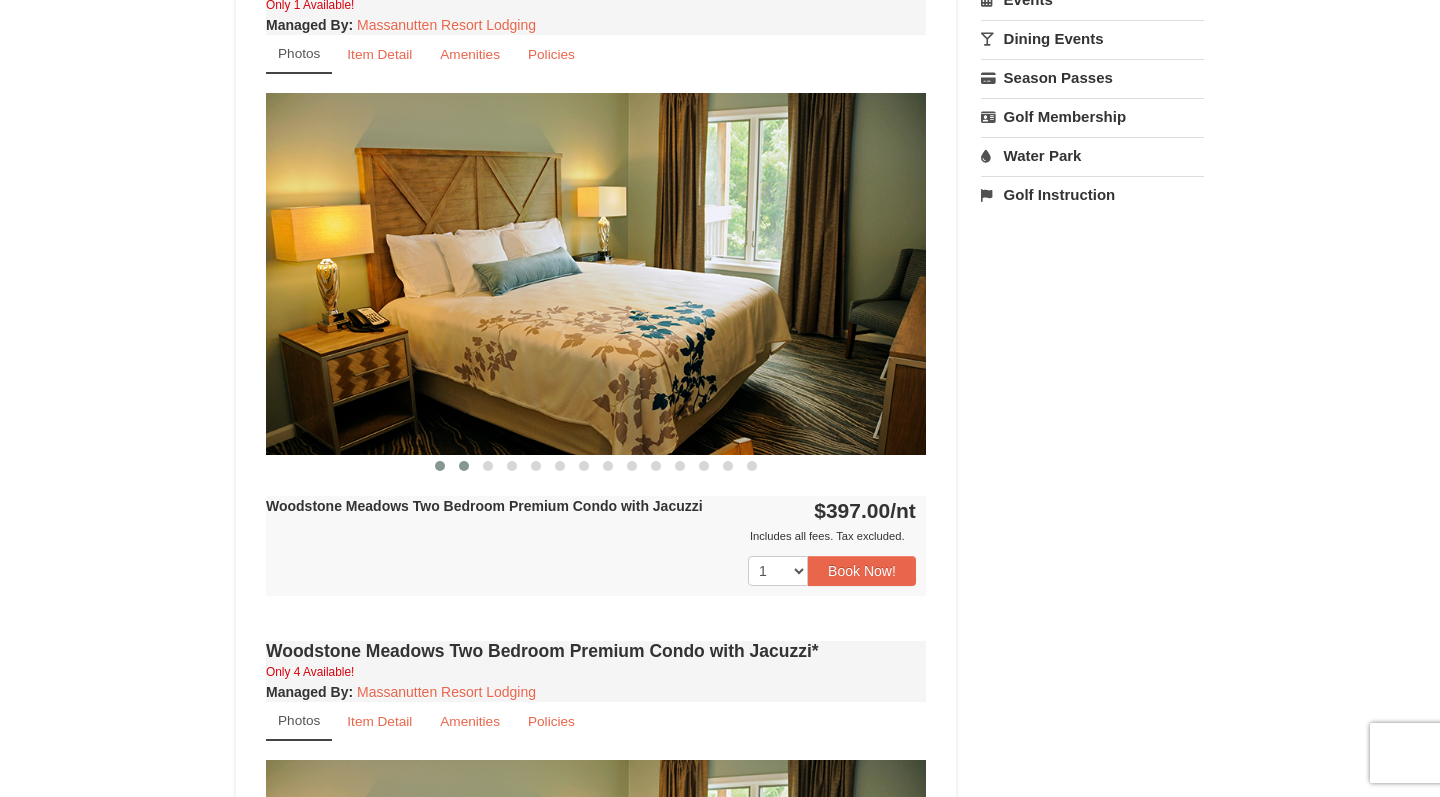 click at bounding box center [464, 466] 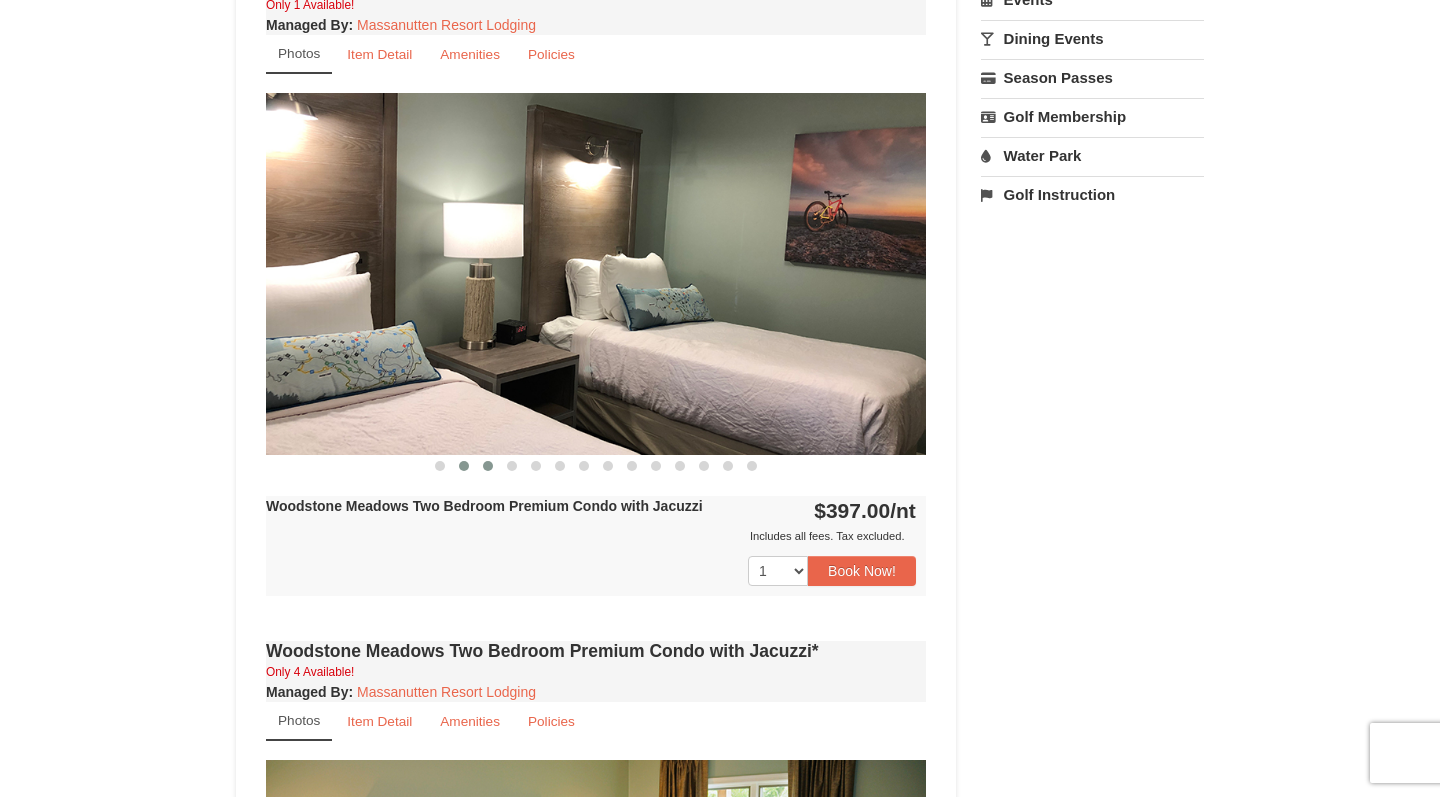 click at bounding box center [488, 466] 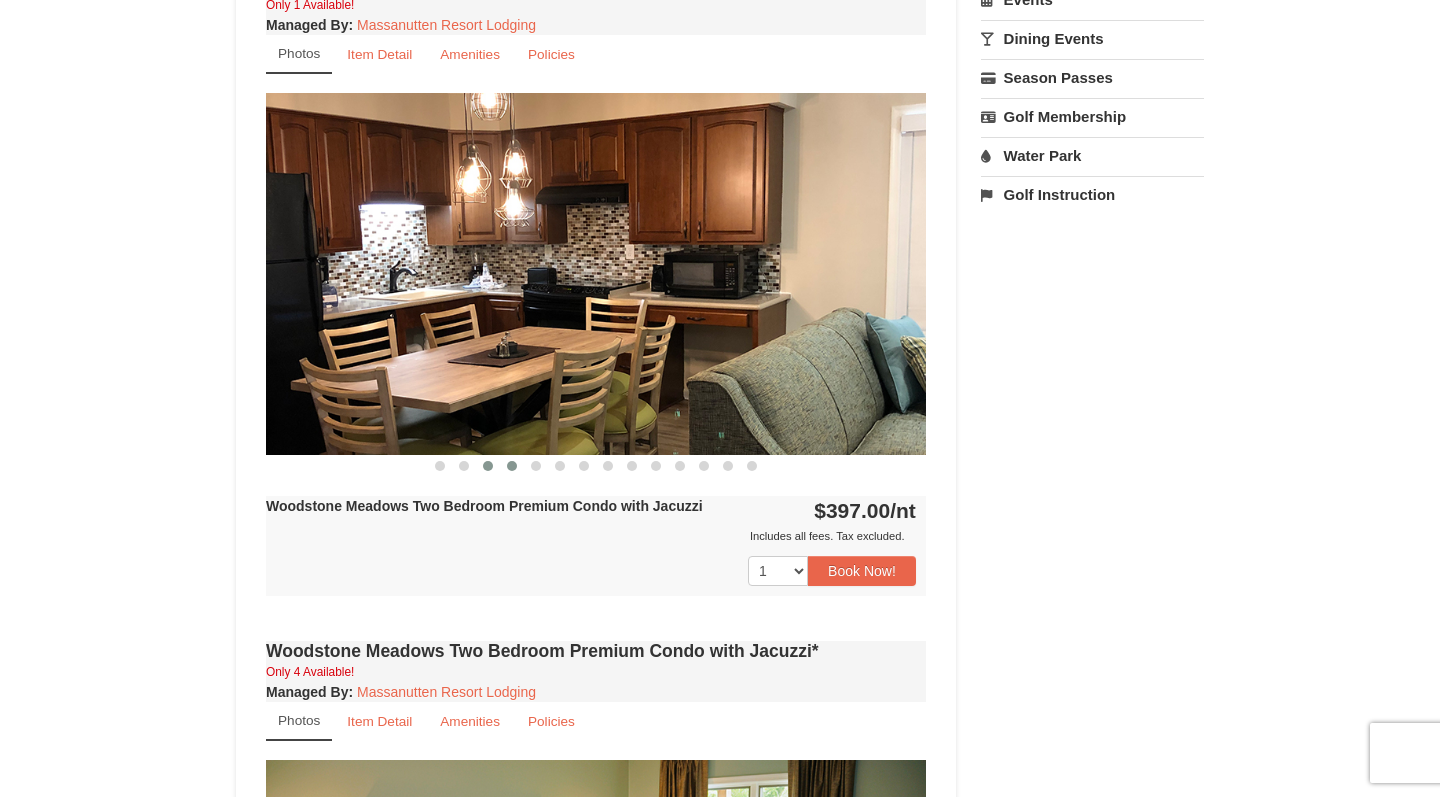 click at bounding box center [512, 466] 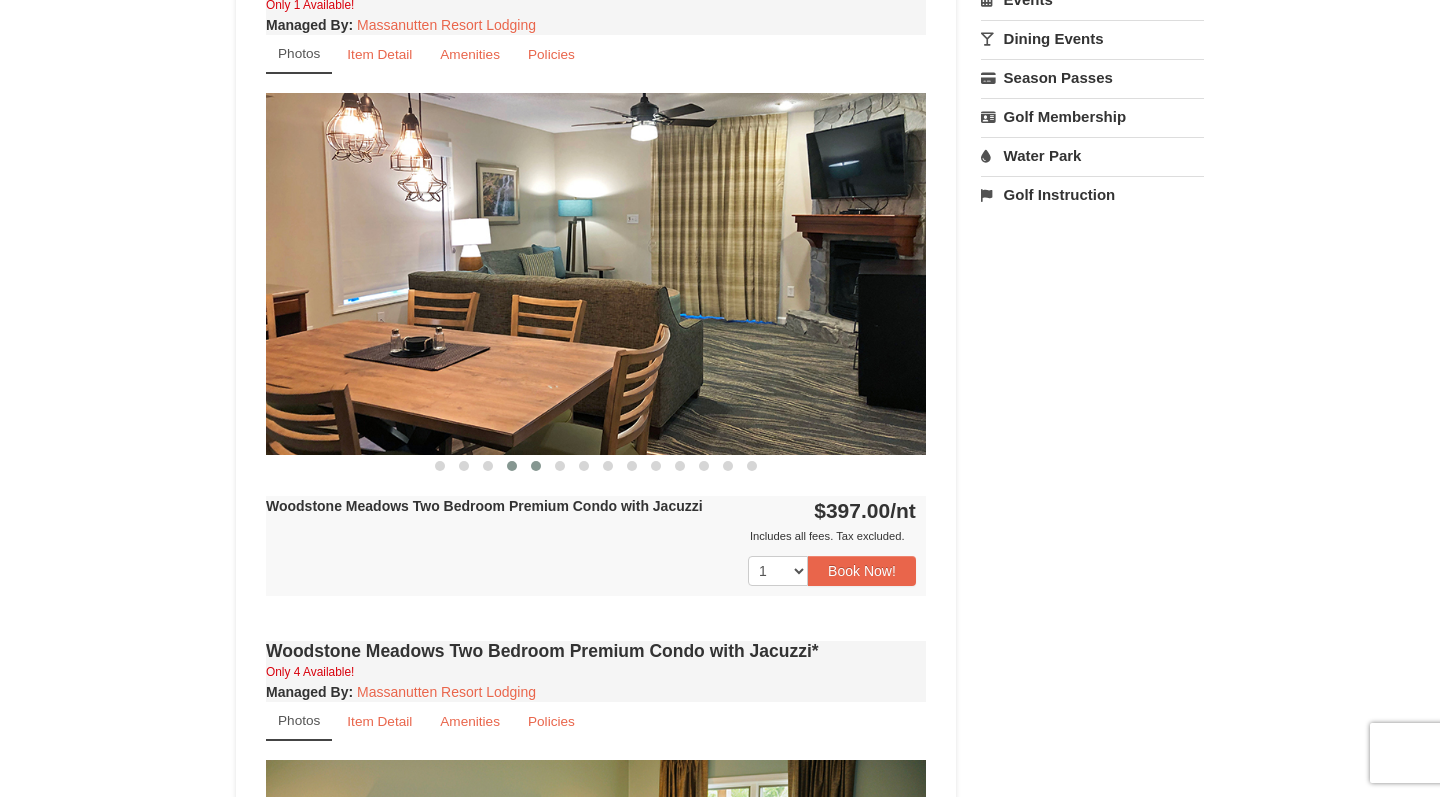 click at bounding box center (536, 466) 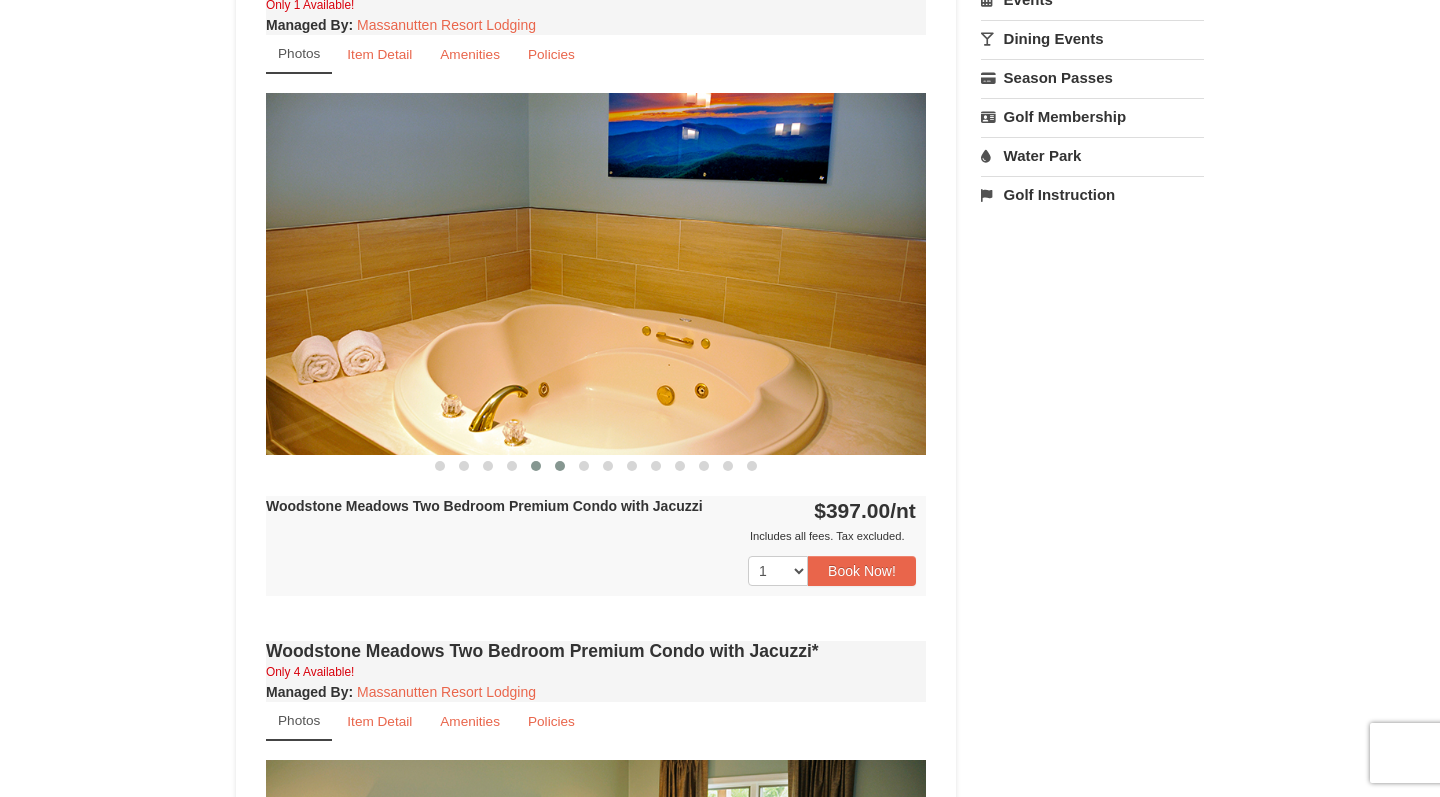 click at bounding box center [560, 466] 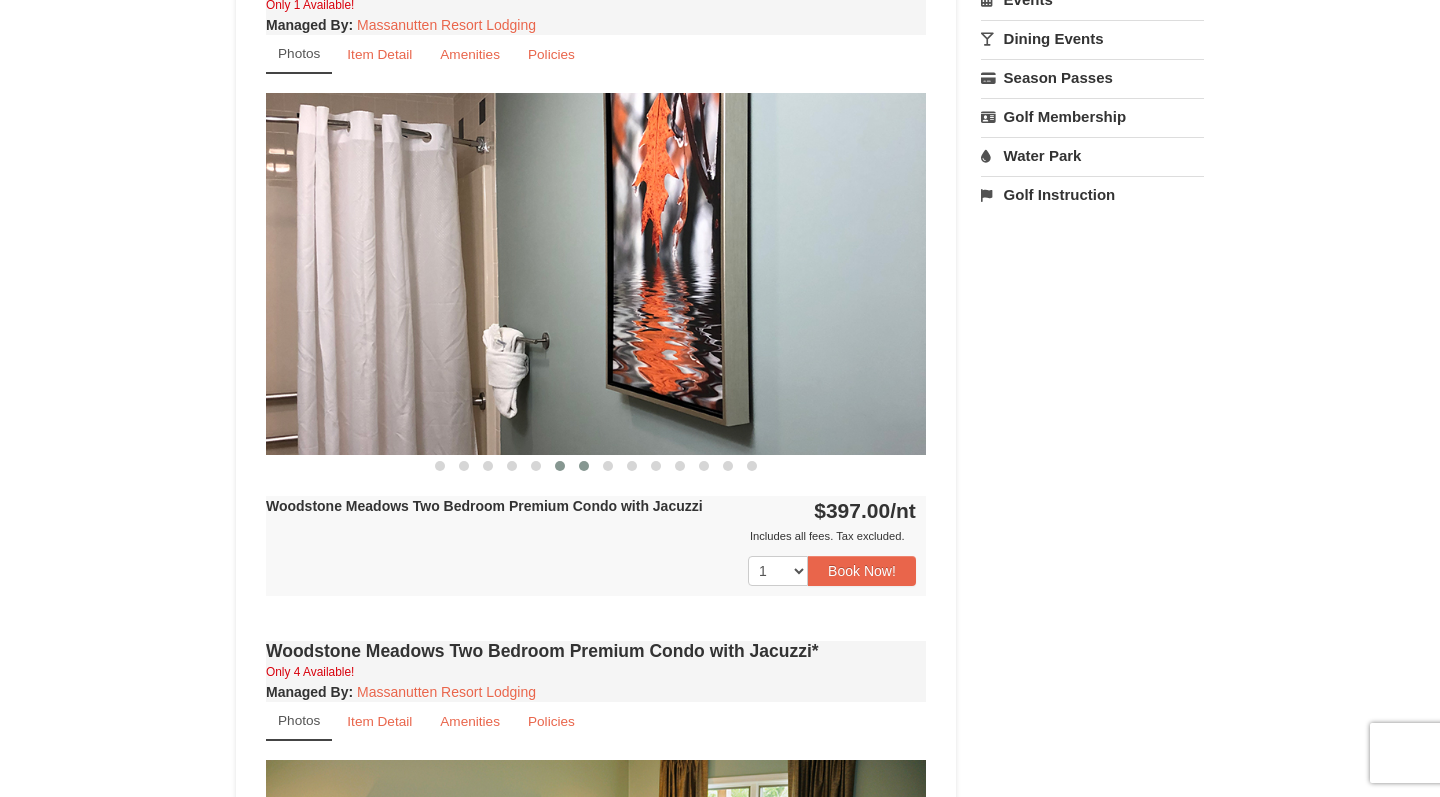 click at bounding box center [584, 466] 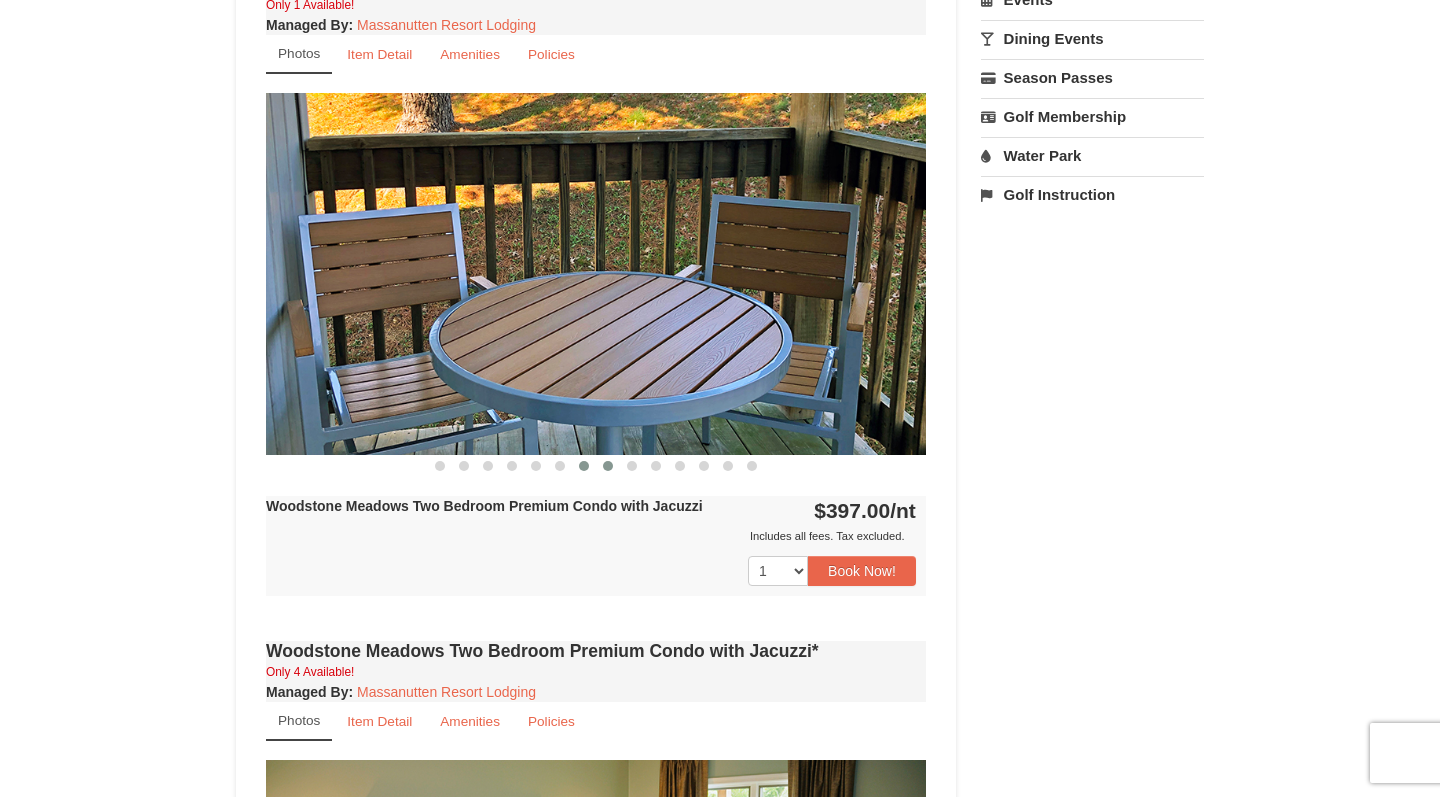 click at bounding box center (608, 466) 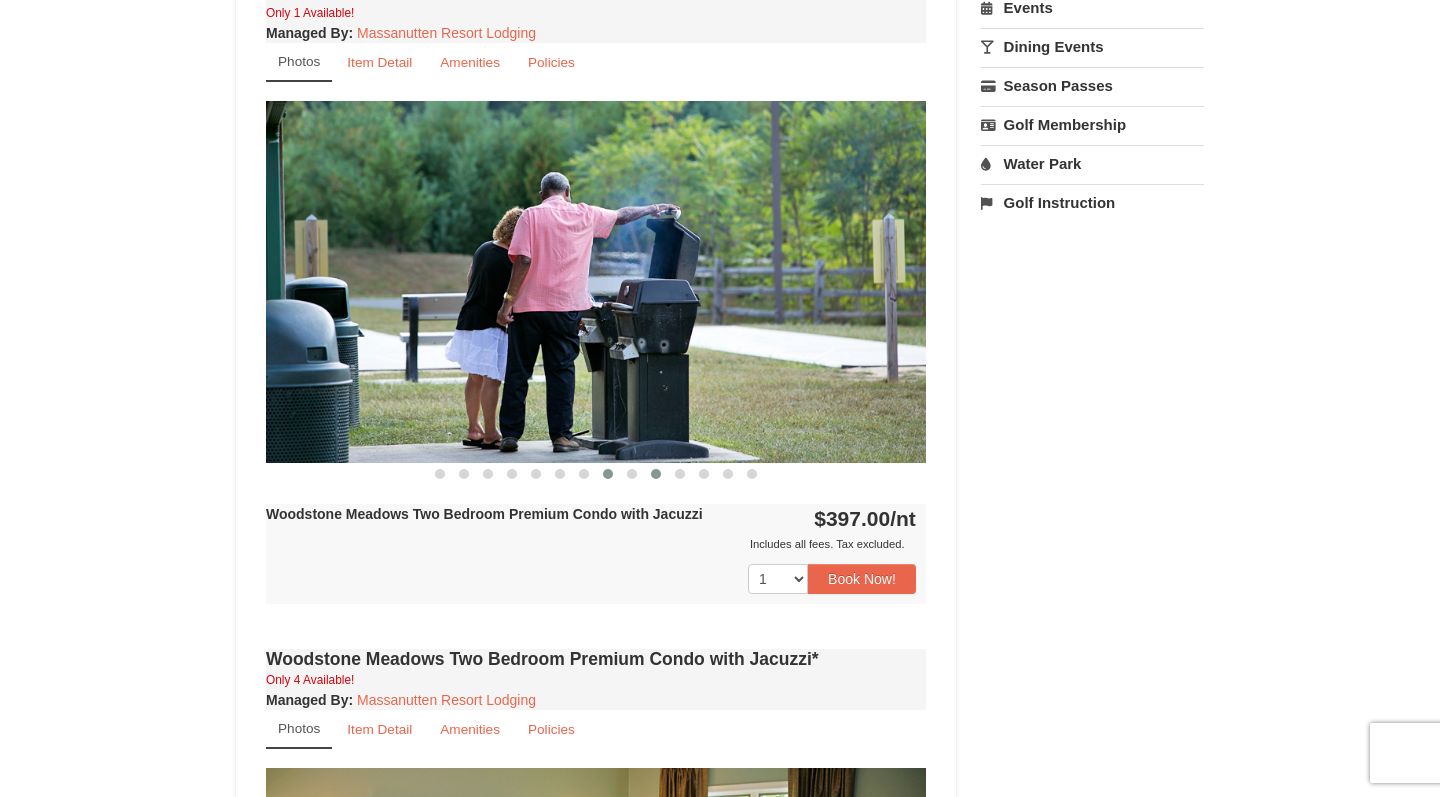 click on "‹ ›" at bounding box center (596, 292) 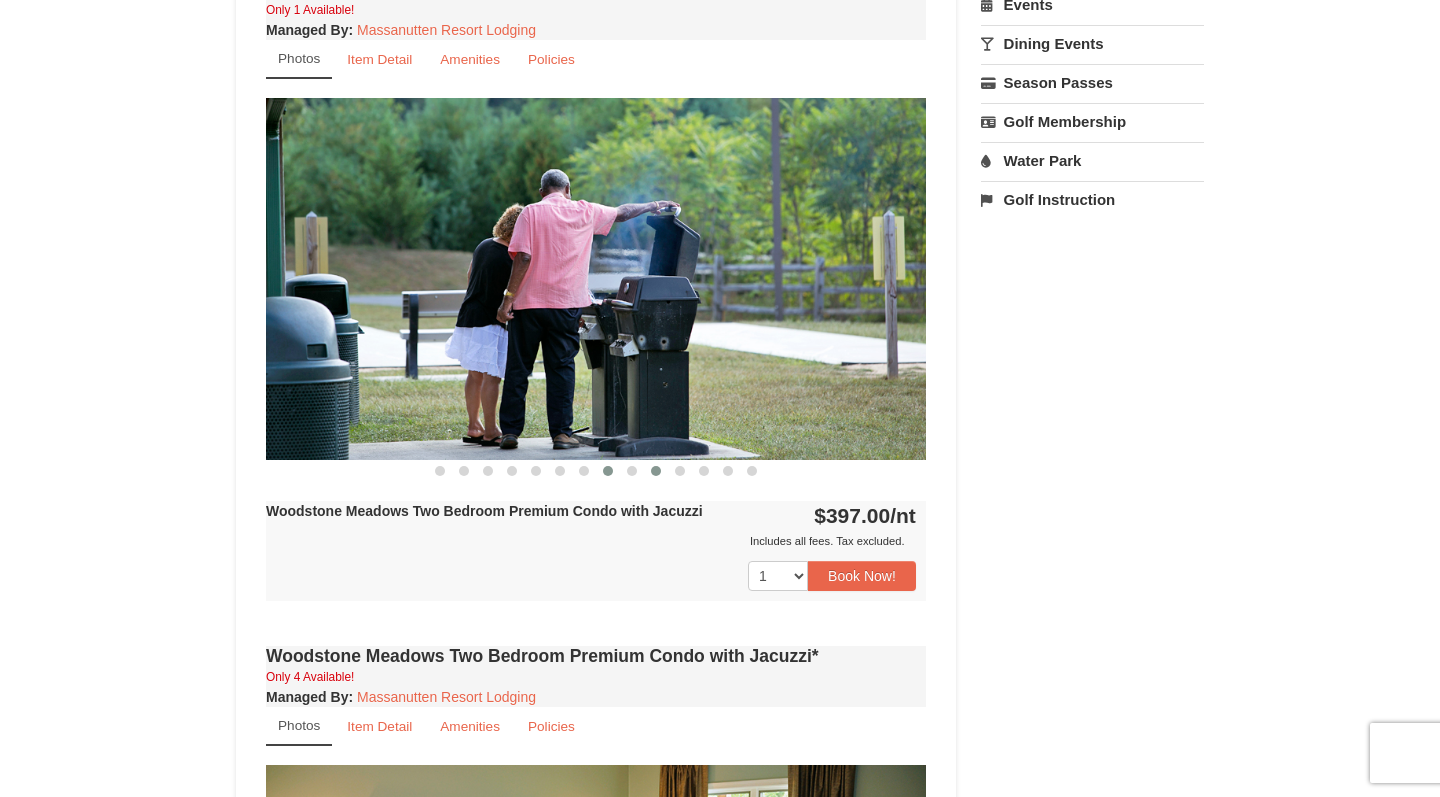 scroll, scrollTop: 745, scrollLeft: 2, axis: both 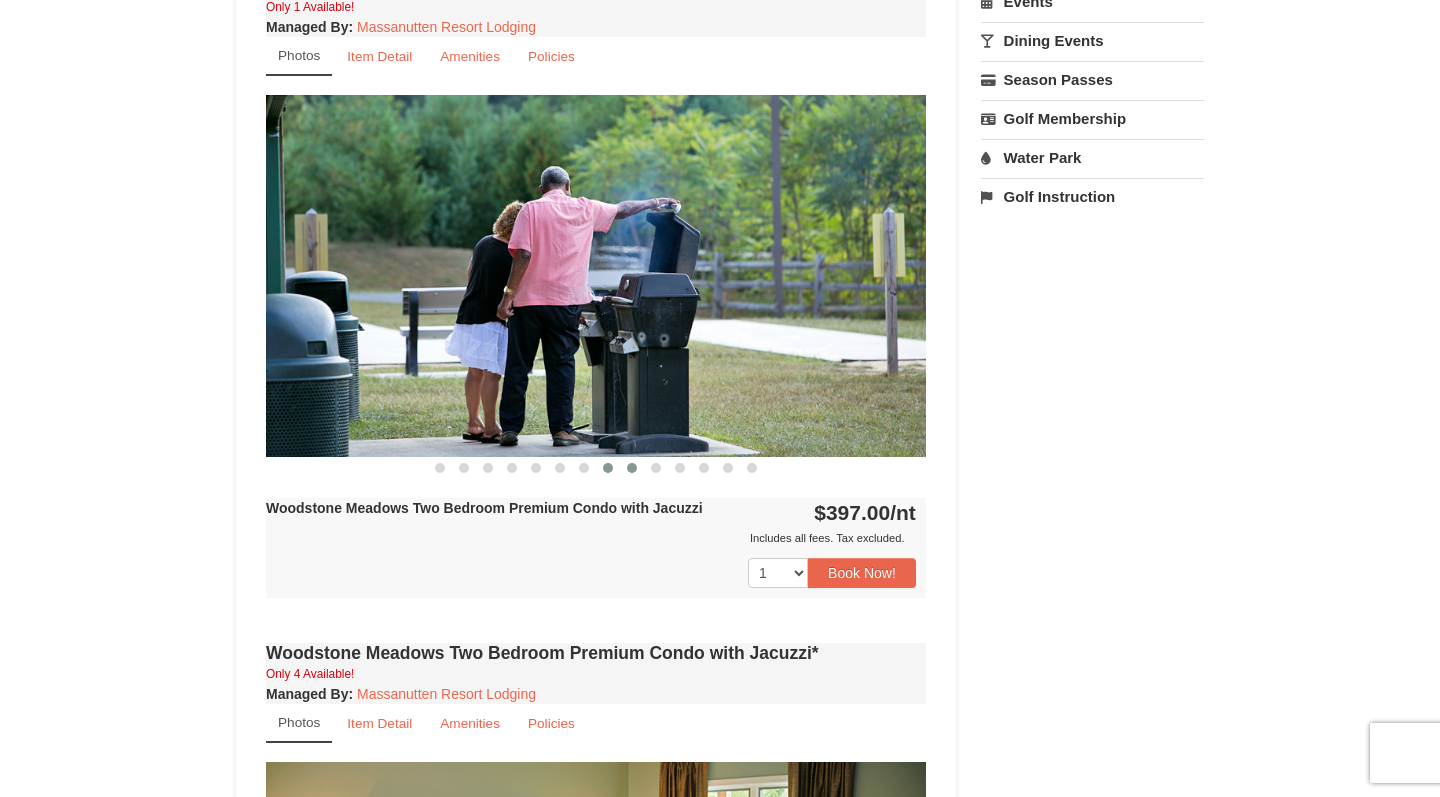 click at bounding box center (632, 468) 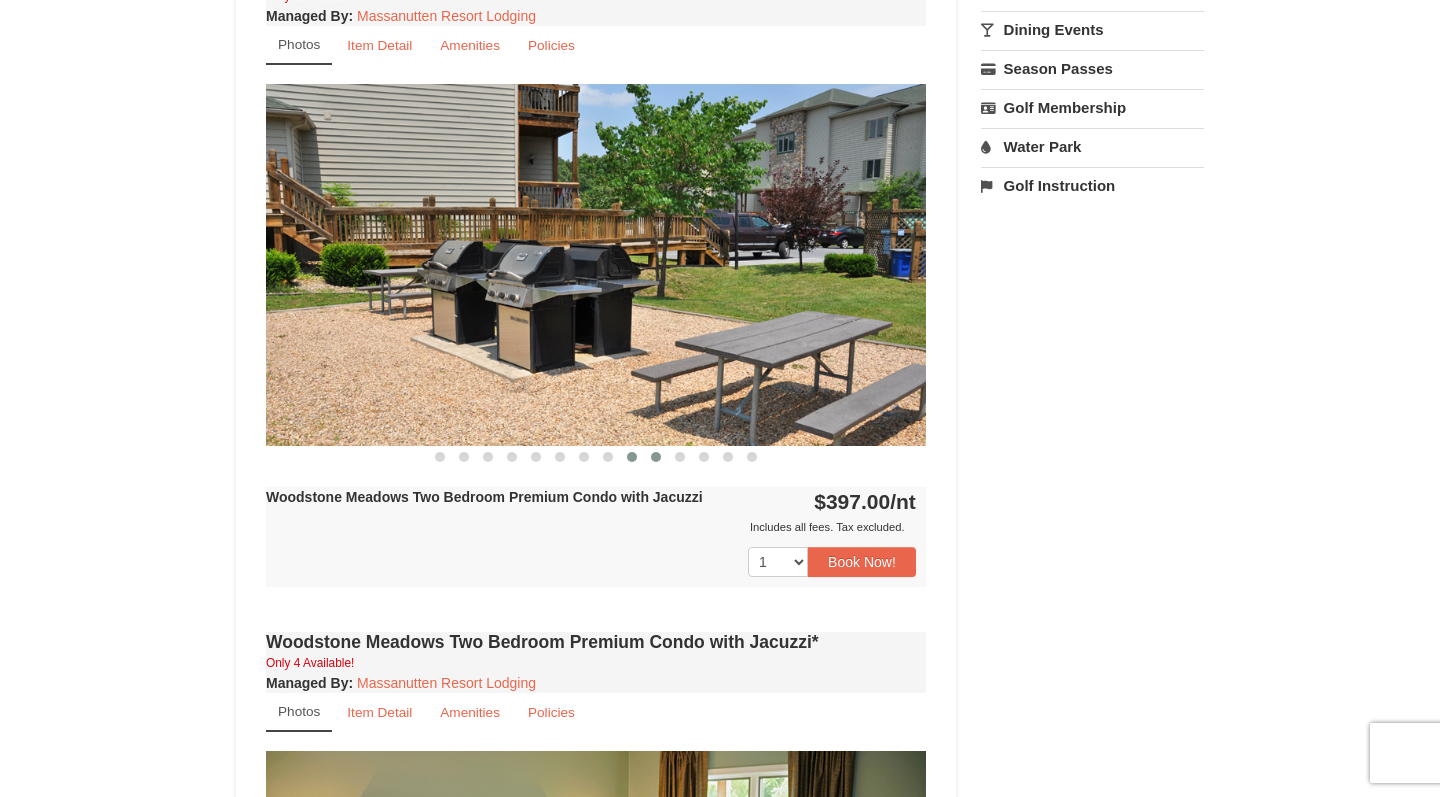 click at bounding box center (656, 457) 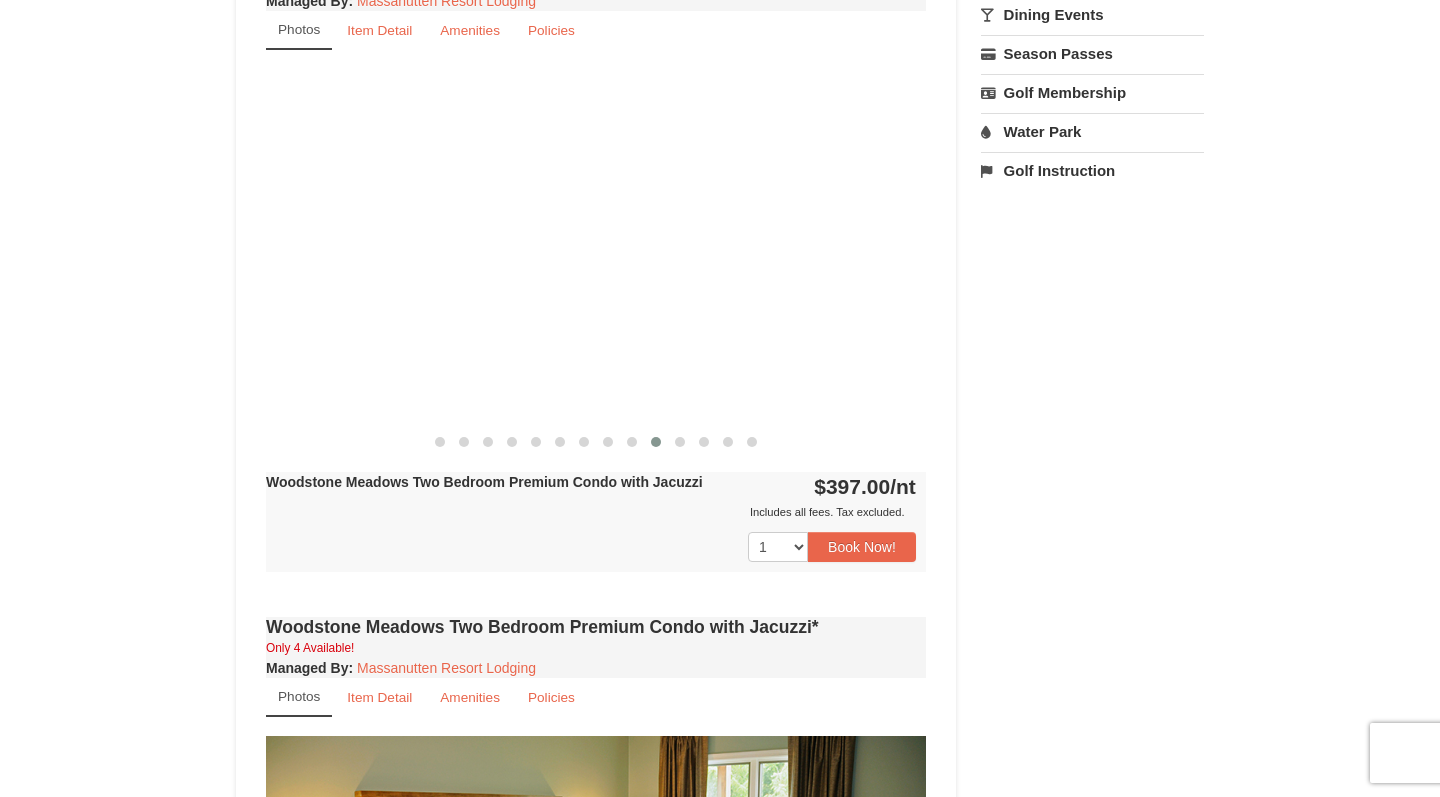scroll, scrollTop: 772, scrollLeft: 0, axis: vertical 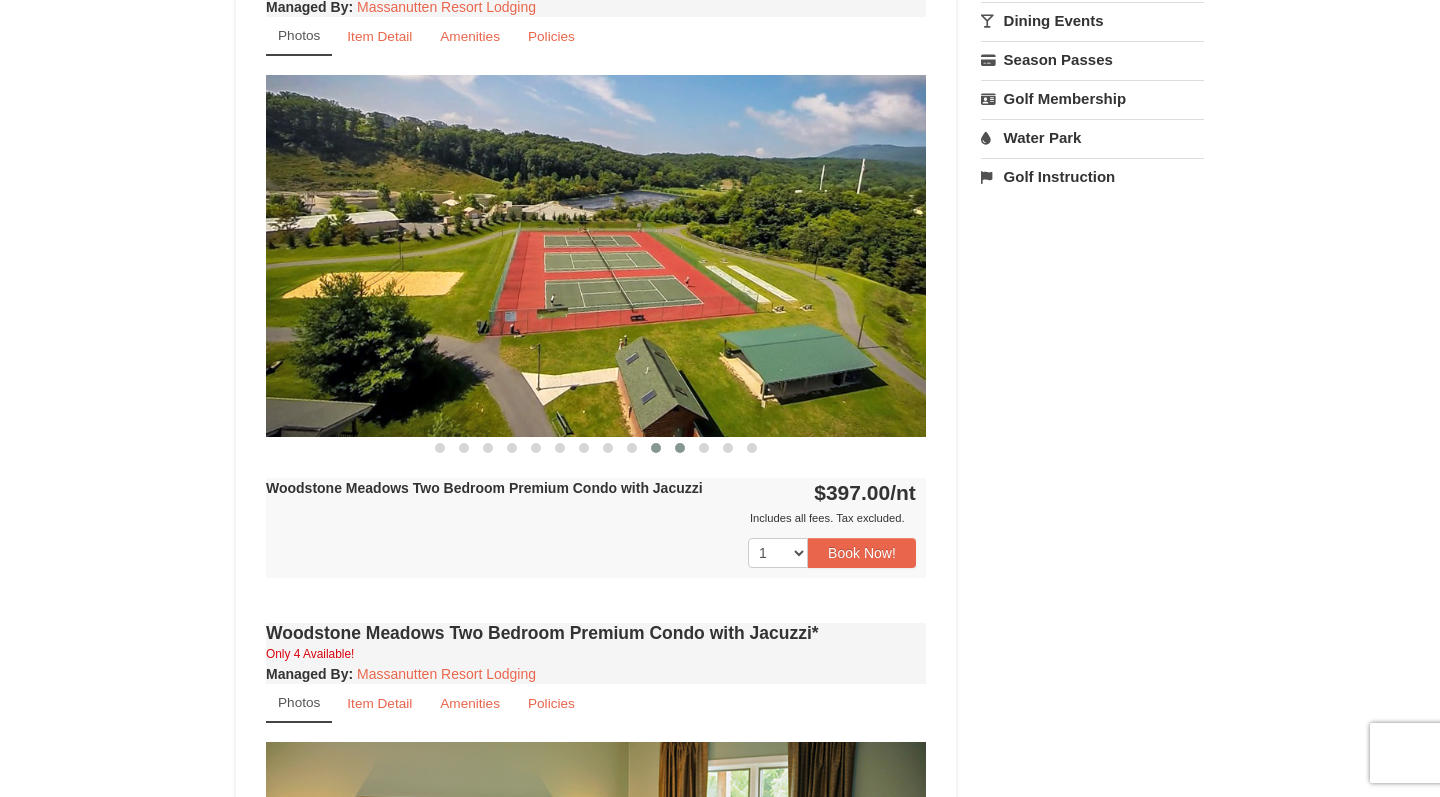 click at bounding box center (680, 448) 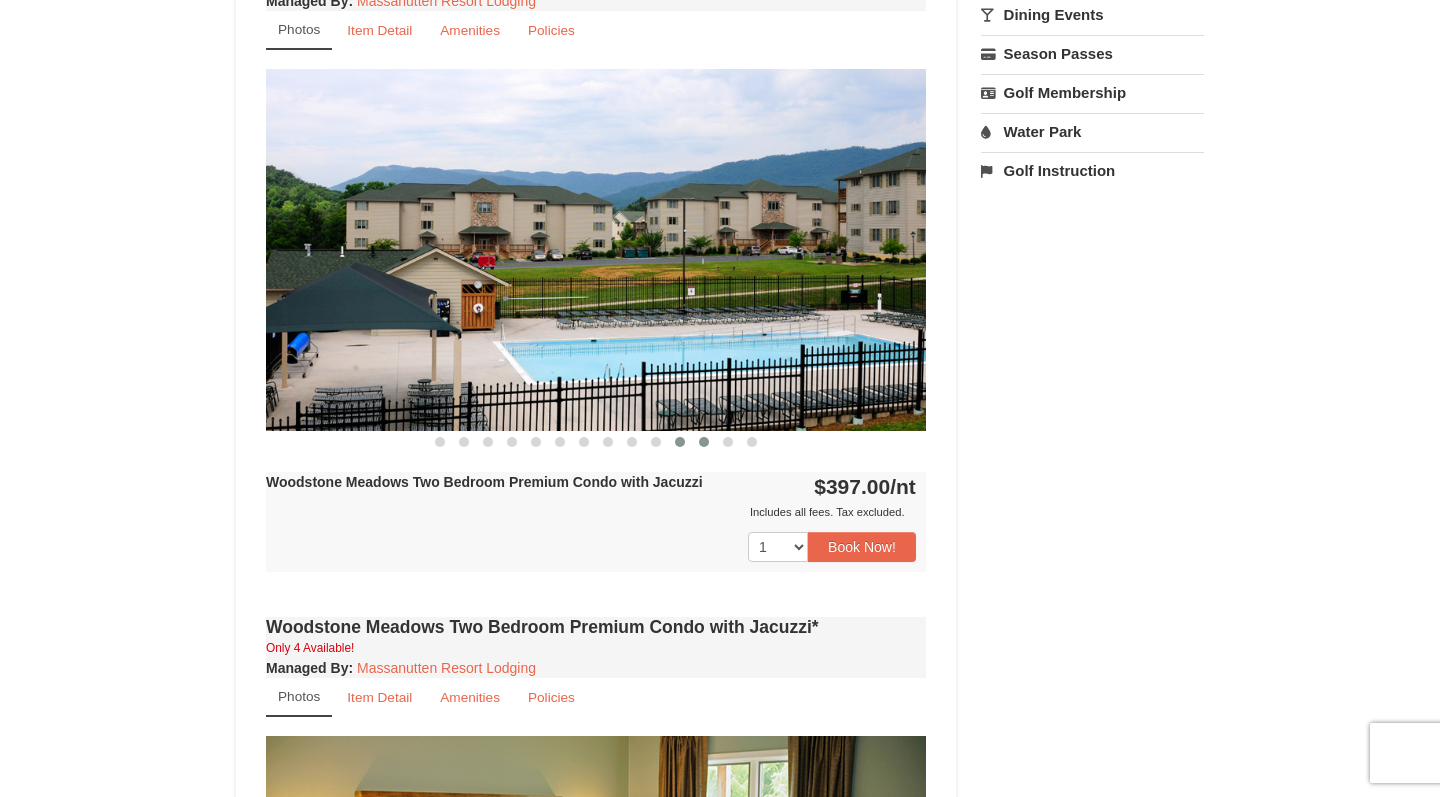 click at bounding box center [704, 442] 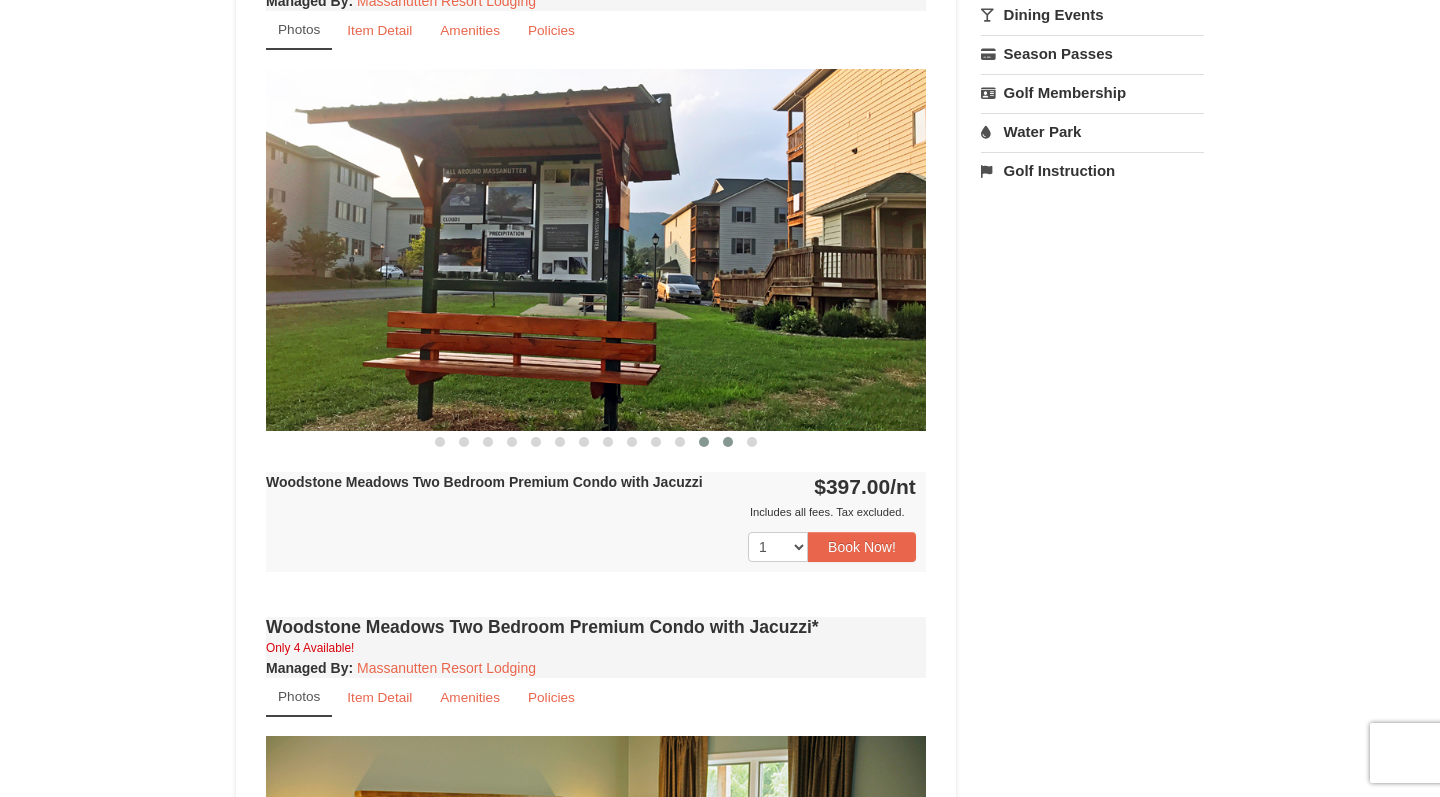 click at bounding box center (728, 442) 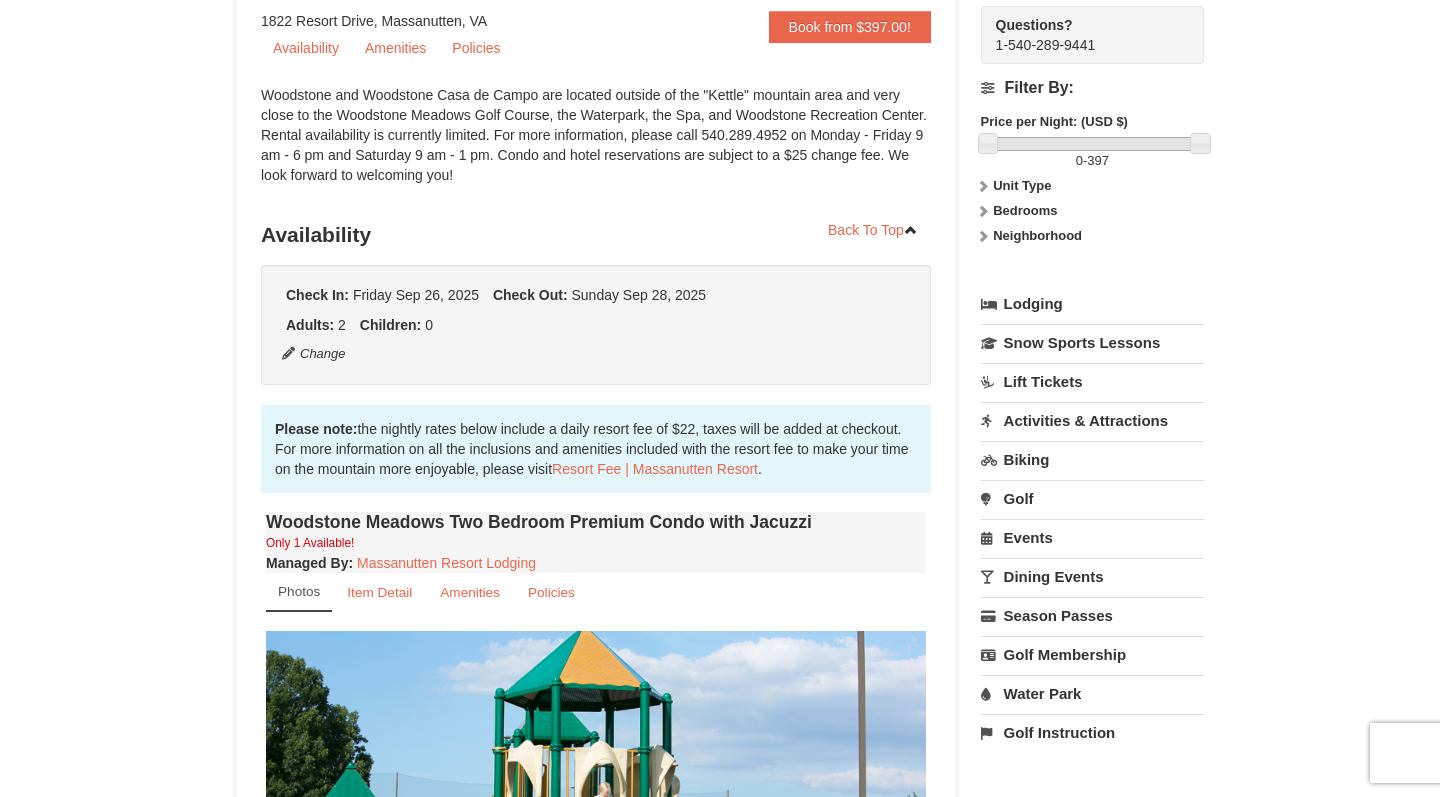 scroll, scrollTop: 211, scrollLeft: 0, axis: vertical 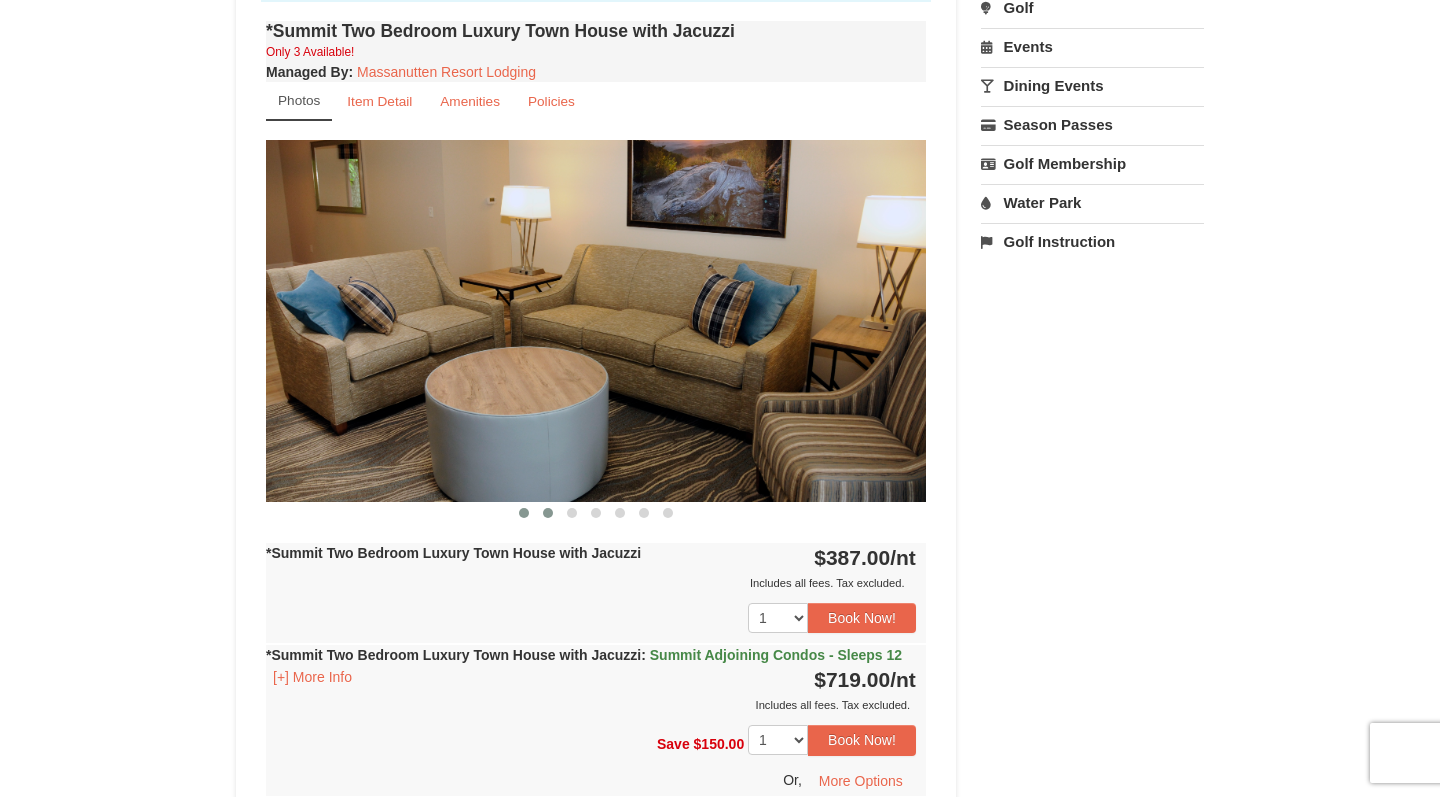 click at bounding box center (548, 513) 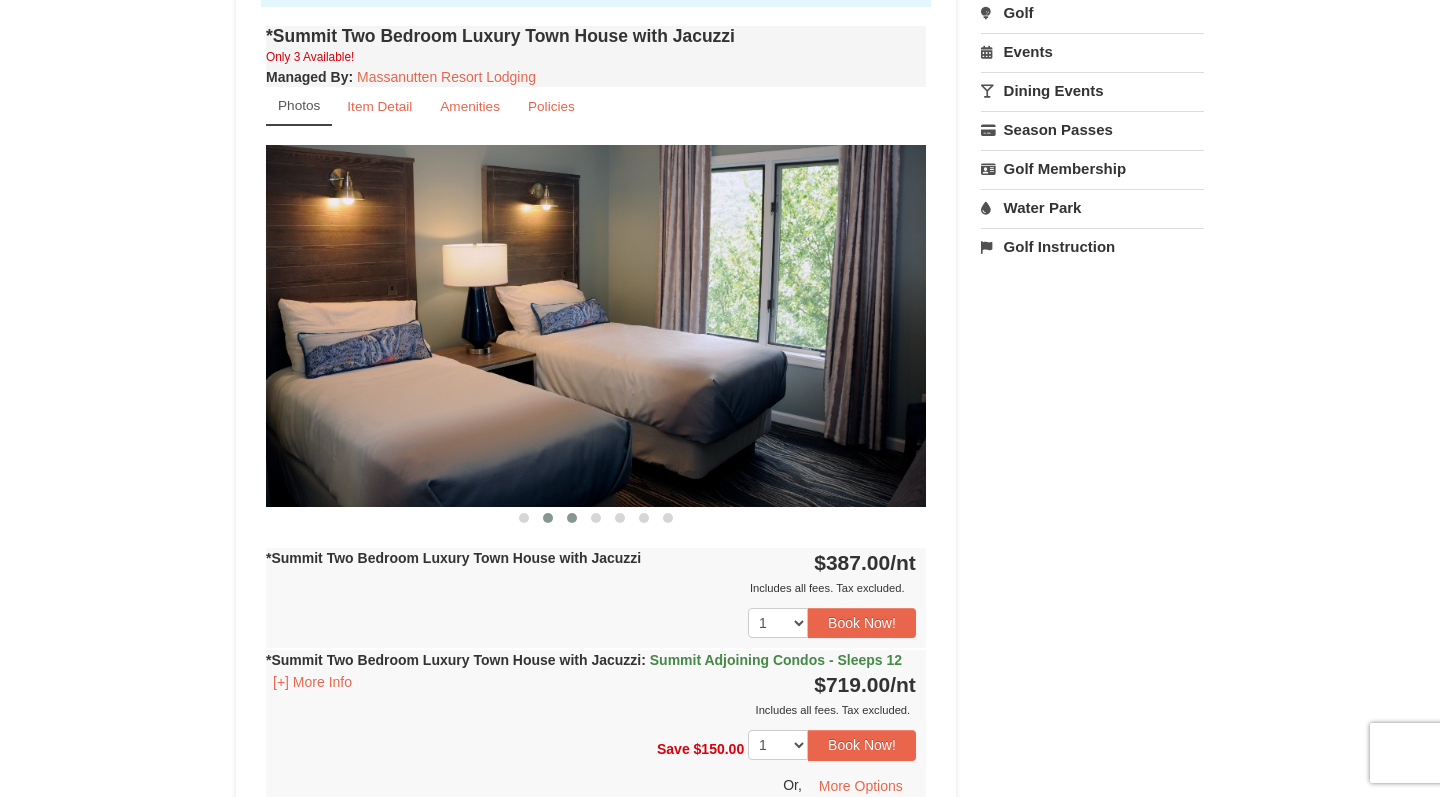 click on "‹ ›" at bounding box center (596, 336) 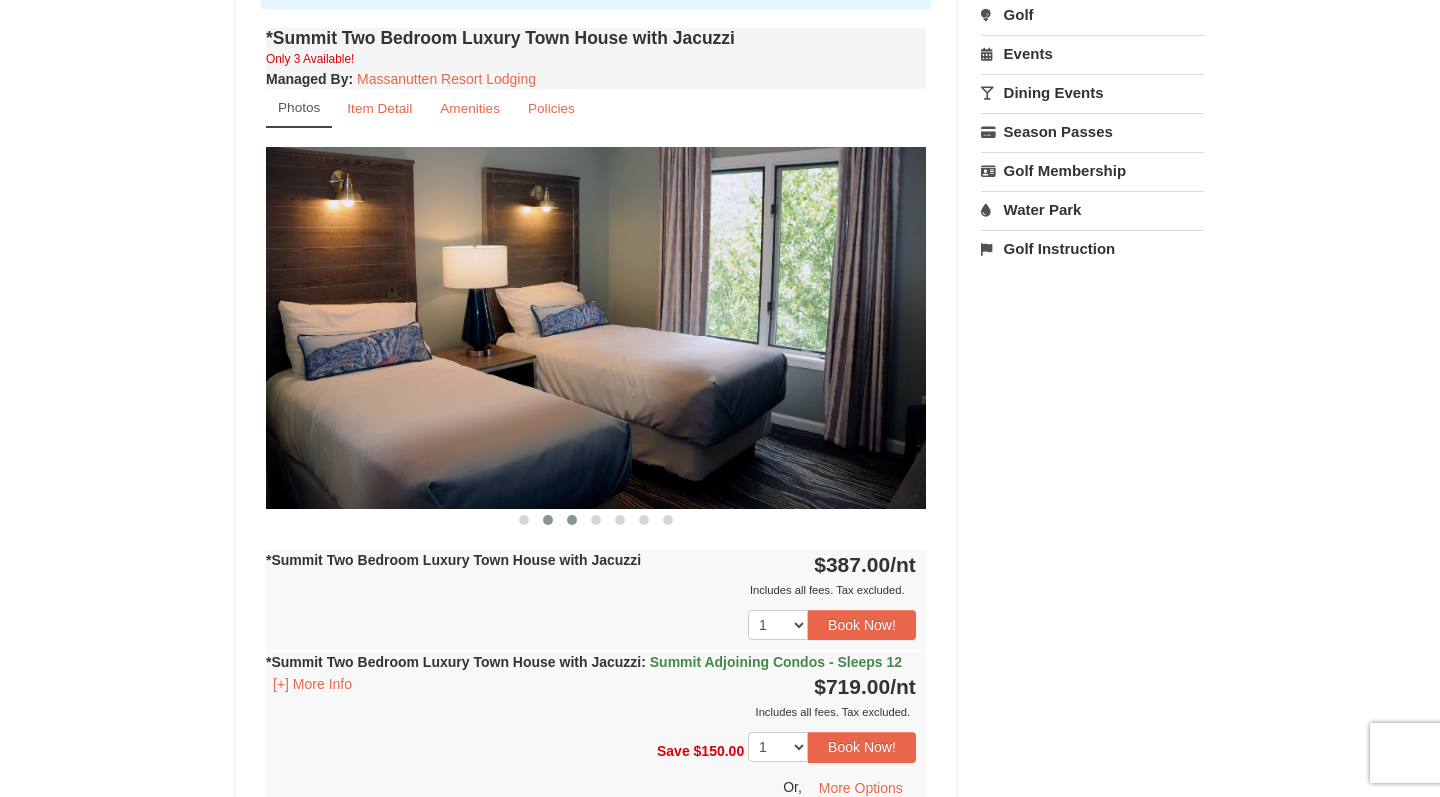 click at bounding box center (572, 520) 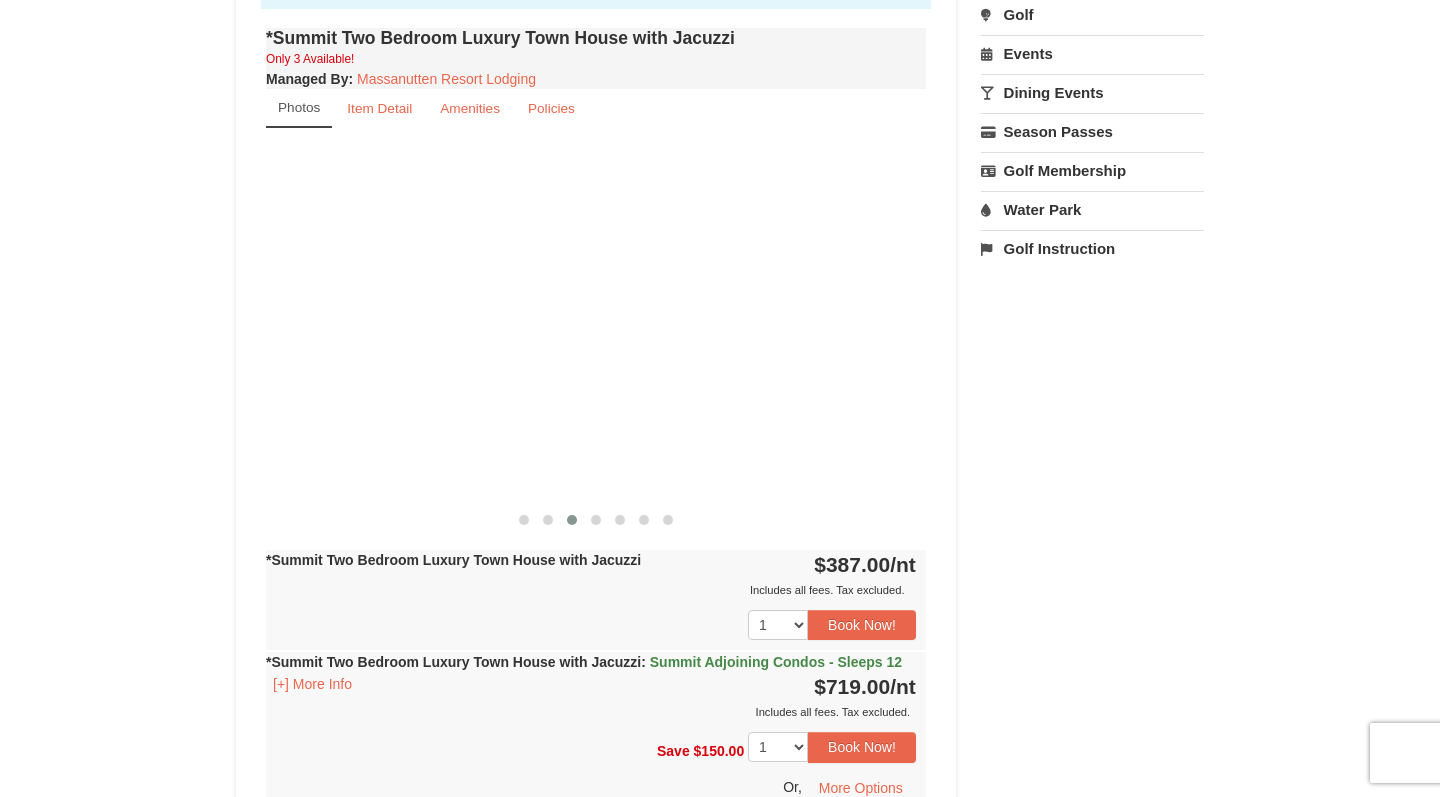 scroll, scrollTop: 696, scrollLeft: 0, axis: vertical 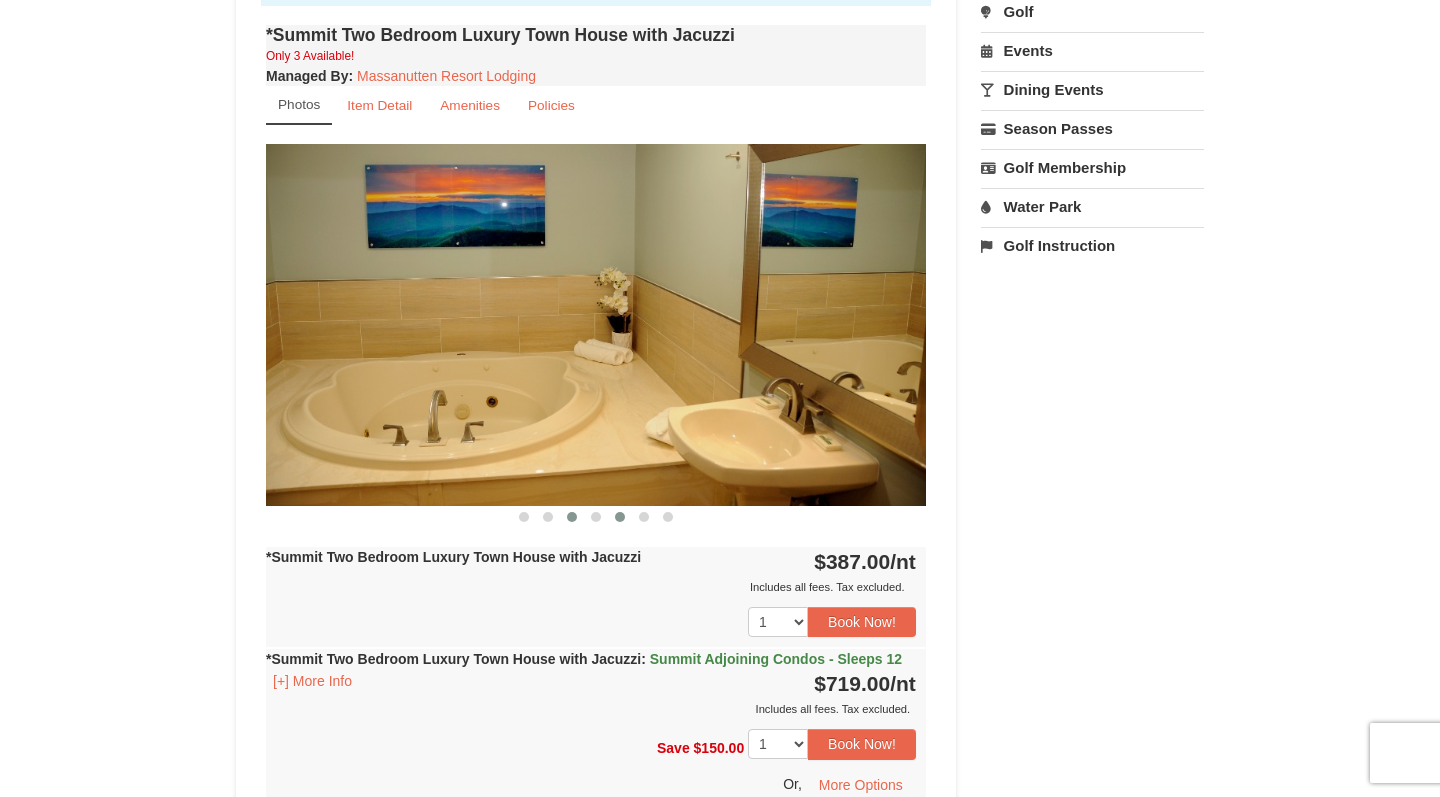 click at bounding box center (620, 517) 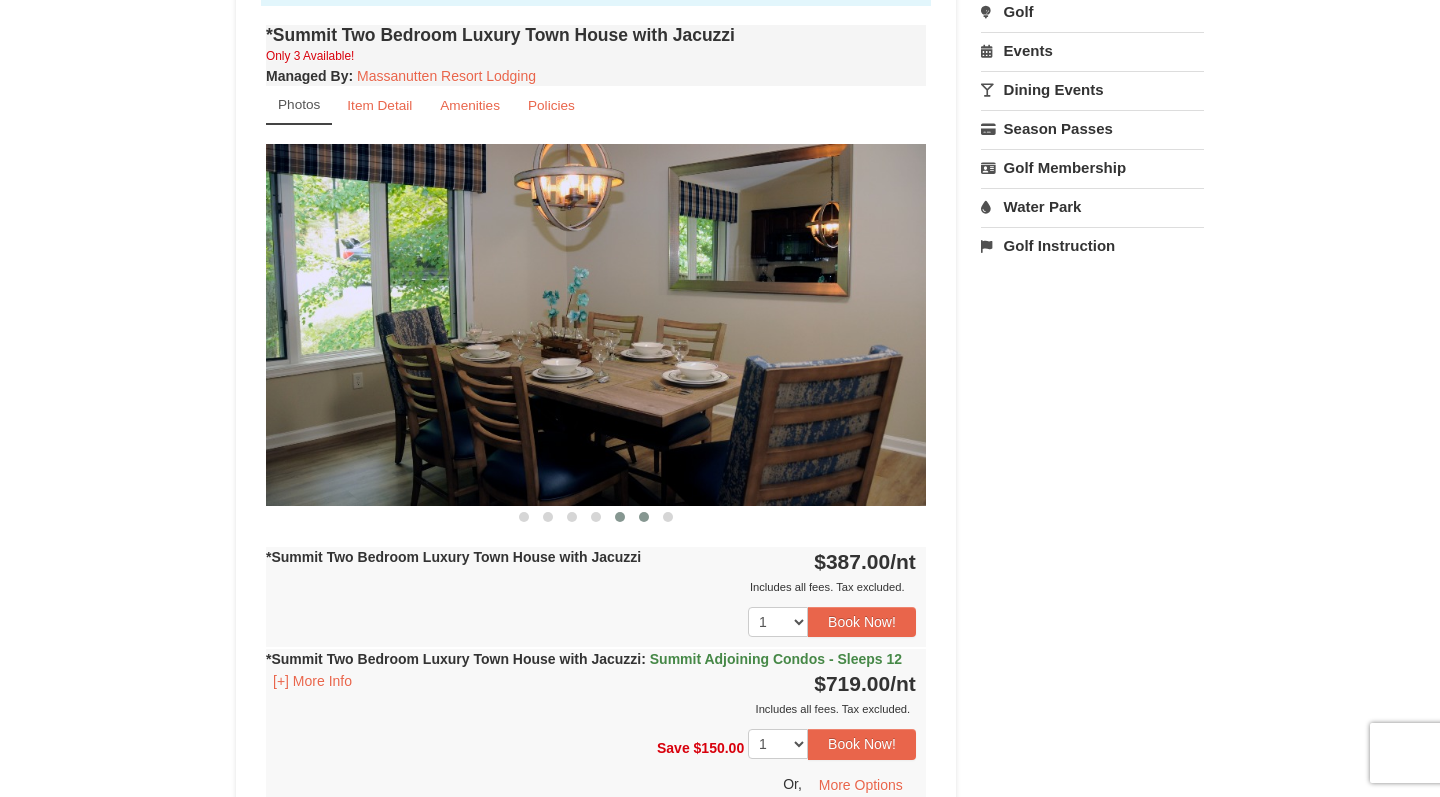 click at bounding box center (644, 517) 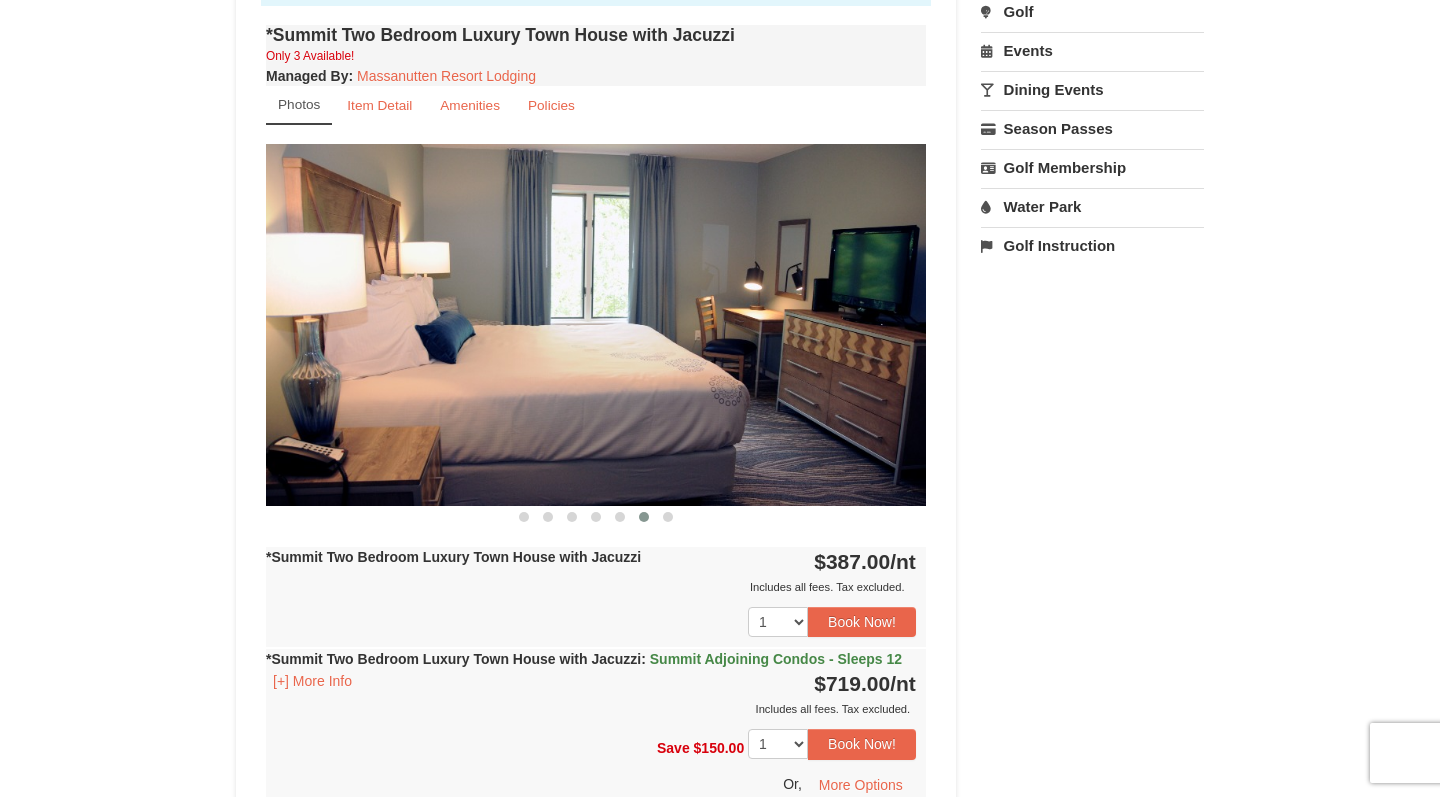 scroll, scrollTop: 697, scrollLeft: 0, axis: vertical 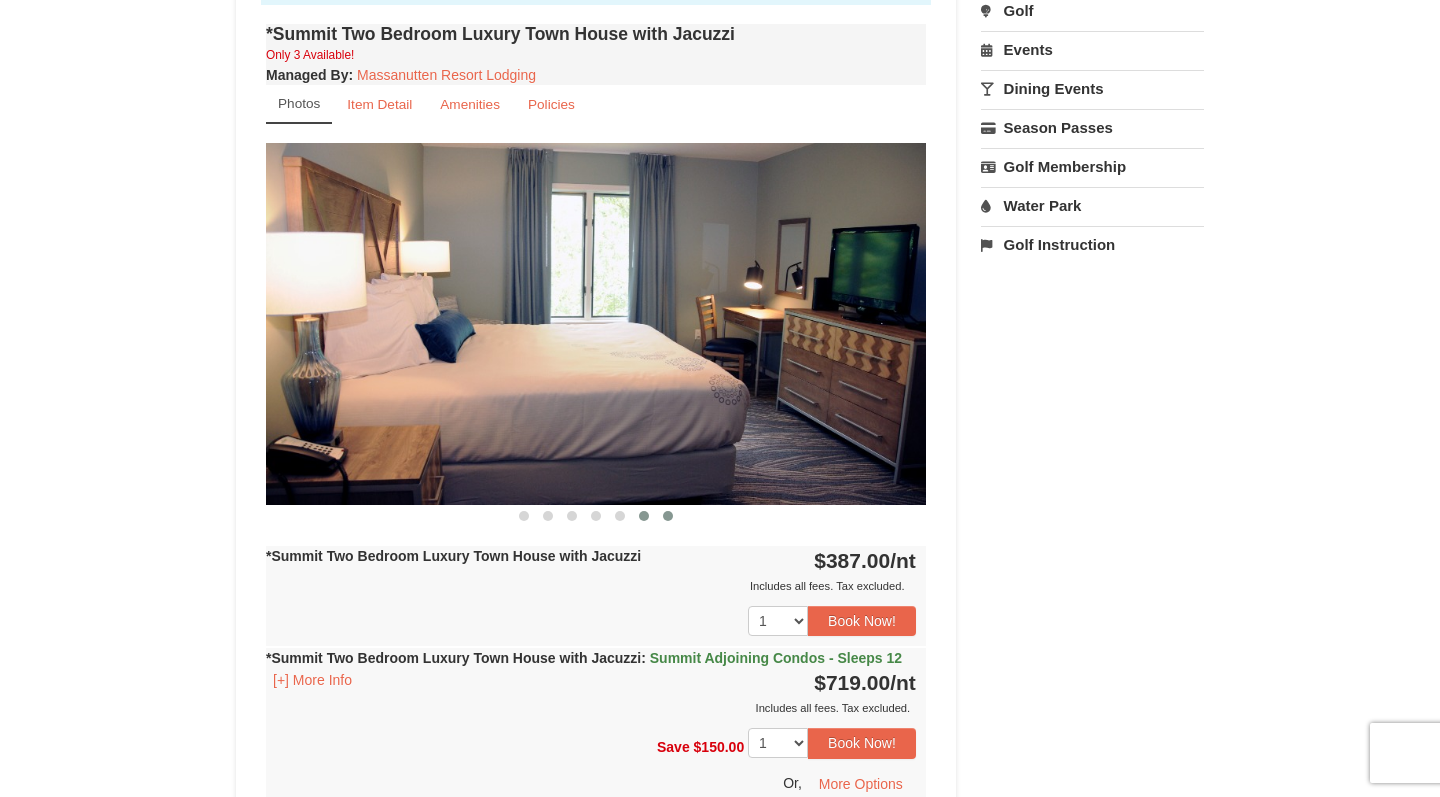 click at bounding box center (668, 516) 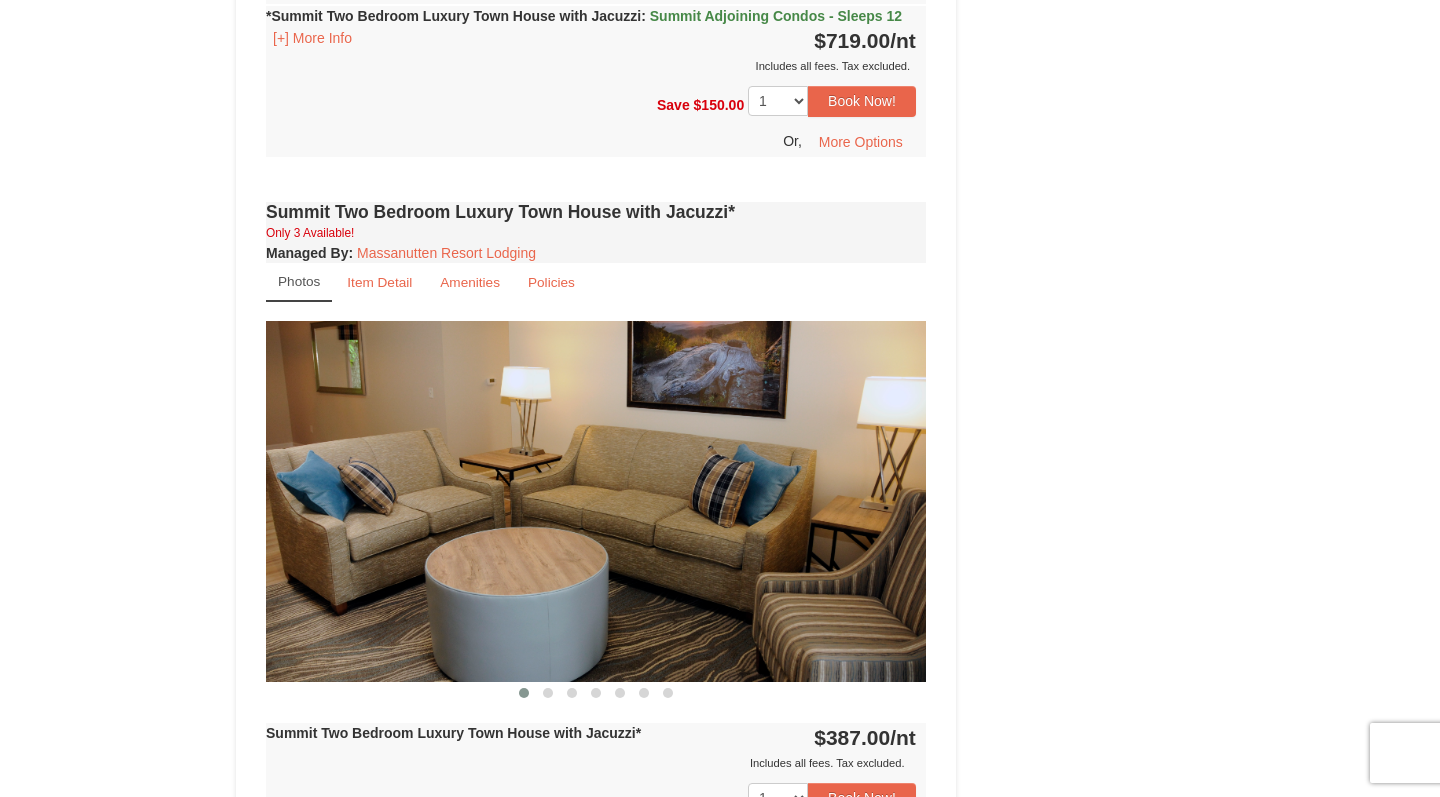 scroll, scrollTop: 1322, scrollLeft: 0, axis: vertical 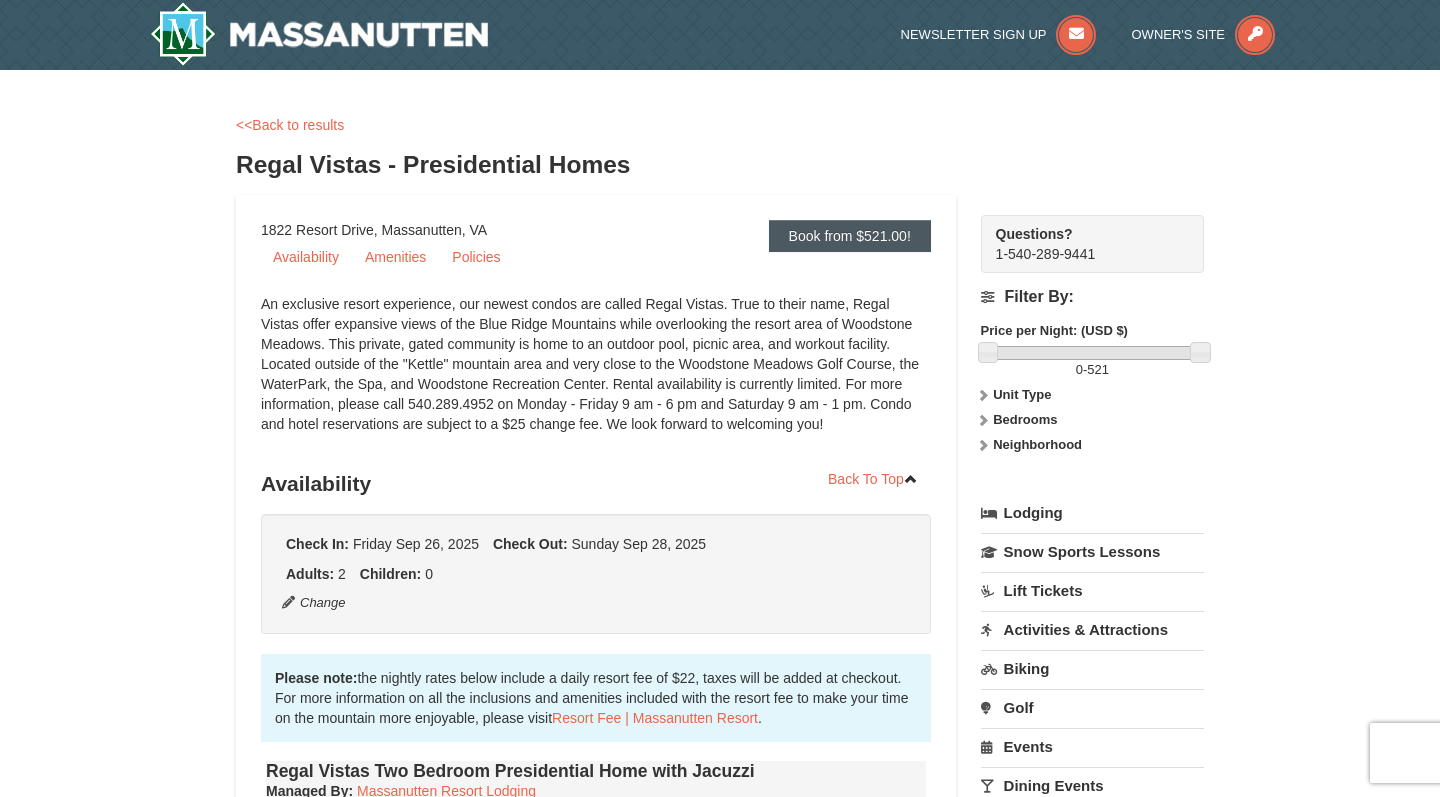 click on "Book from $521.00!" at bounding box center (850, 236) 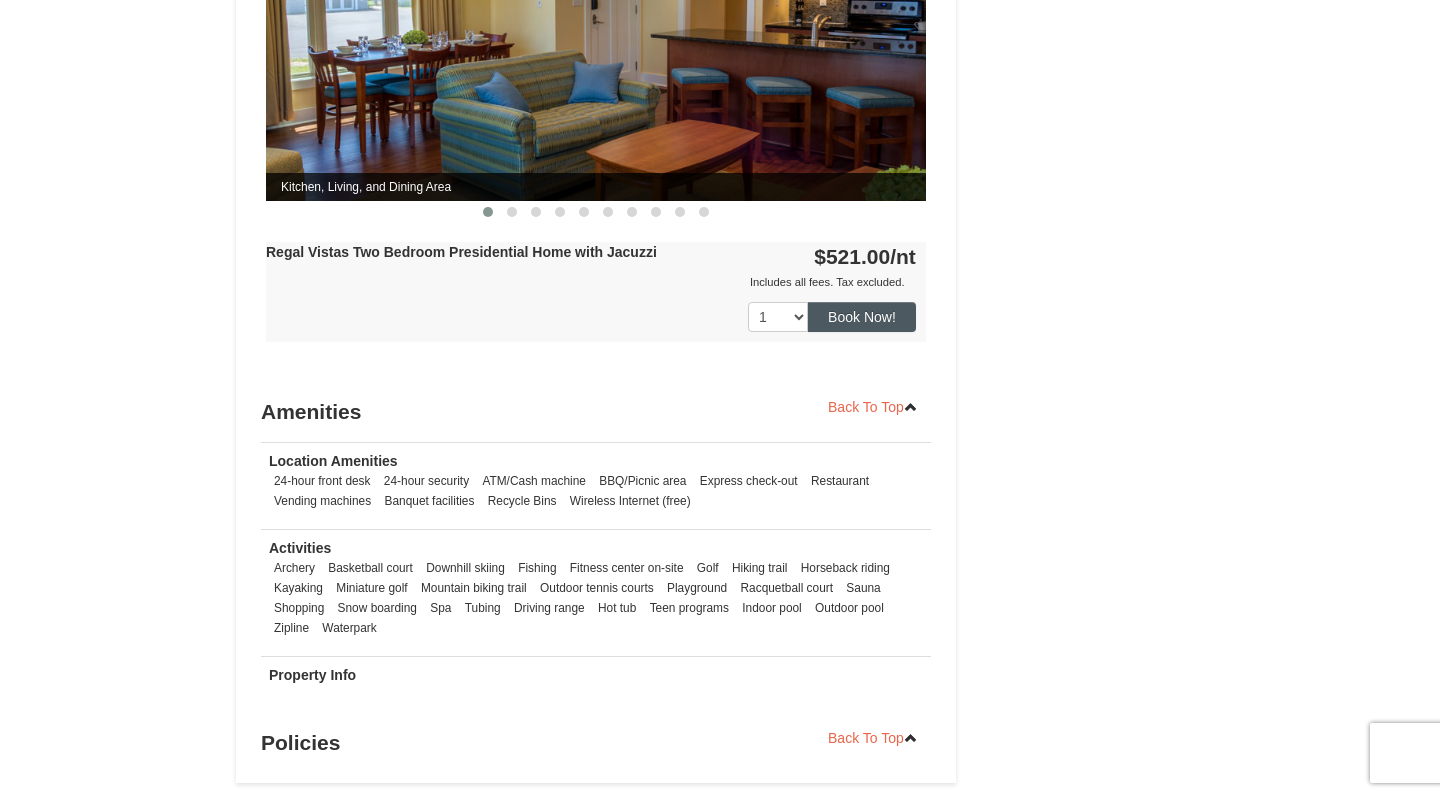 scroll, scrollTop: 1022, scrollLeft: 0, axis: vertical 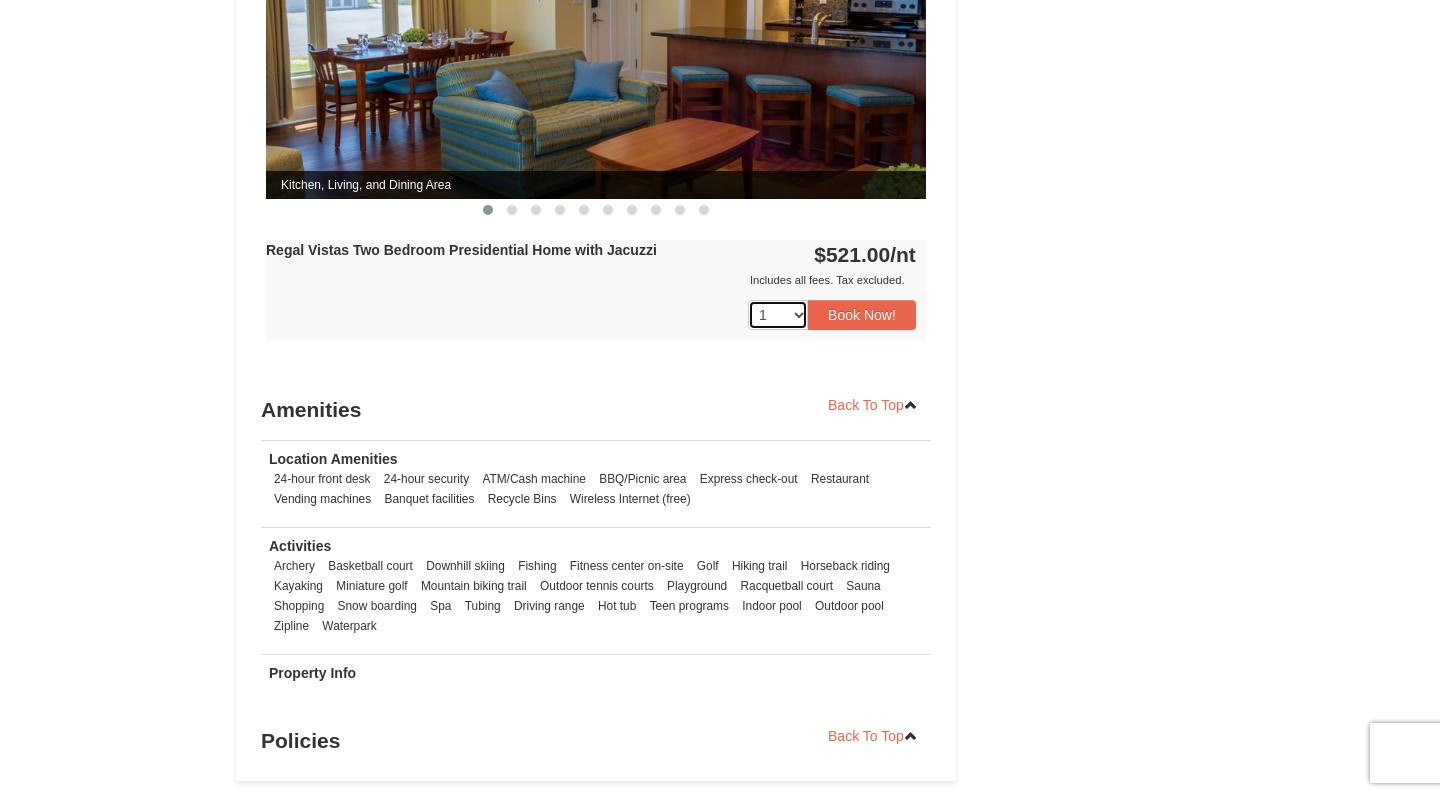 select on "2" 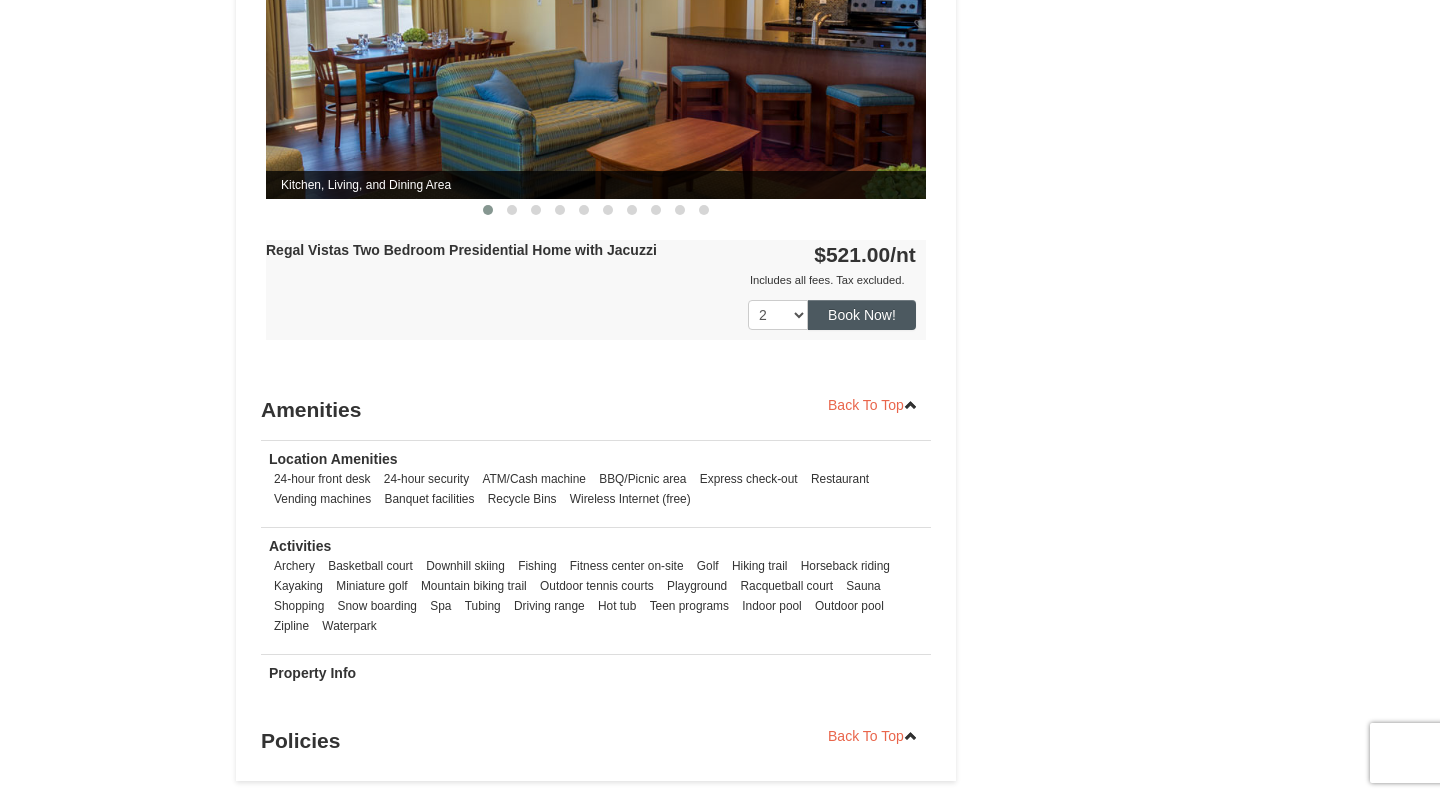 click on "Book Now!" at bounding box center [862, 315] 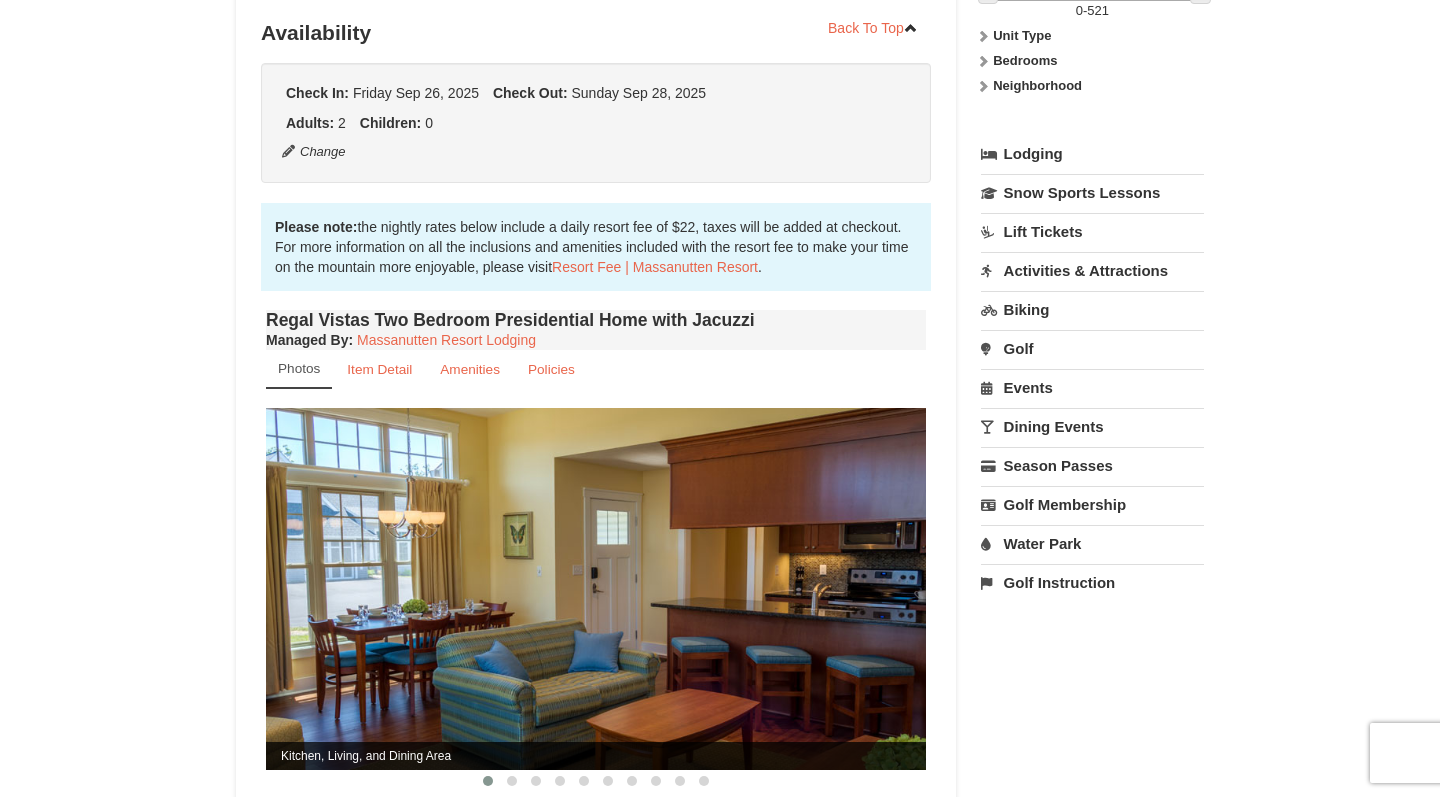scroll, scrollTop: 195, scrollLeft: 0, axis: vertical 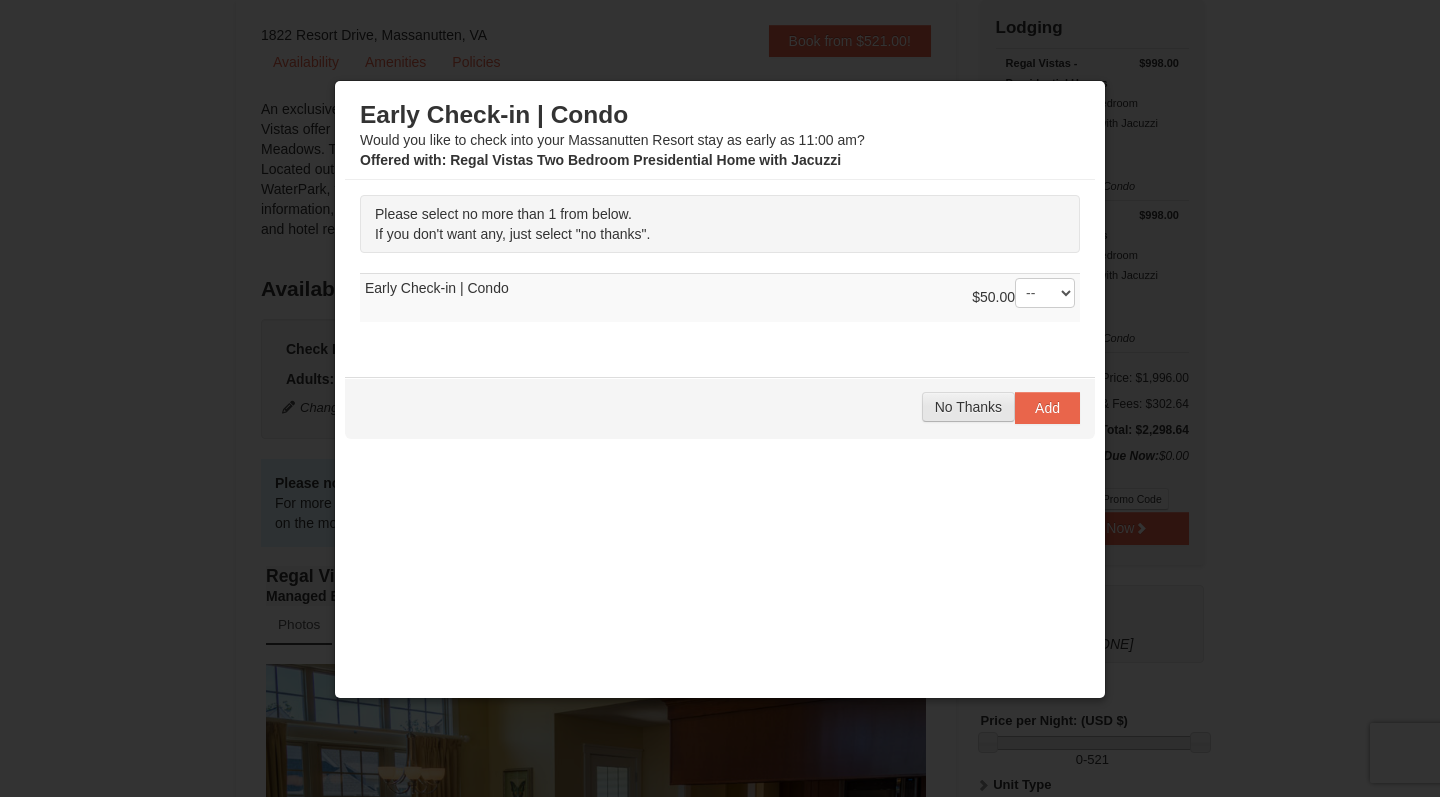 click on "No Thanks" at bounding box center [968, 407] 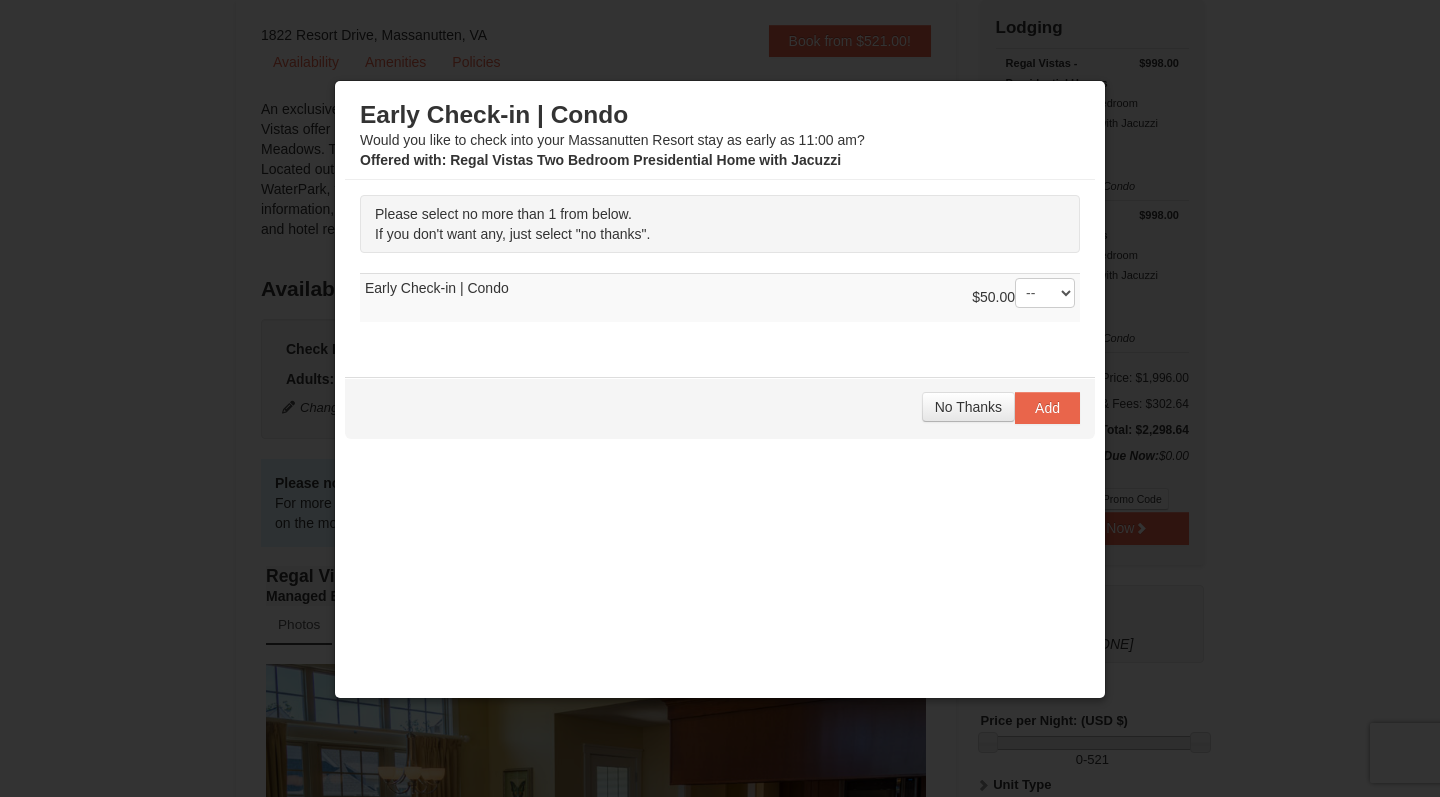 scroll, scrollTop: 2, scrollLeft: 0, axis: vertical 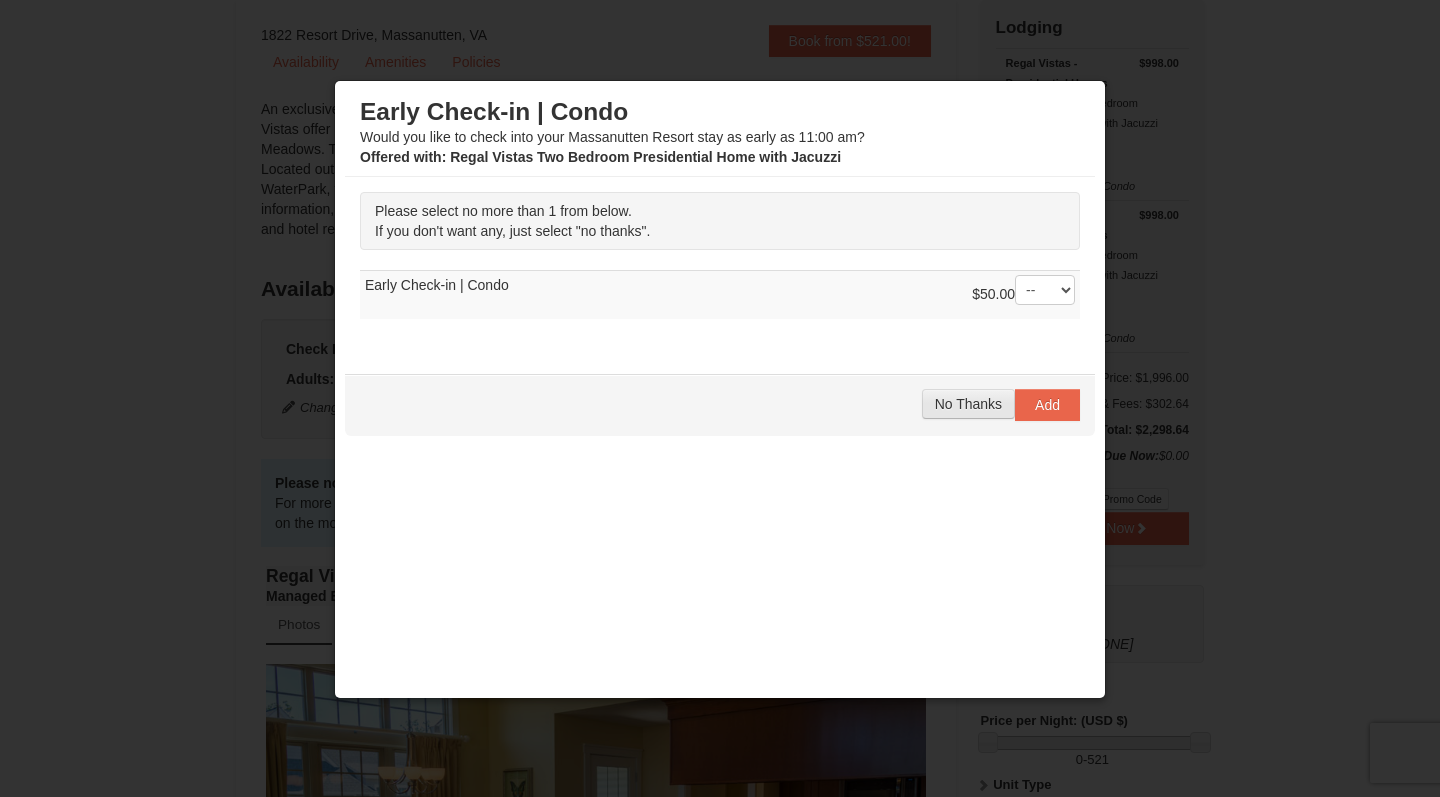 click on "No Thanks" at bounding box center [968, 404] 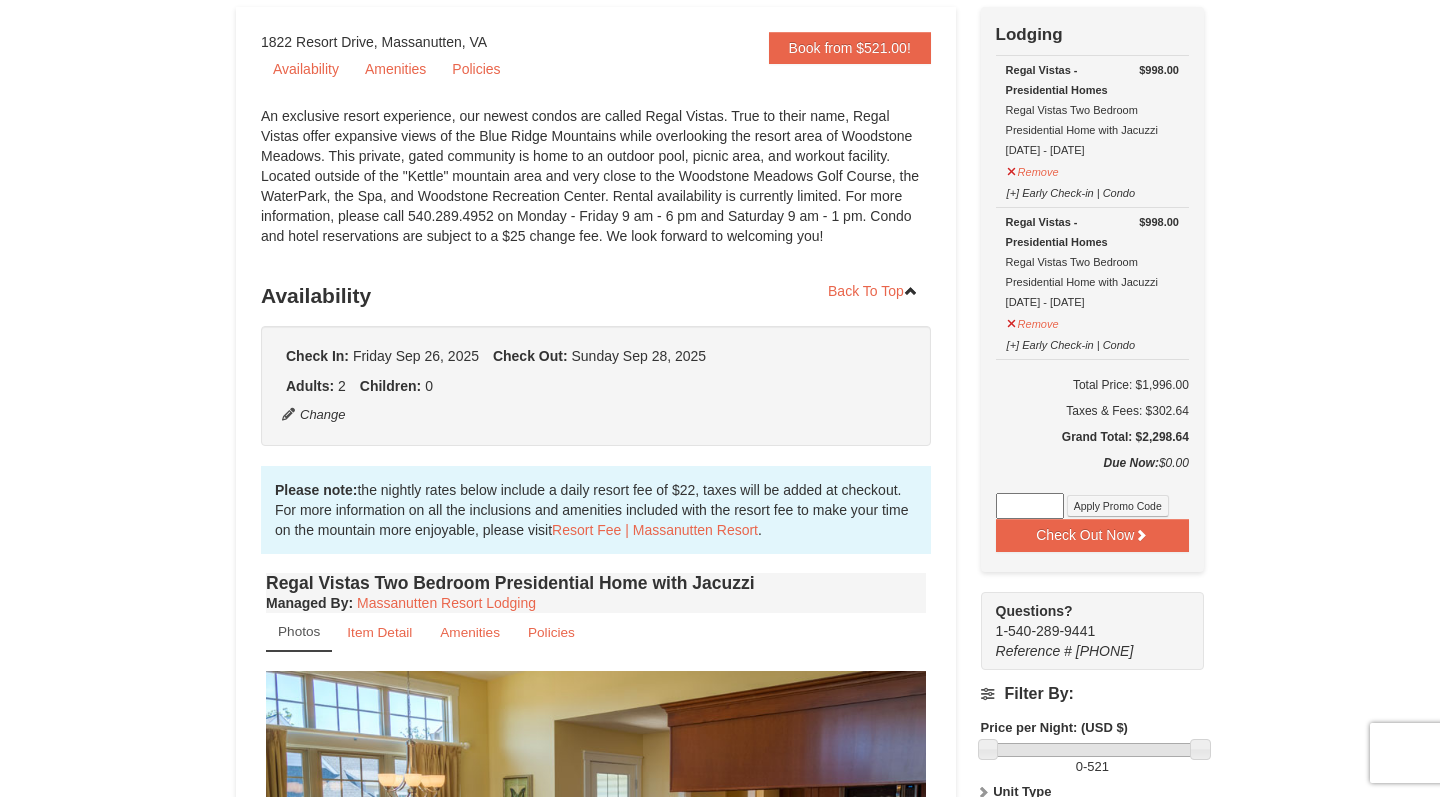 scroll, scrollTop: 192, scrollLeft: 0, axis: vertical 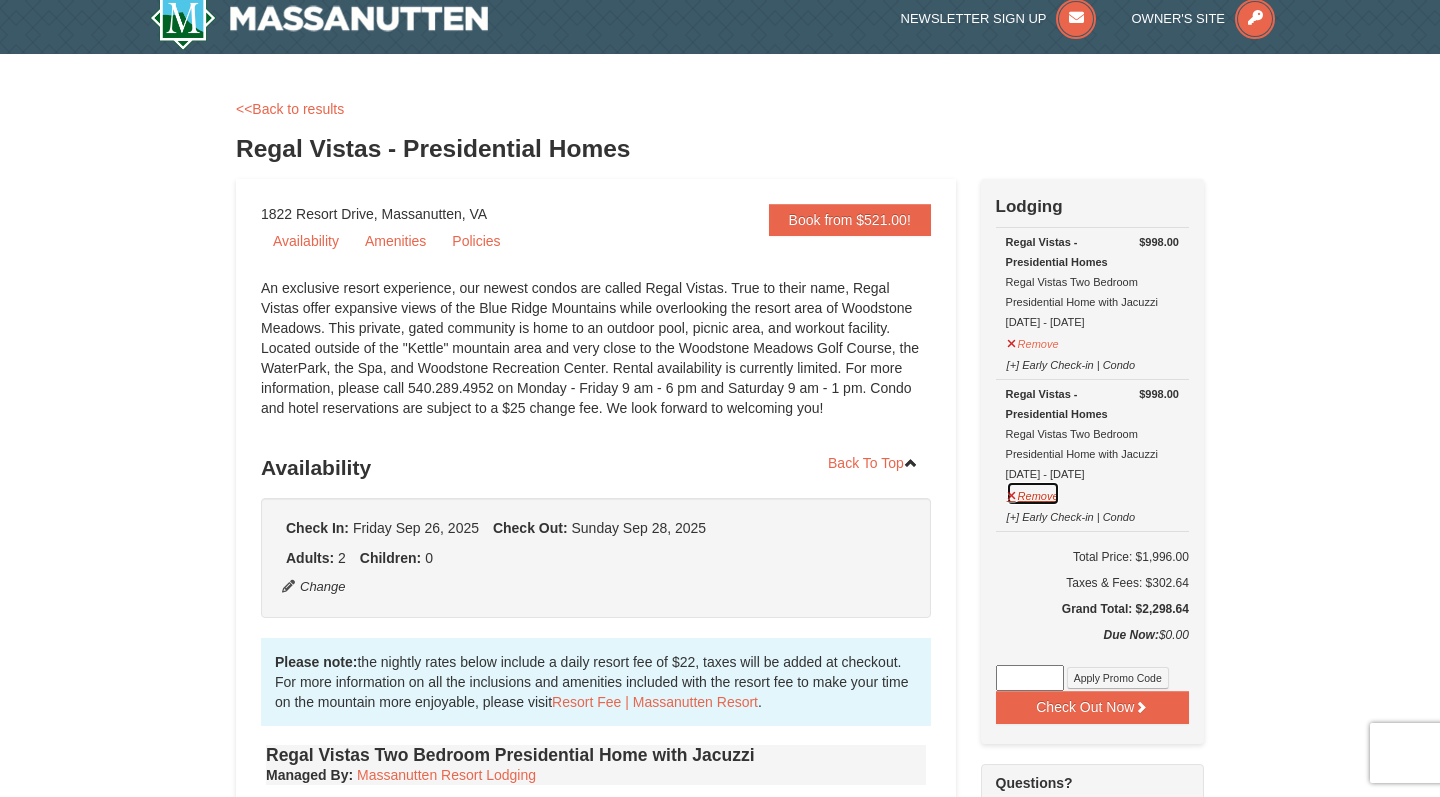 click on "Remove" at bounding box center [1033, 493] 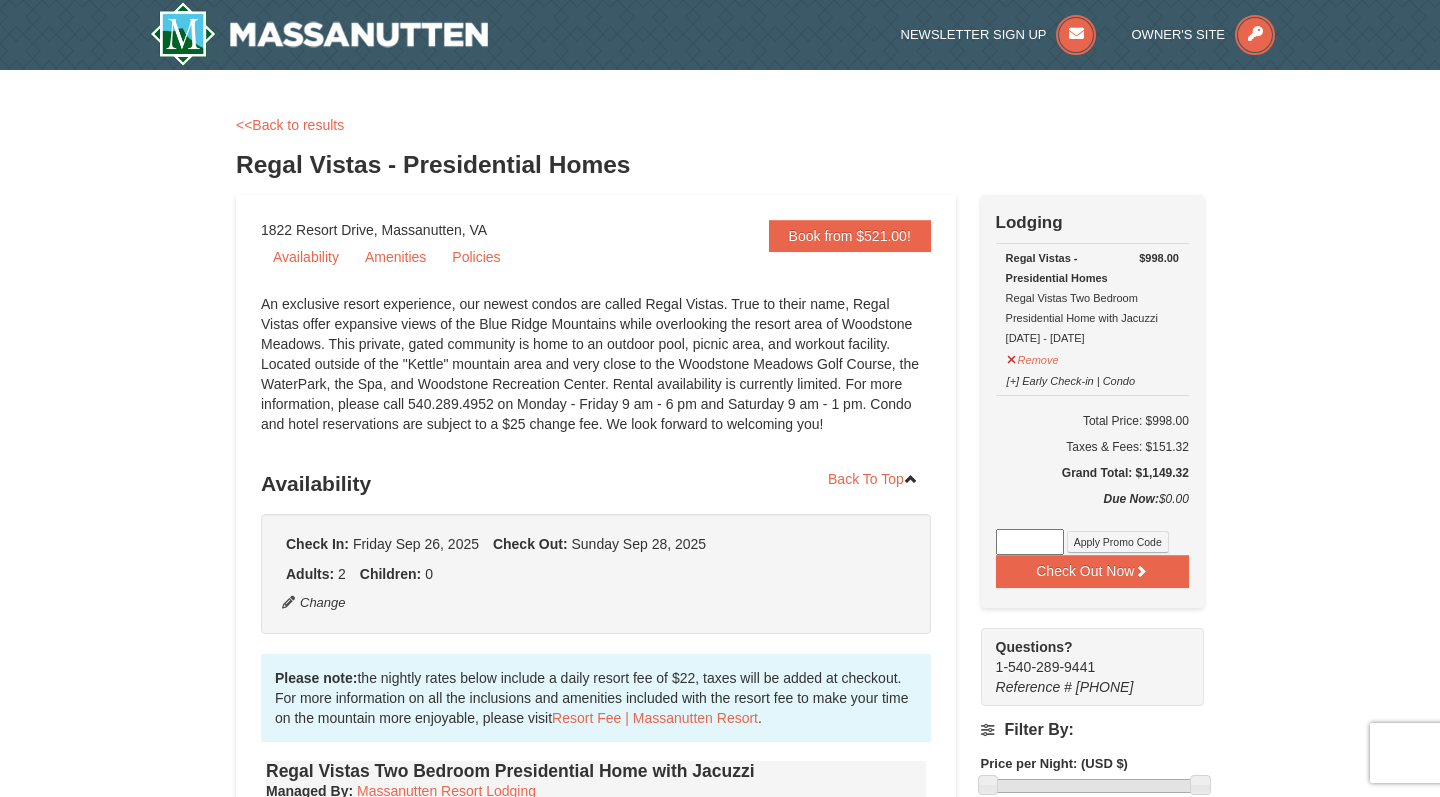 scroll, scrollTop: 0, scrollLeft: 0, axis: both 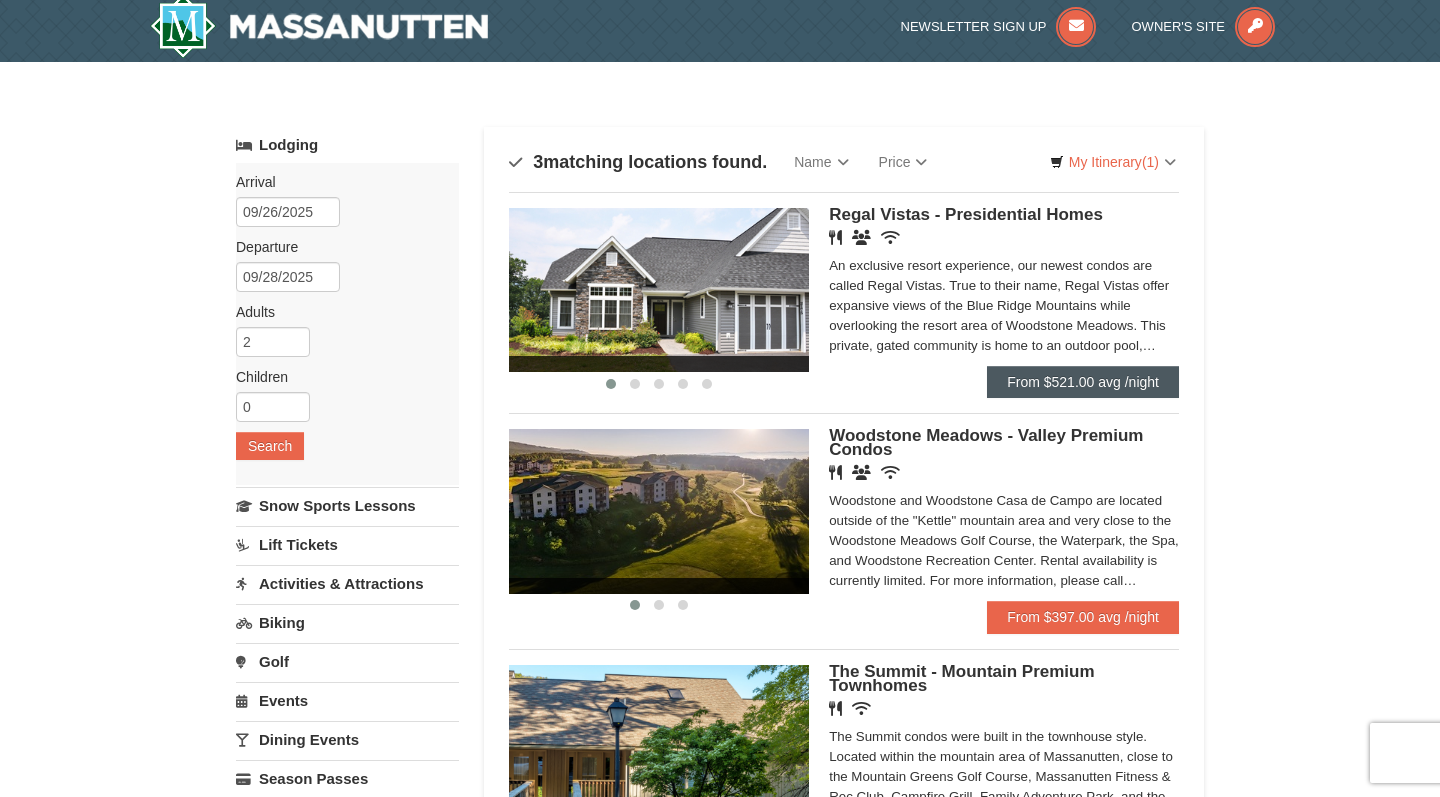 click on "From $521.00 avg /night" at bounding box center (1083, 382) 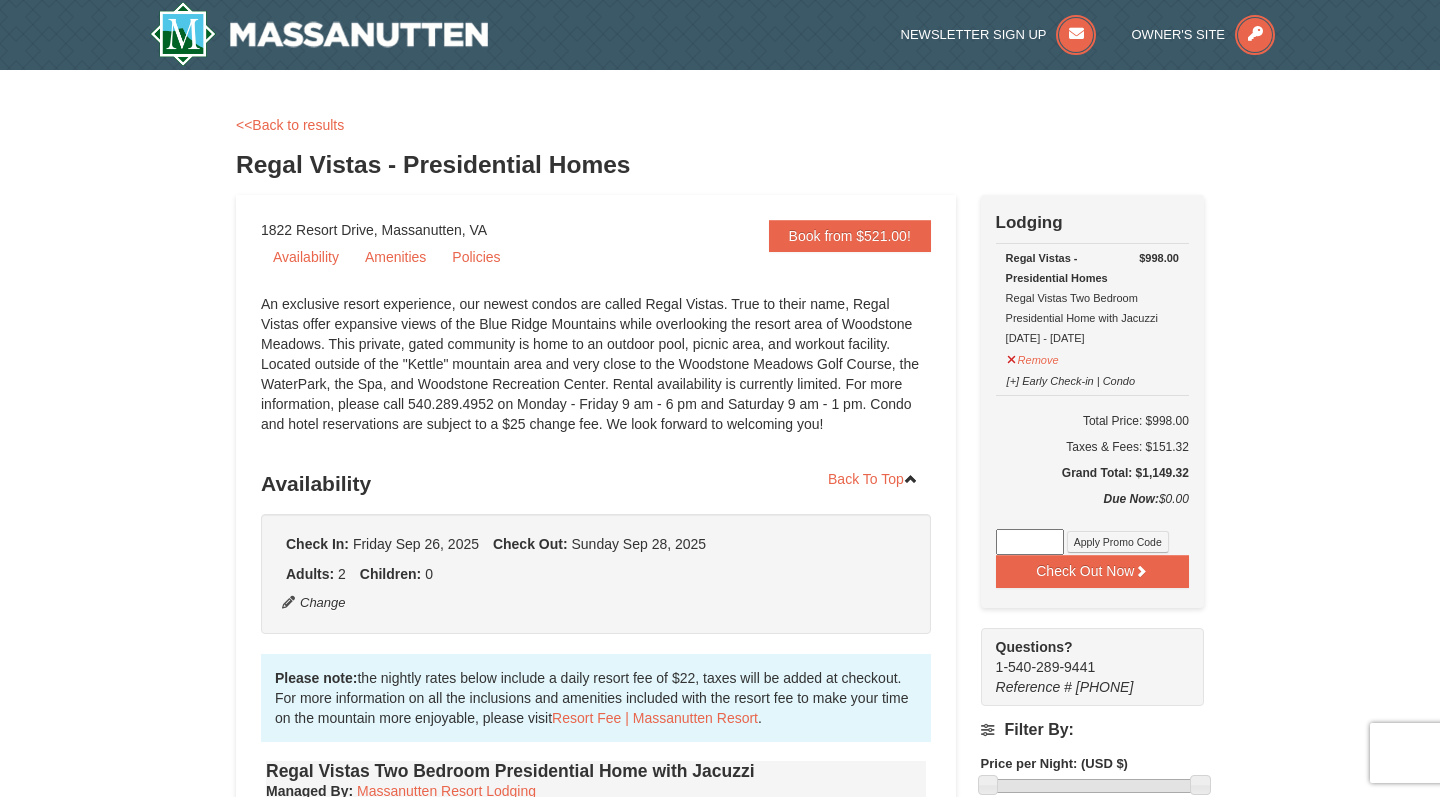 scroll, scrollTop: 163, scrollLeft: 0, axis: vertical 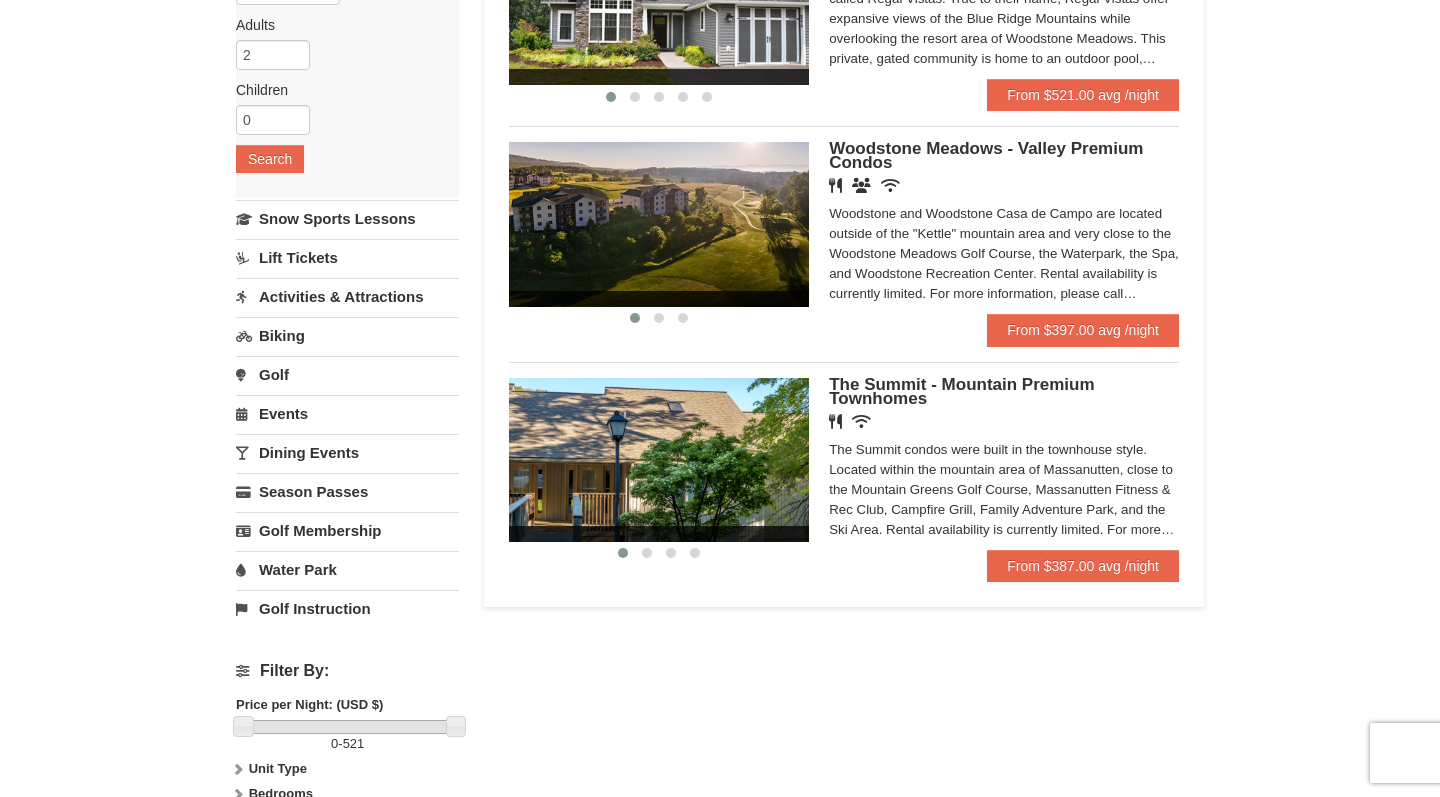 click on "The Summit condos were built in the townhouse style. Located within the mountain area of Massanutten, close to the Mountain Greens Golf Course, Massanutten Fitness & Rec Club, Campfire Grill, Family Adventure Park, and the Ski Area.
Rental availability is currently limited. For more information, please call 540.289.4952 on Monday - Friday 9 am - 6 pm and Saturday 9 am - 1 pm. Condo and hotel reservations are subject to a $25 change fee.
We look forward to welcoming you!" at bounding box center [1004, 490] 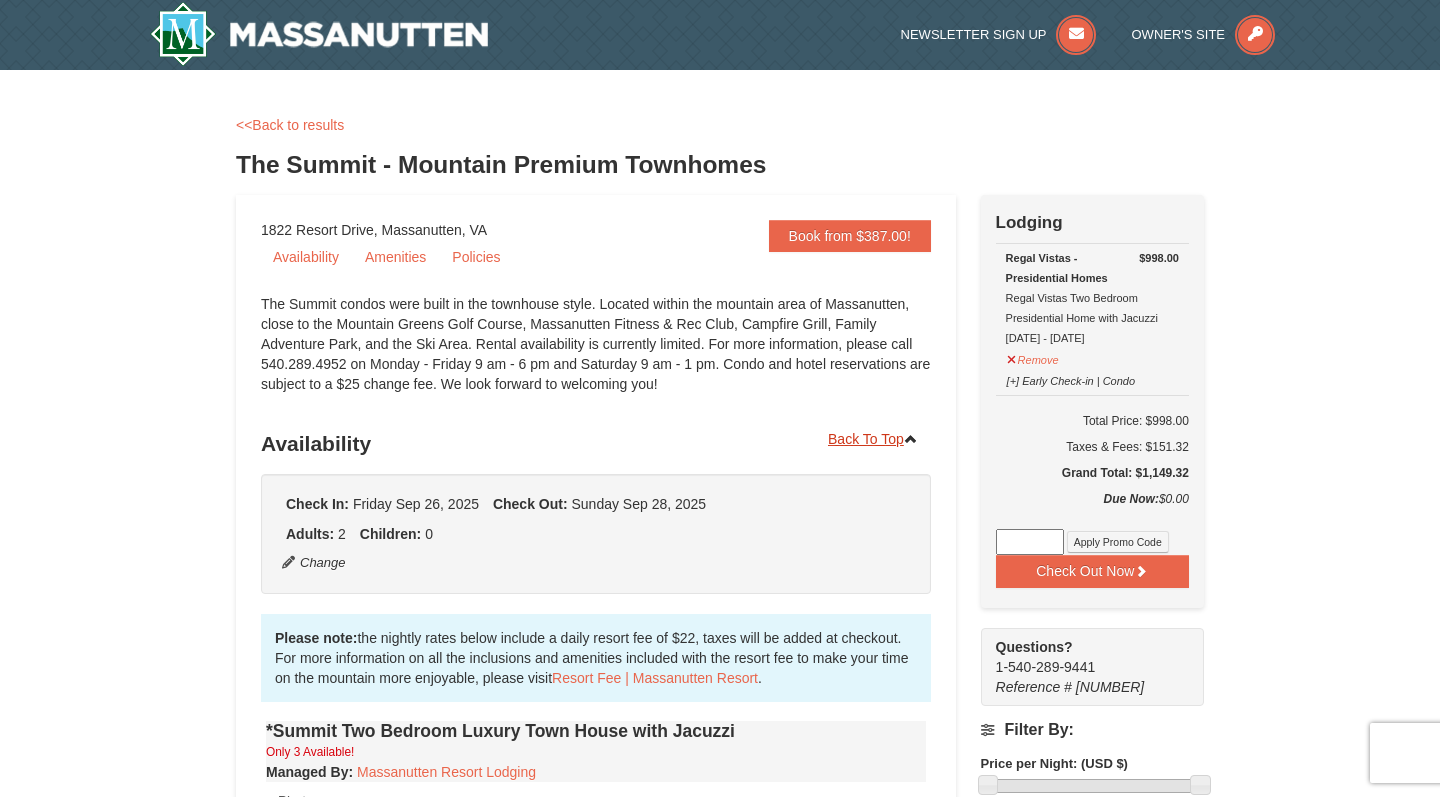 scroll, scrollTop: 0, scrollLeft: 0, axis: both 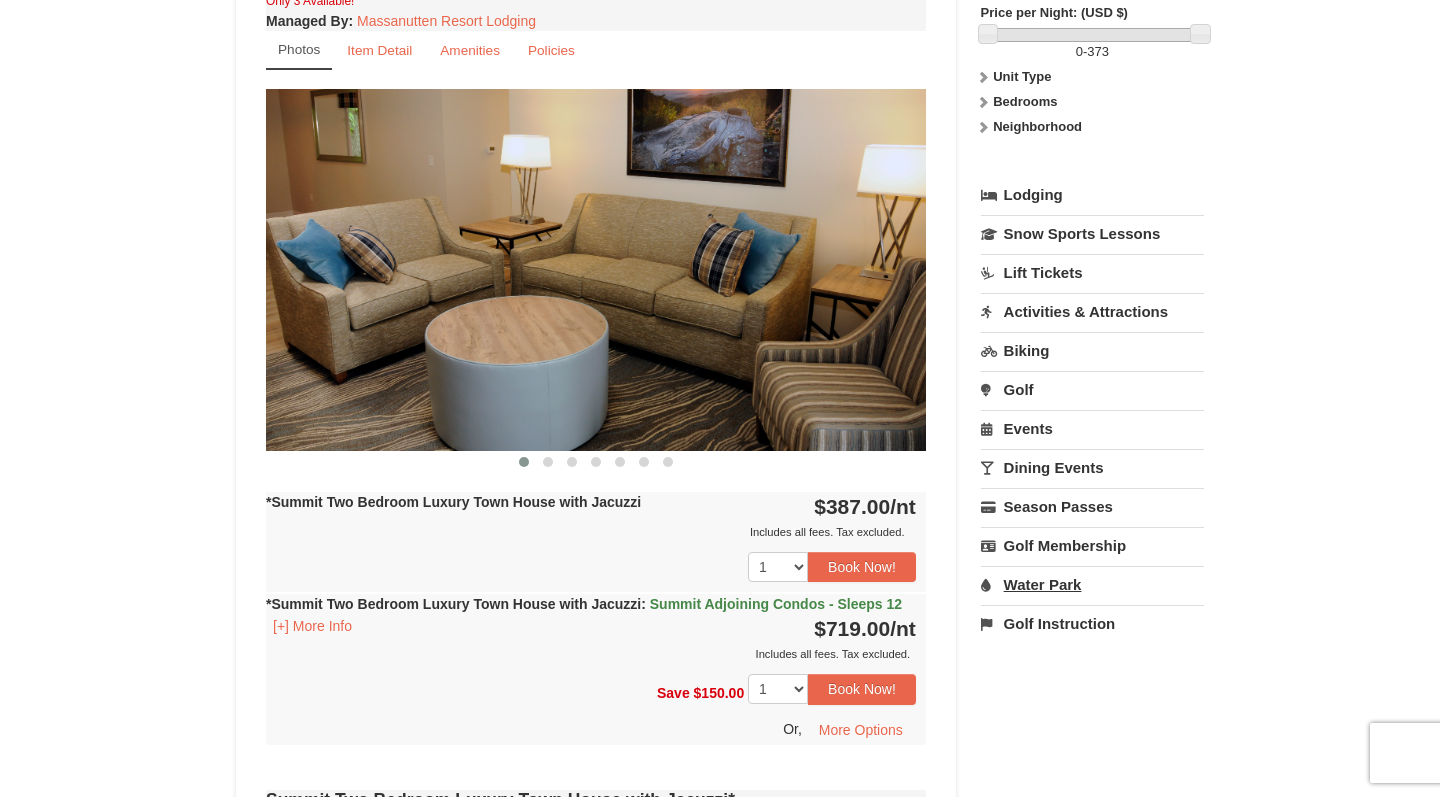 click on "Water Park" at bounding box center (1092, 584) 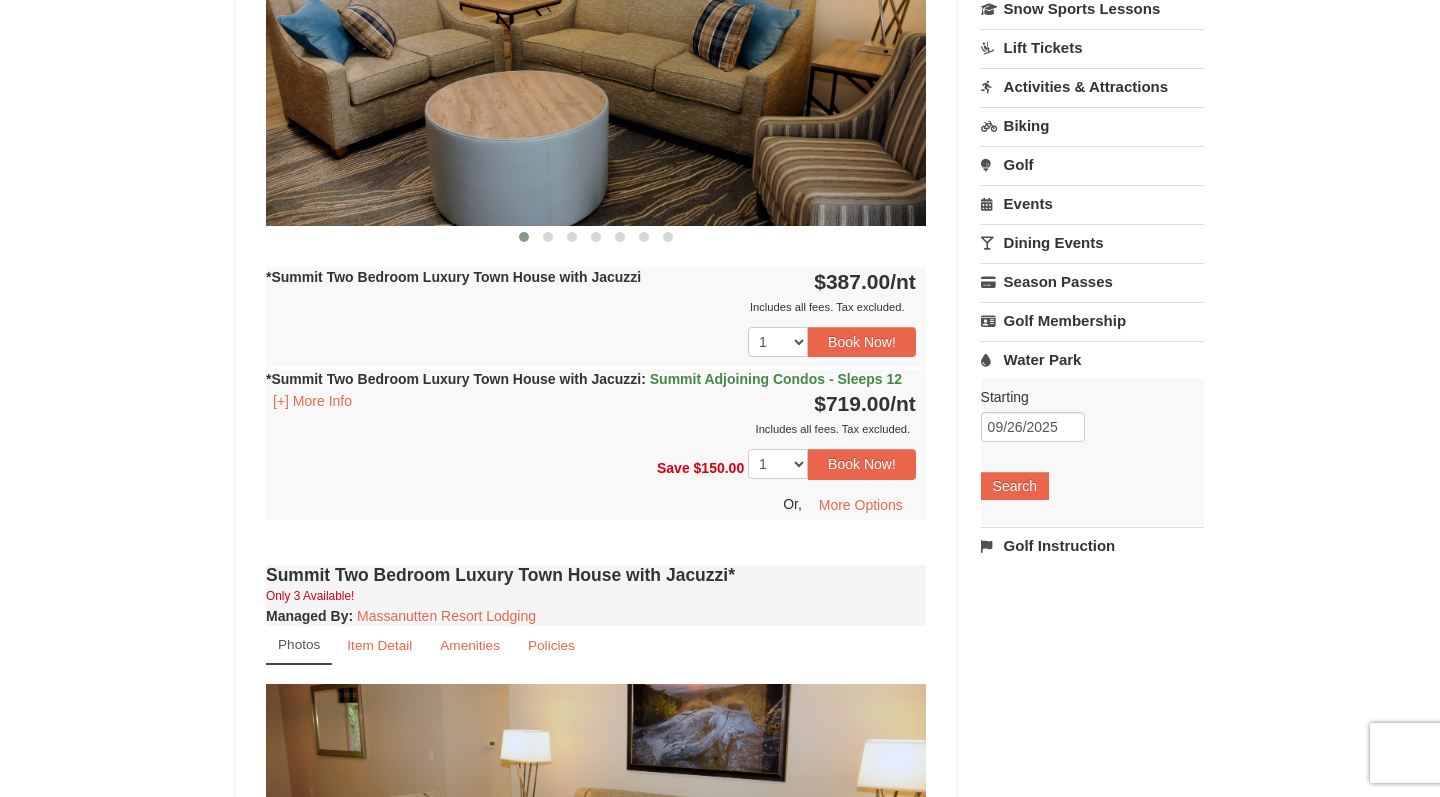 scroll, scrollTop: 977, scrollLeft: 0, axis: vertical 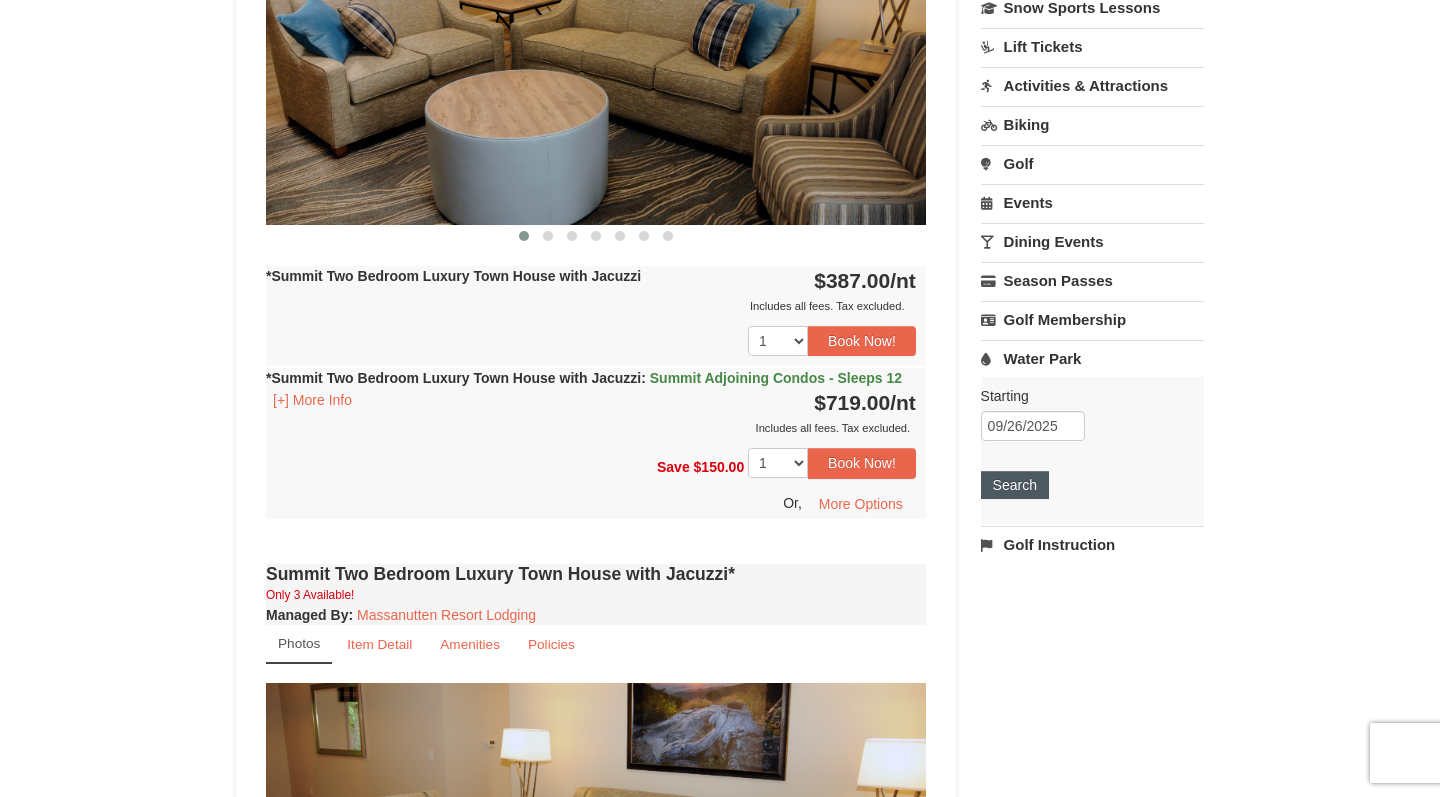 click on "Search" at bounding box center (1015, 485) 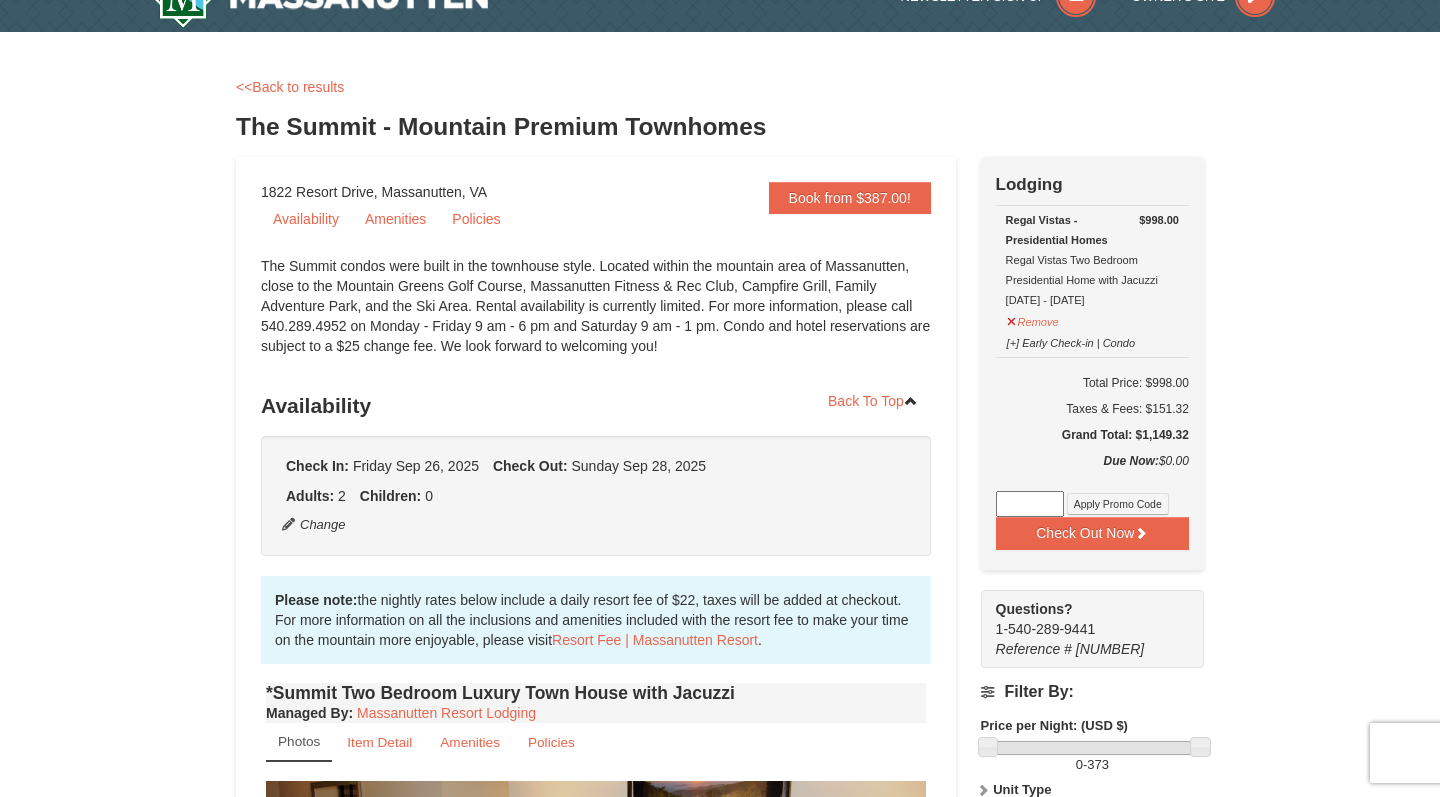 scroll, scrollTop: 36, scrollLeft: 0, axis: vertical 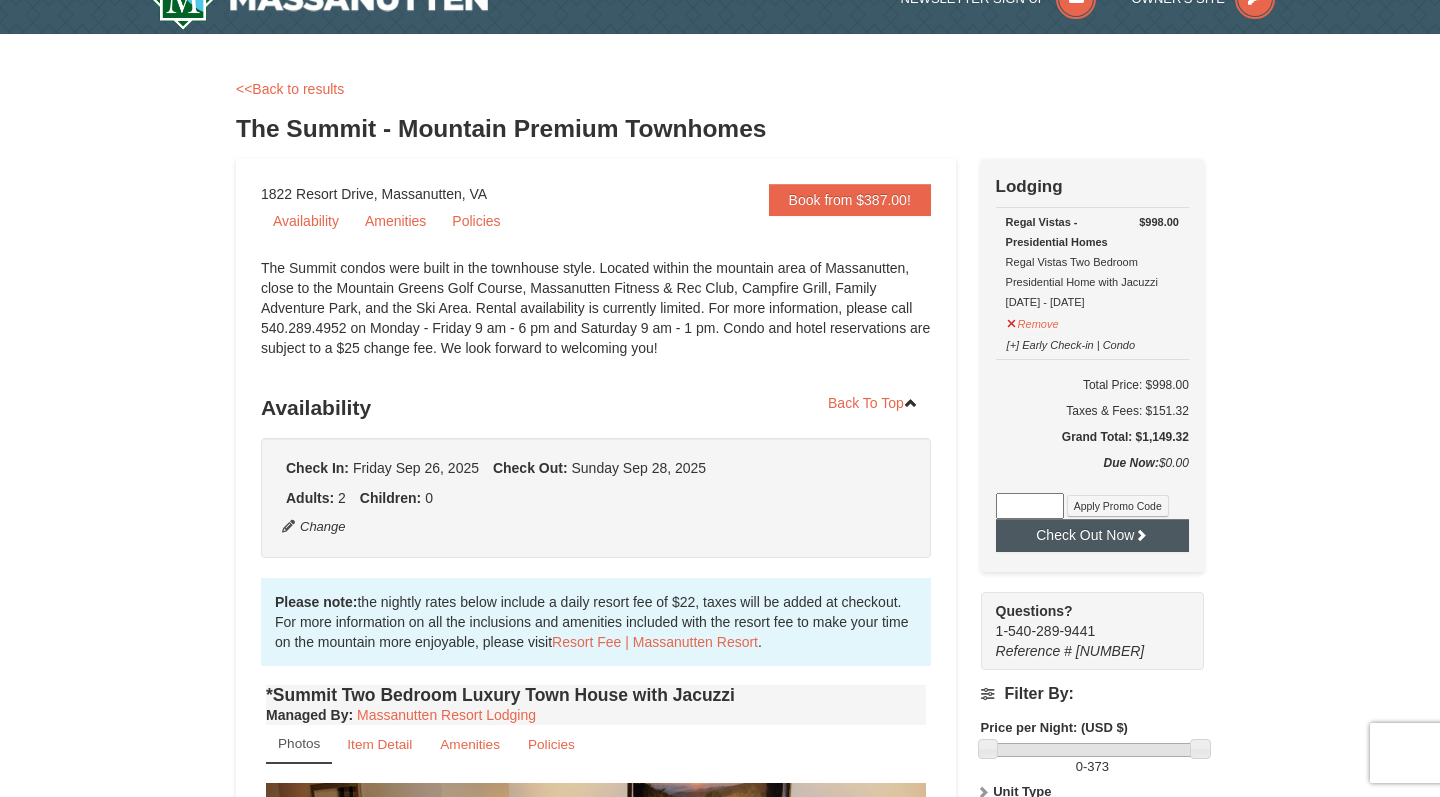 click on "Check Out Now" at bounding box center [1092, 535] 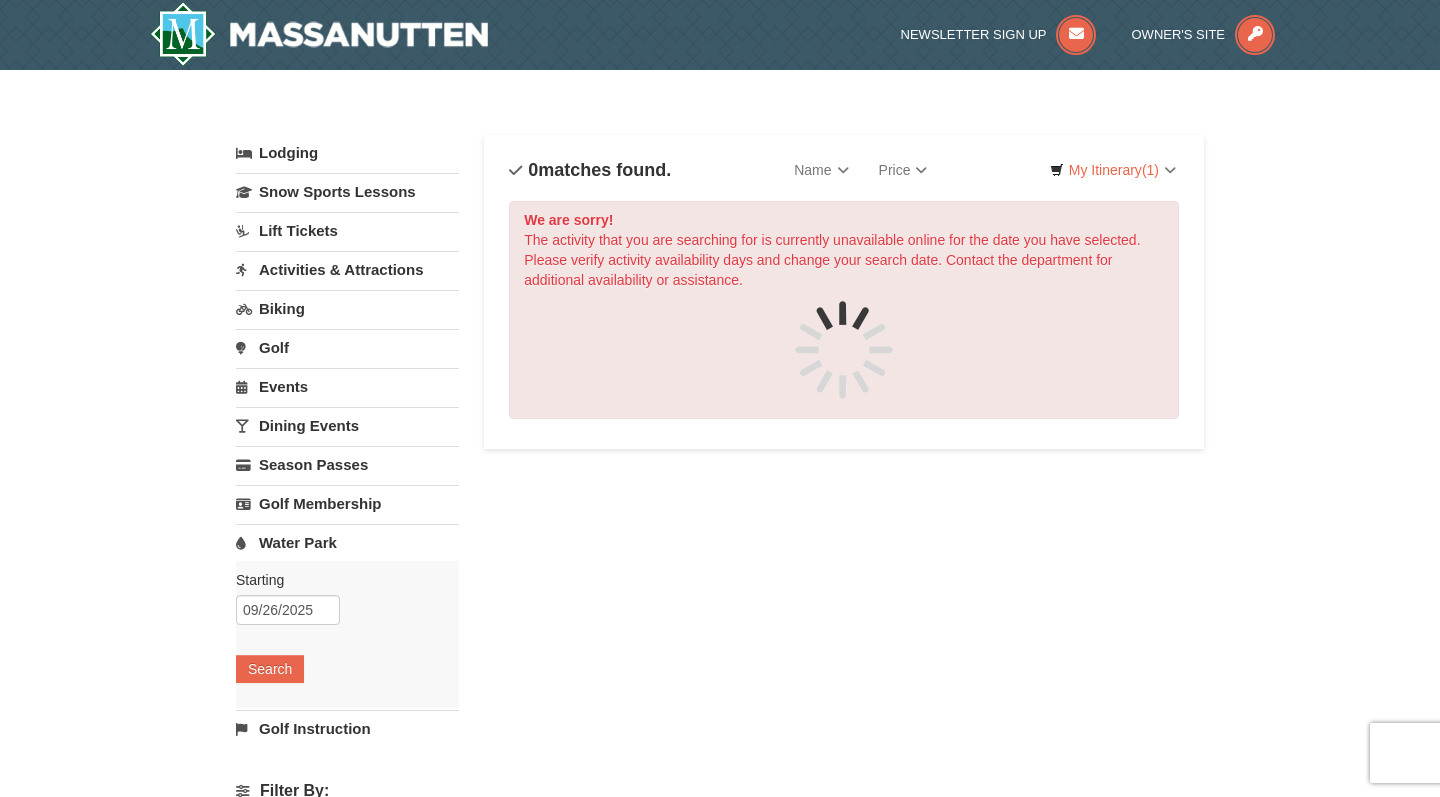 scroll, scrollTop: 0, scrollLeft: 0, axis: both 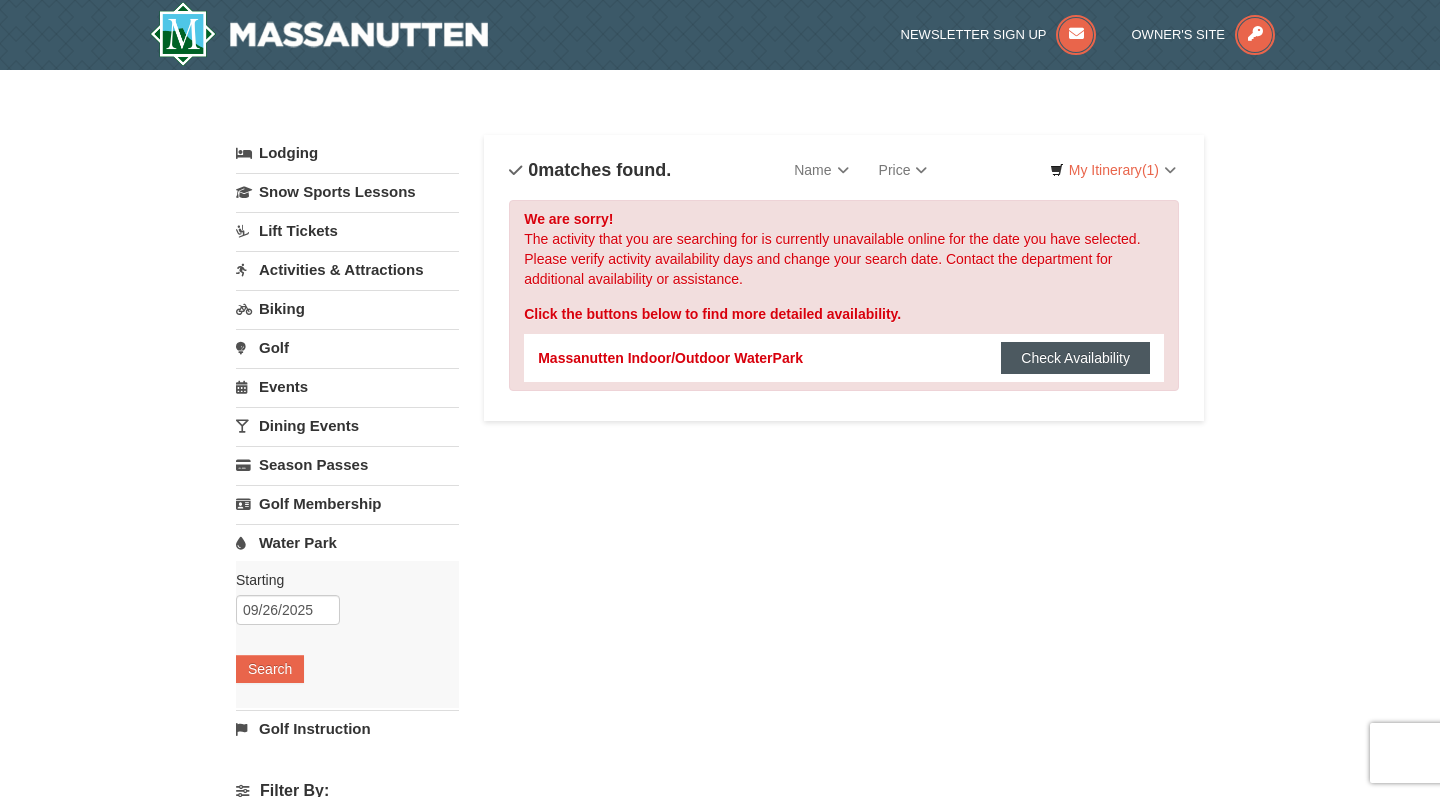 click on "Check Availability" at bounding box center (1075, 358) 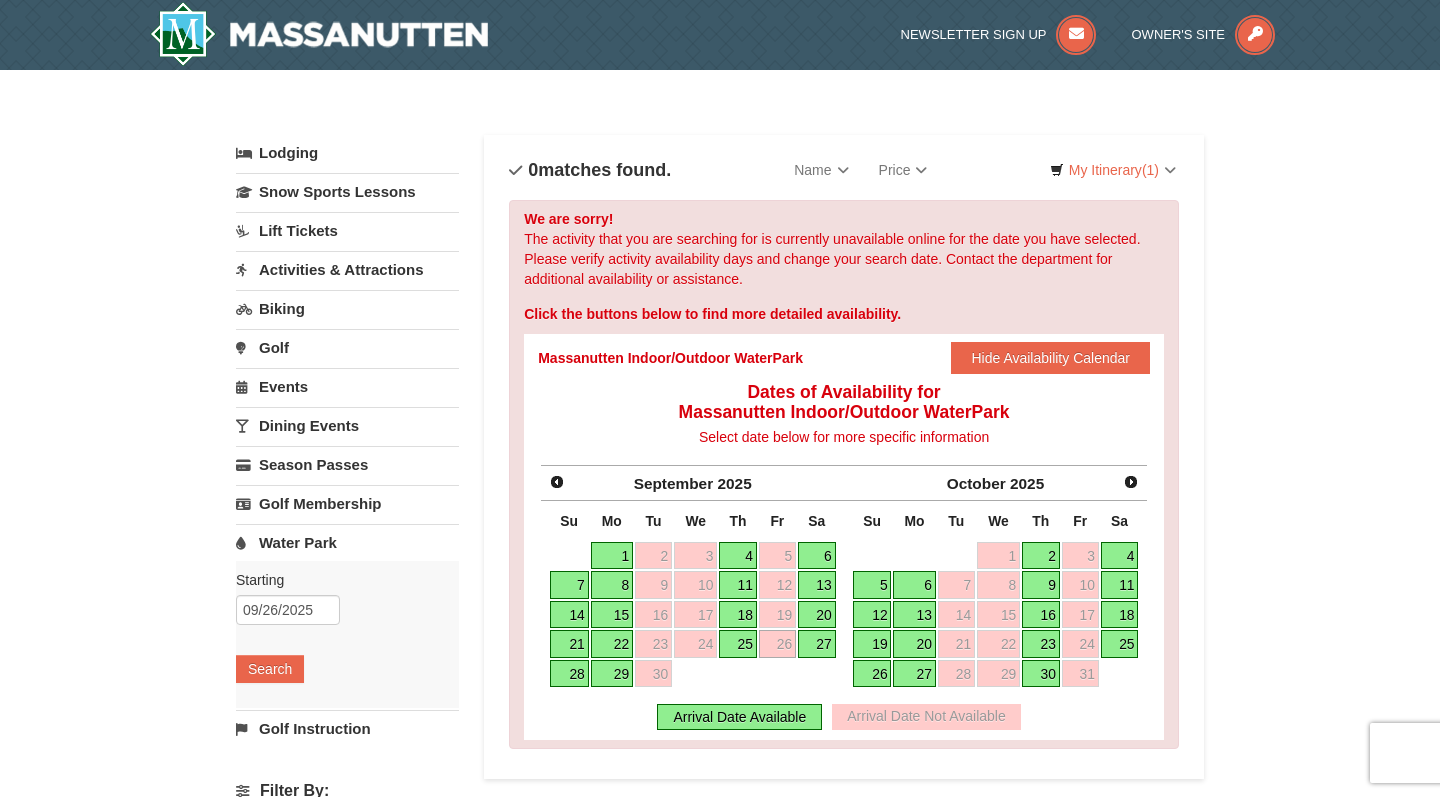 click on "27" at bounding box center [817, 644] 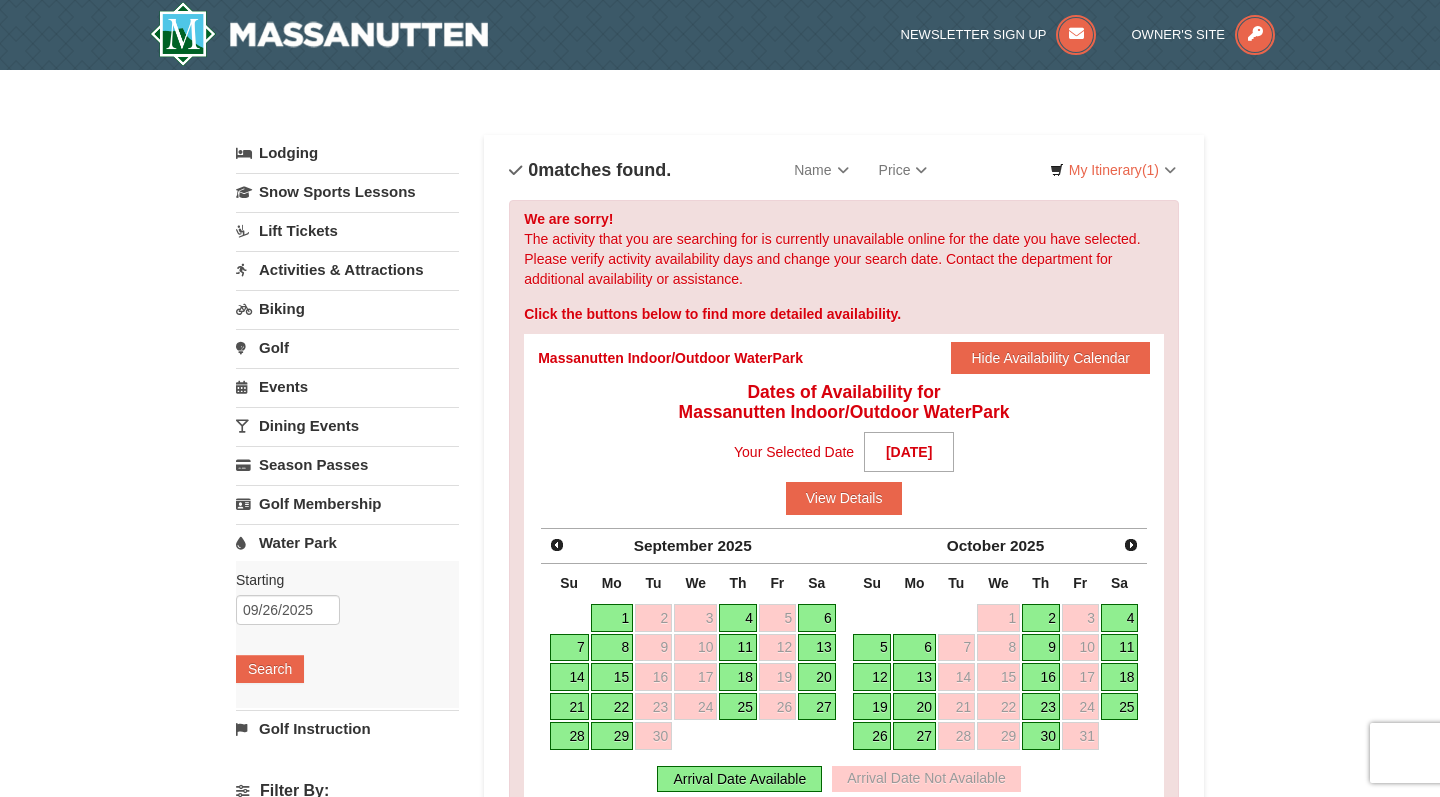 scroll, scrollTop: 0, scrollLeft: 0, axis: both 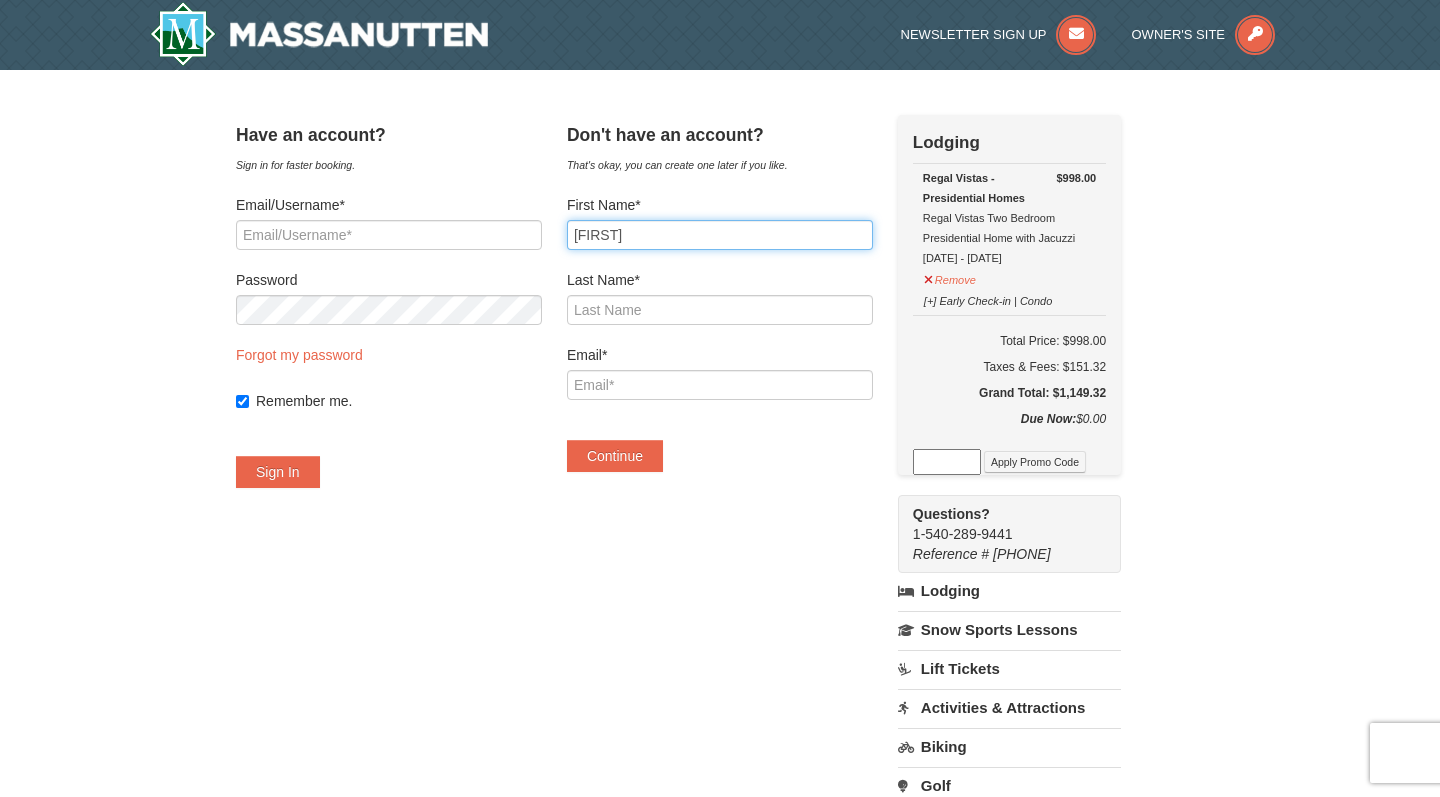 type on "Stephanie" 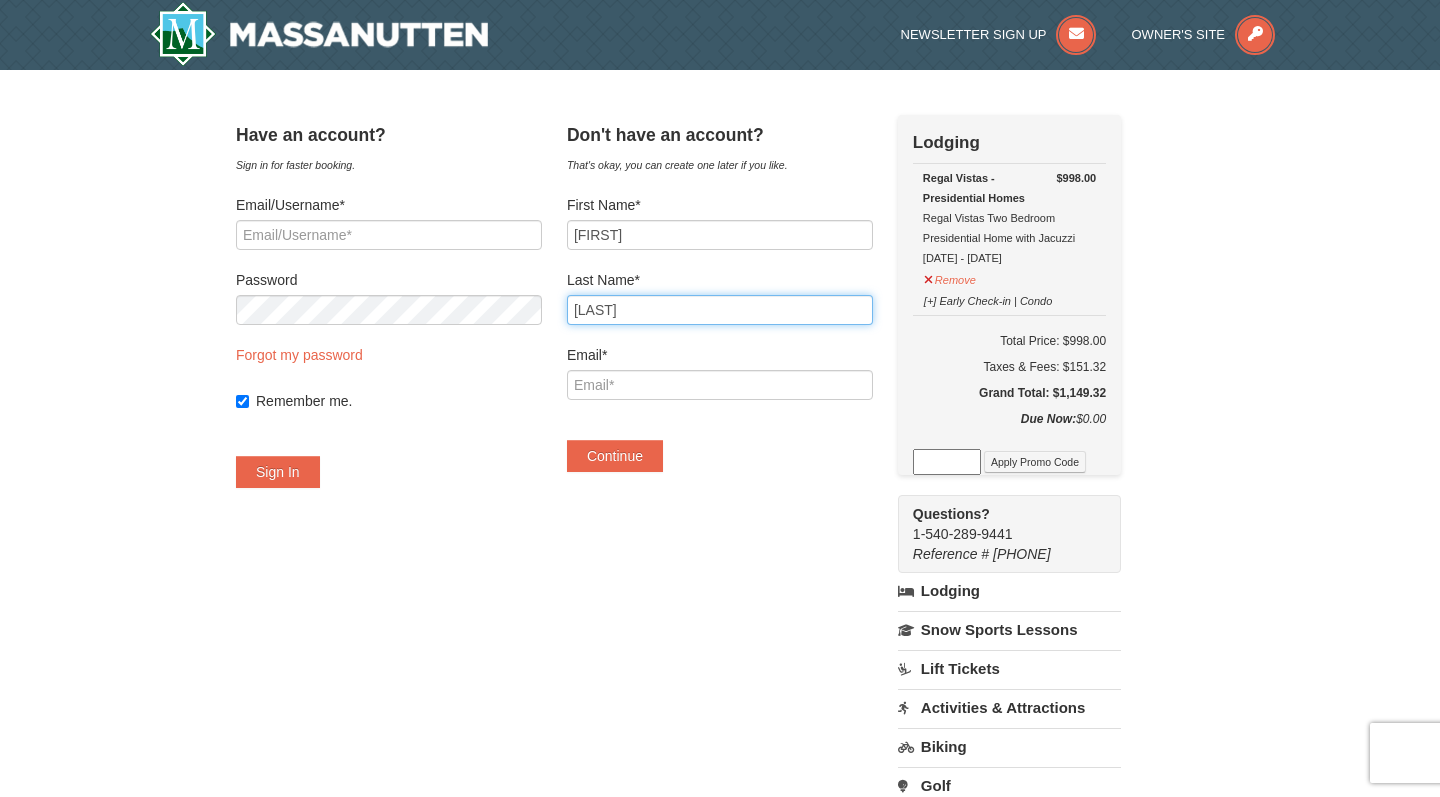type on "Saddic" 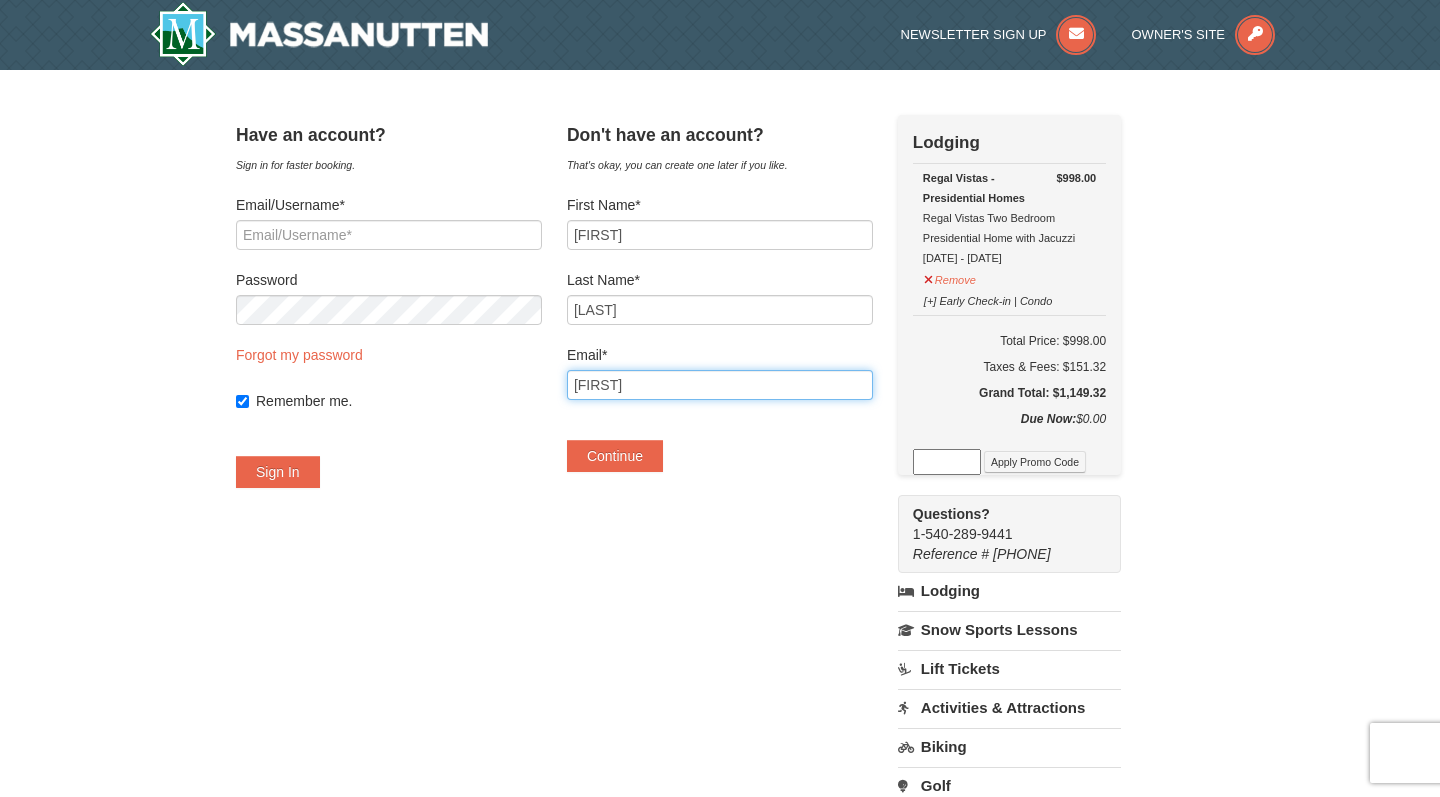 scroll, scrollTop: 7, scrollLeft: 0, axis: vertical 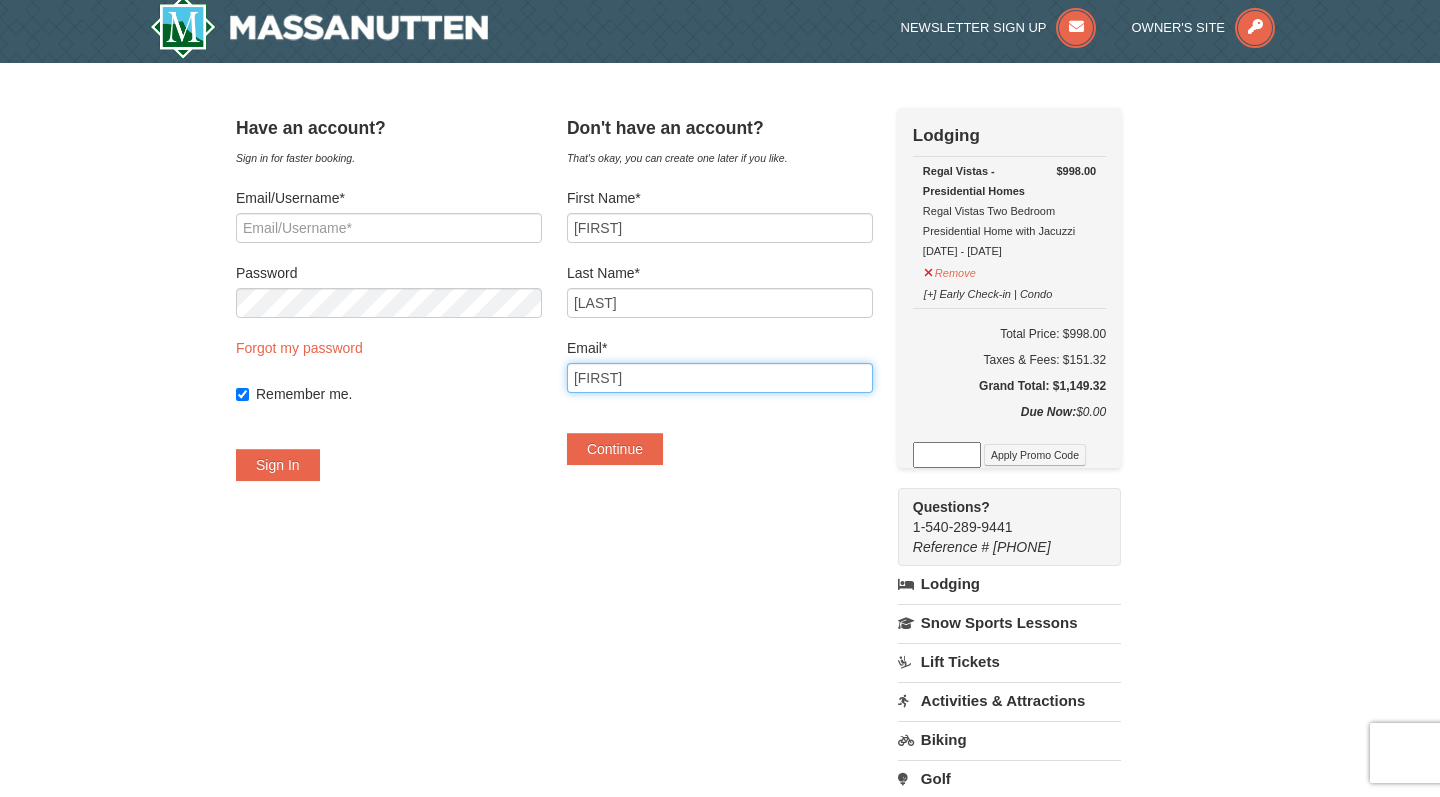 click on "step" at bounding box center [720, 378] 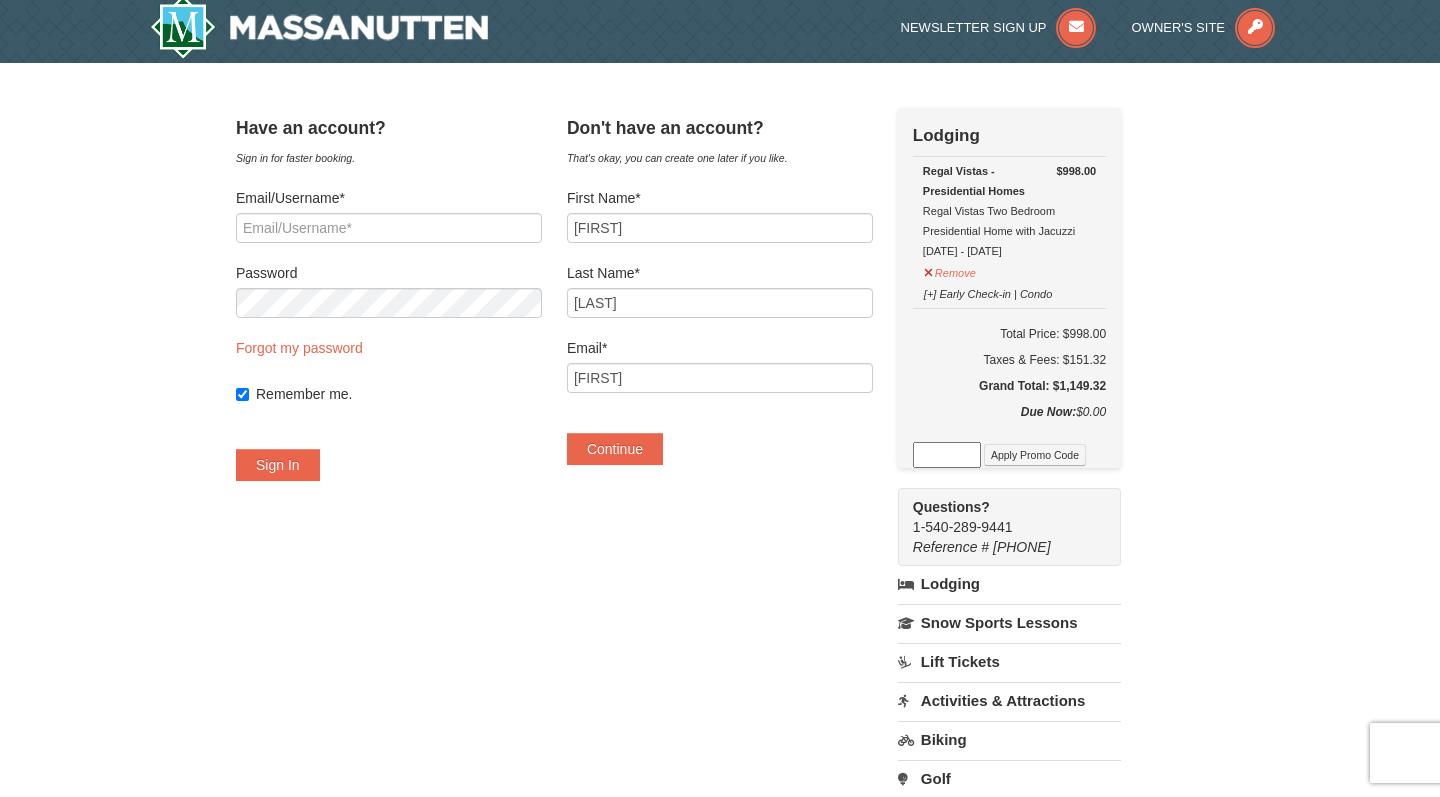 click on "First Name*
Stephanie
Last Name*
Saddic
Email*
step
Continue" at bounding box center (720, 326) 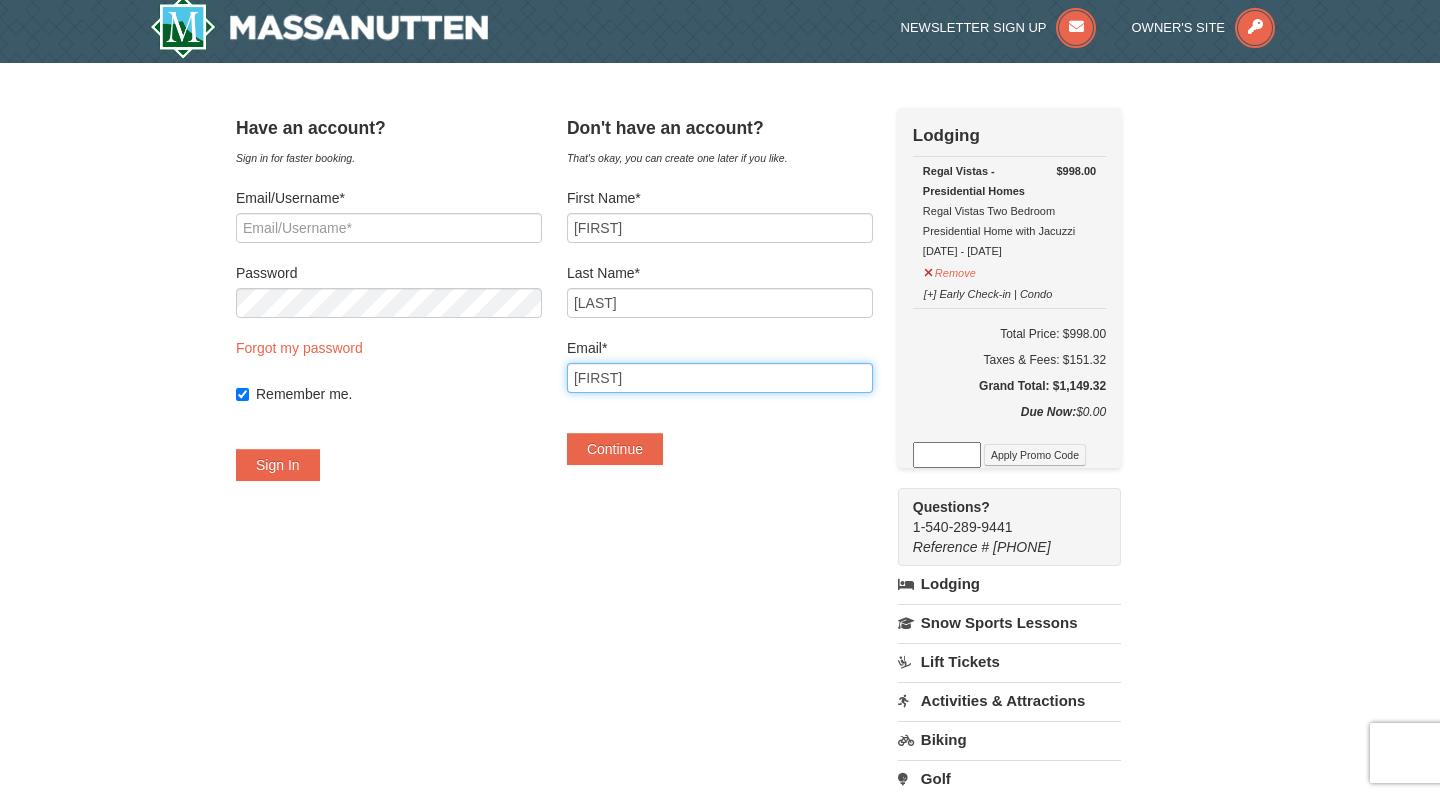 click on "step" at bounding box center (720, 378) 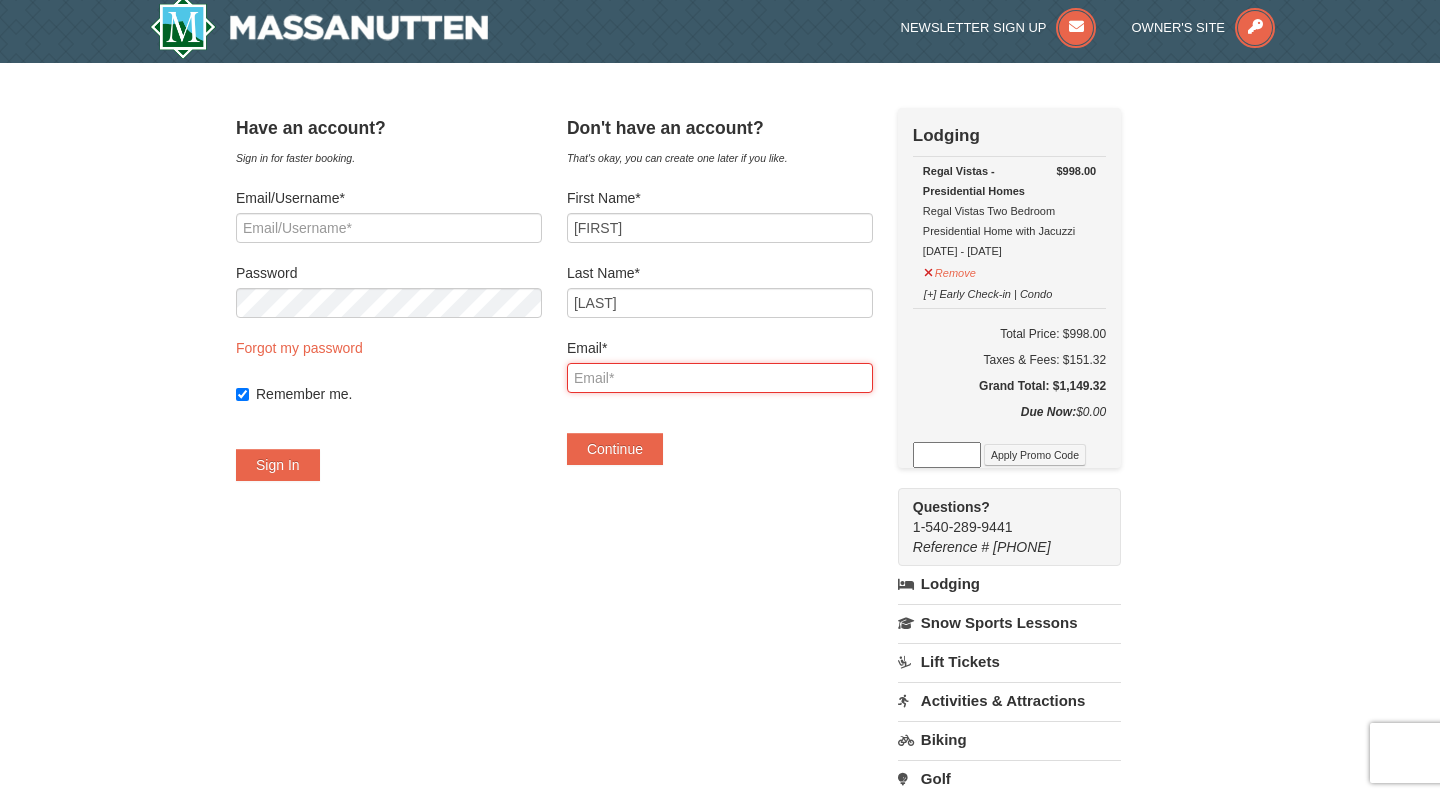 type on "[EMAIL]" 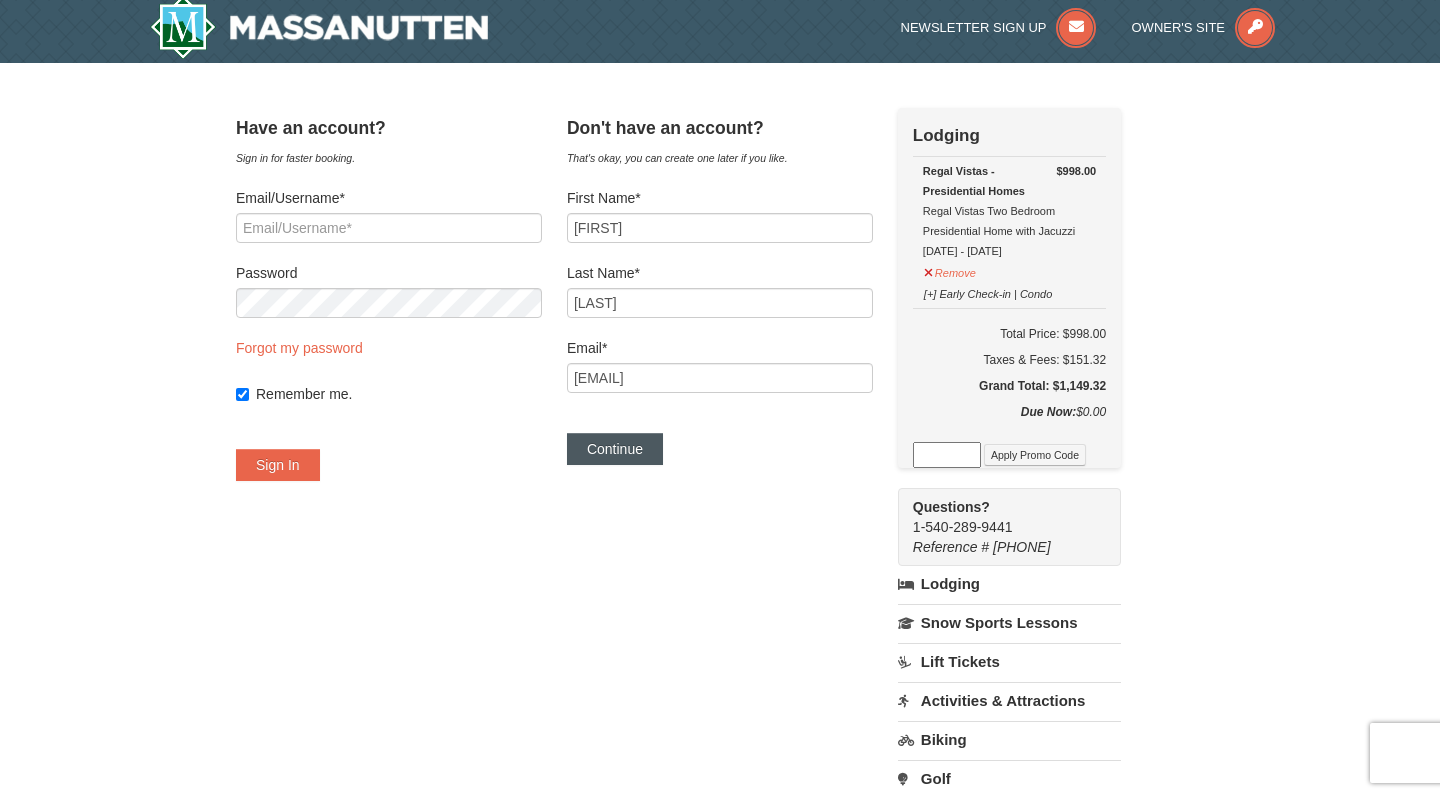 click on "Continue" at bounding box center [615, 449] 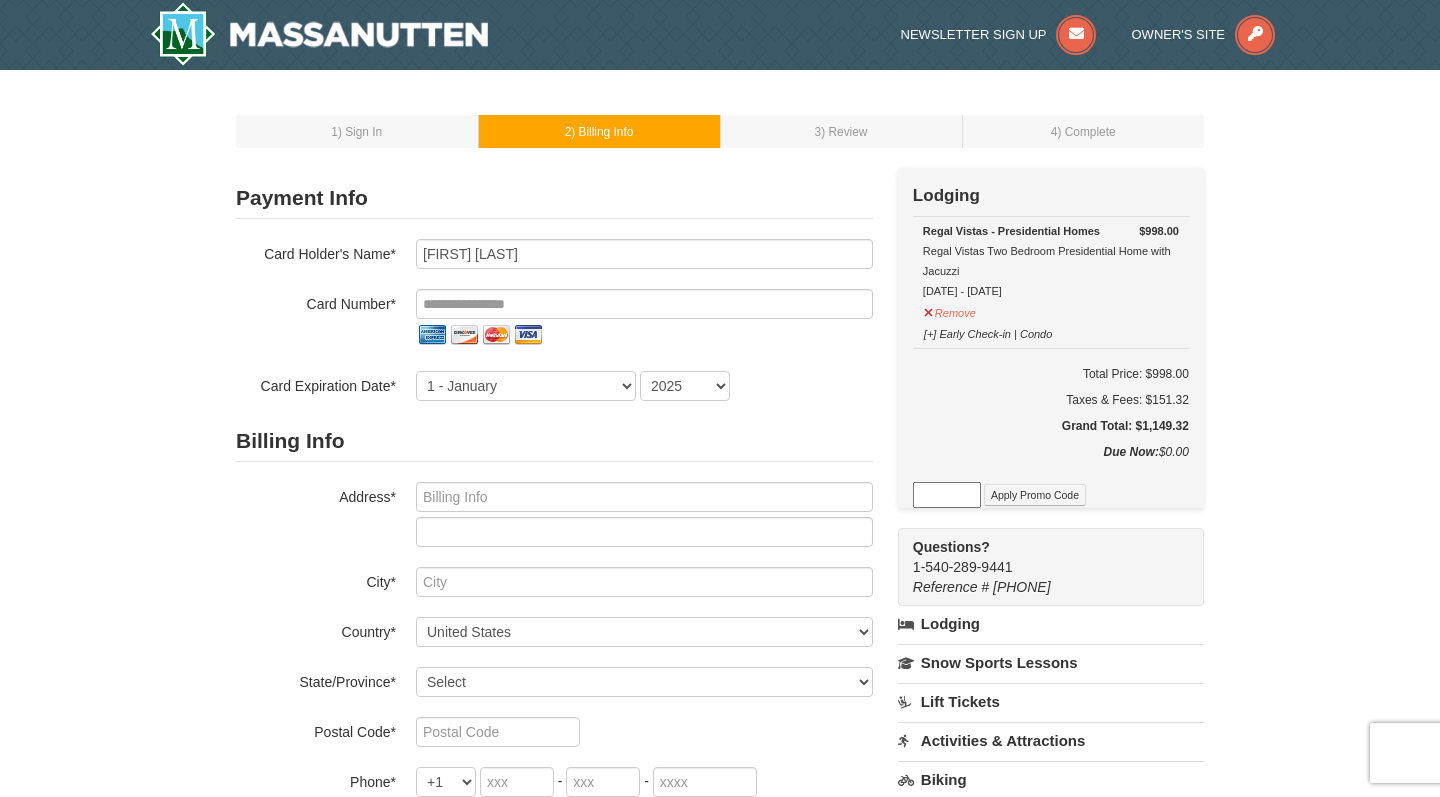 scroll, scrollTop: 0, scrollLeft: 0, axis: both 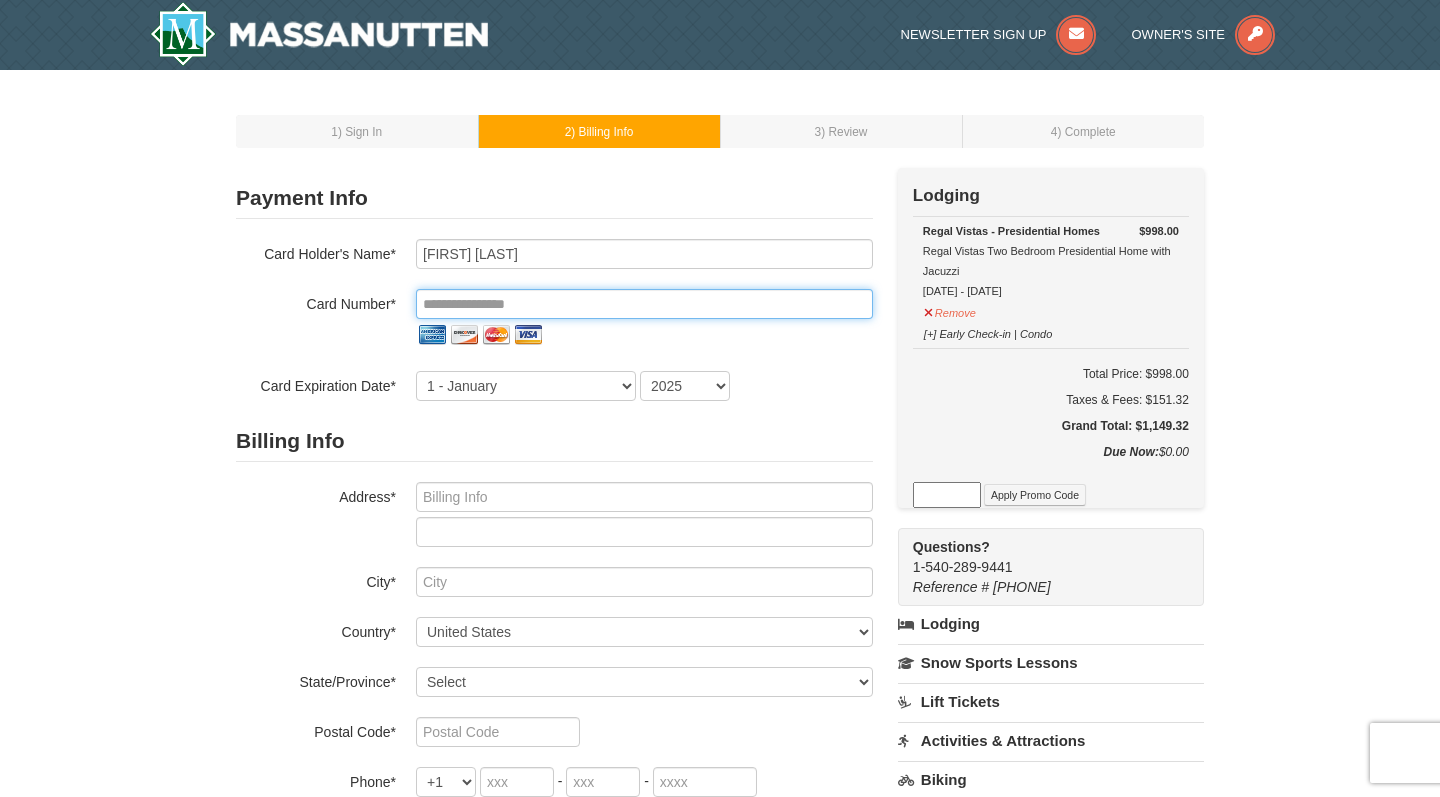 click at bounding box center [644, 304] 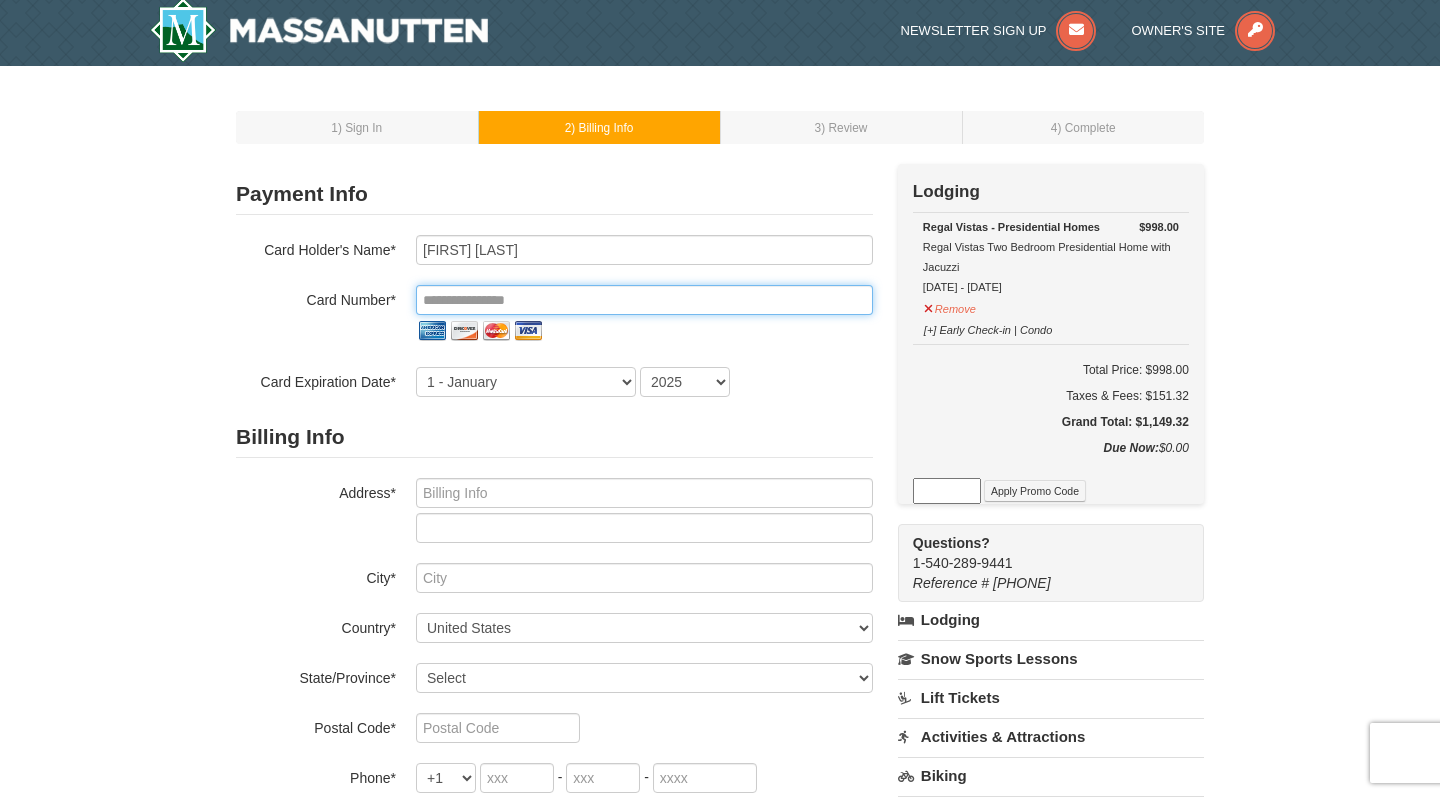scroll, scrollTop: 6, scrollLeft: 0, axis: vertical 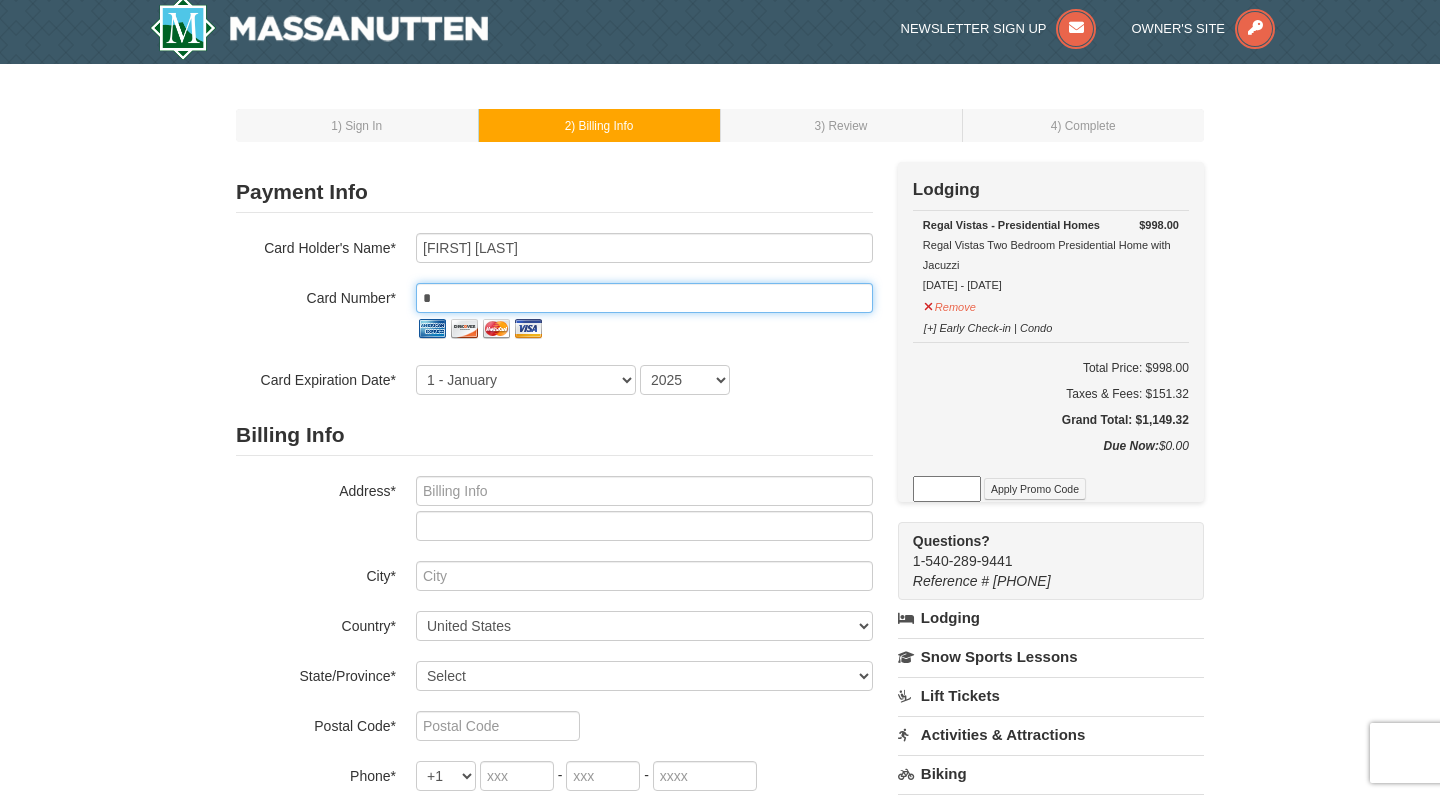 type on "[CARD_NUMBER]" 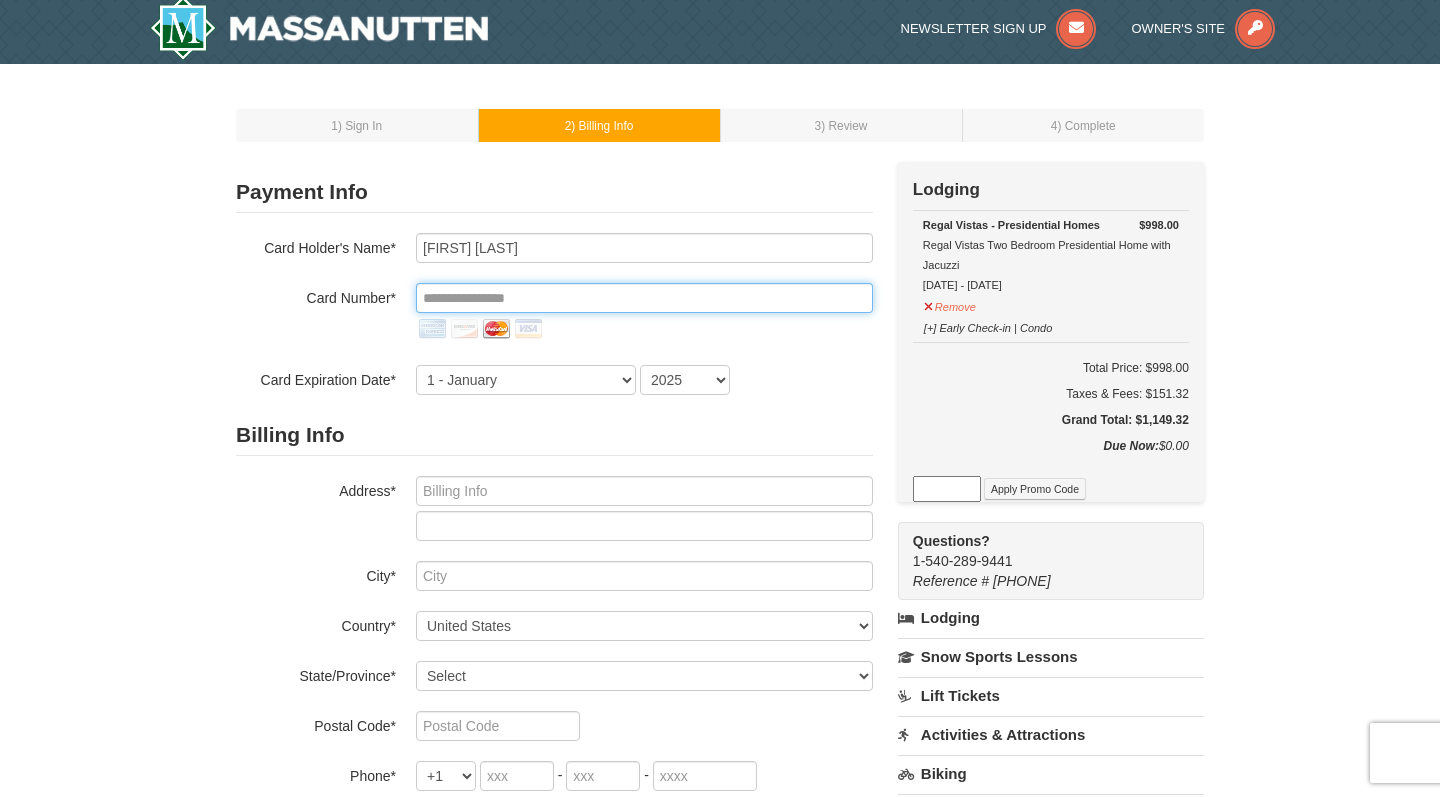 type on "**********" 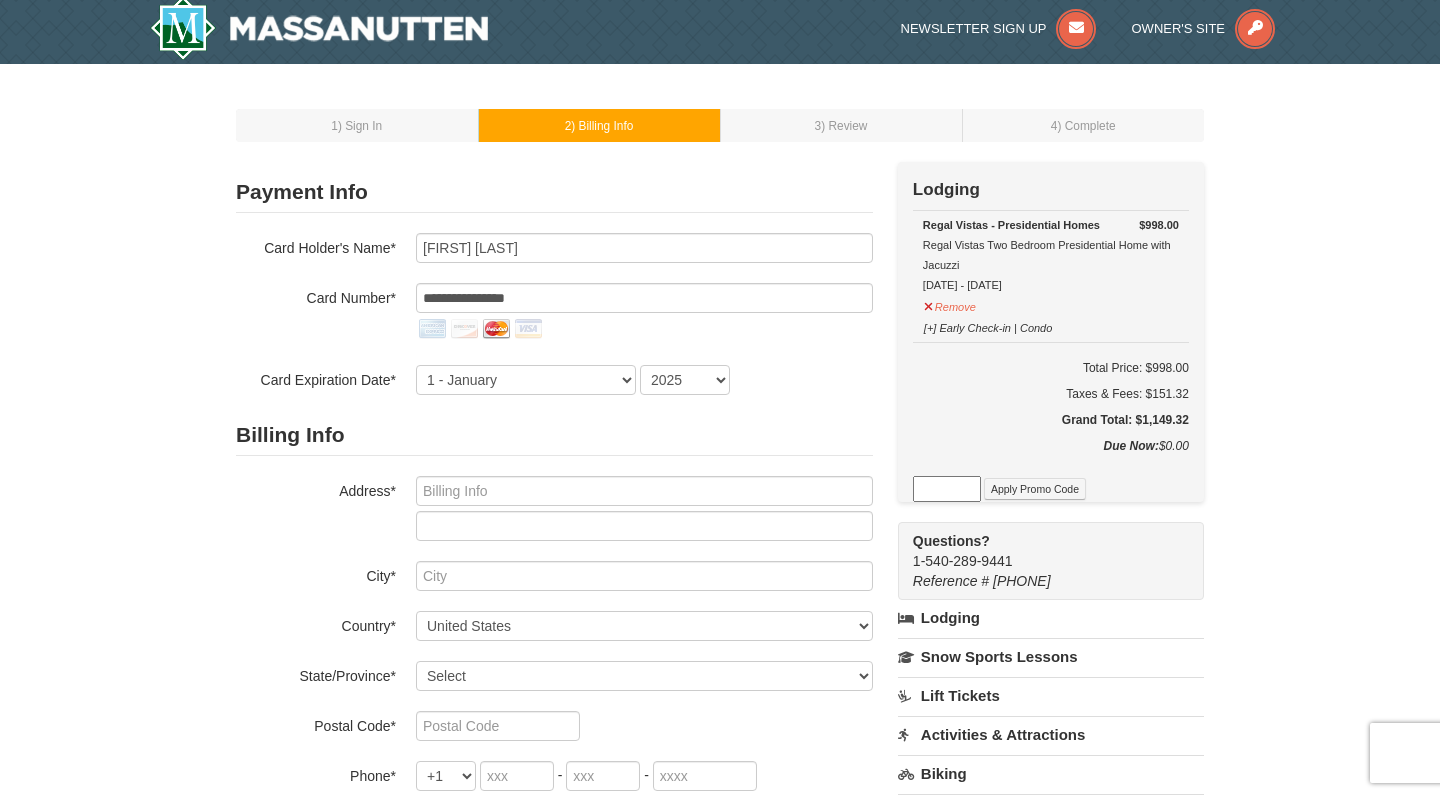 select on "9" 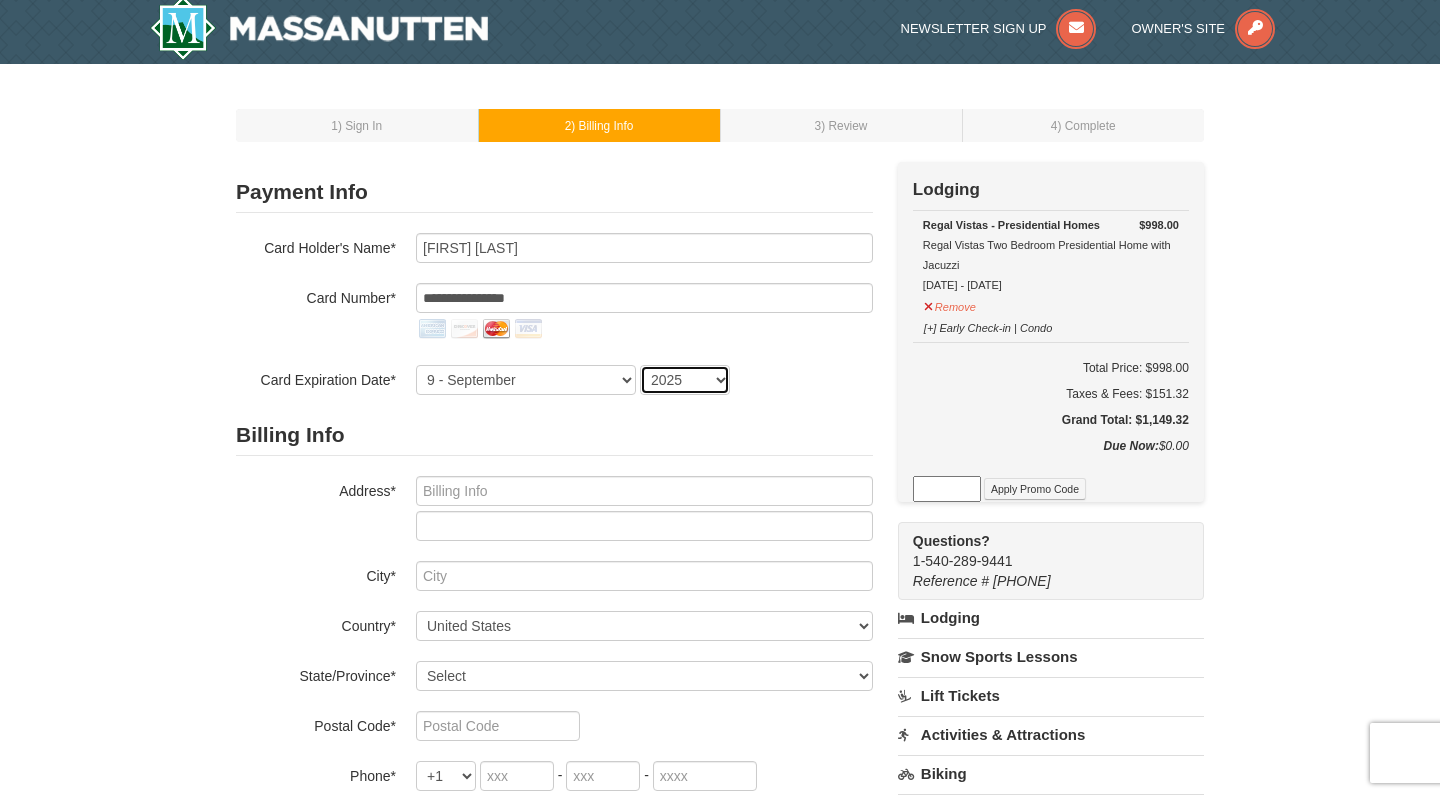 select on "2027" 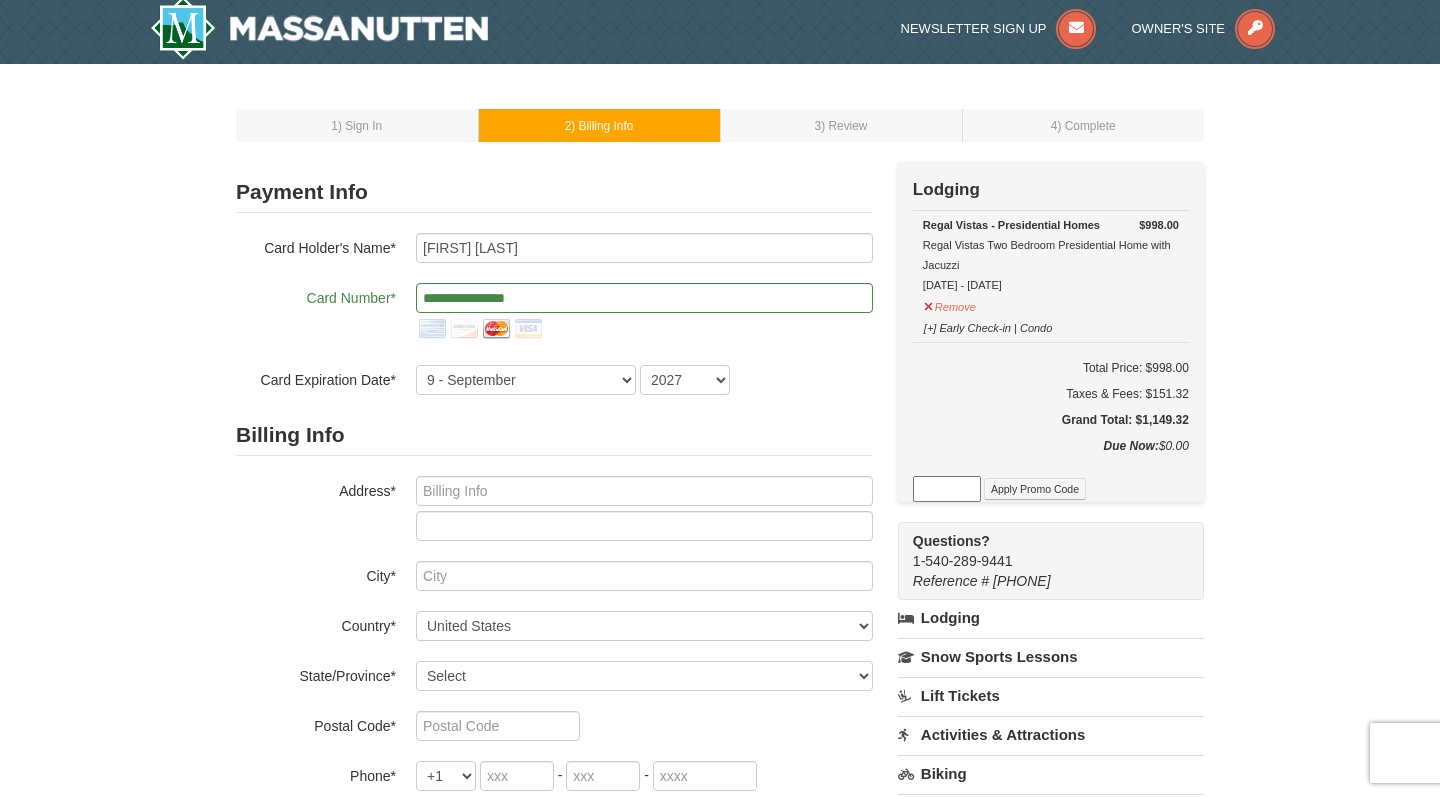 click on "Billing Info" at bounding box center (554, 435) 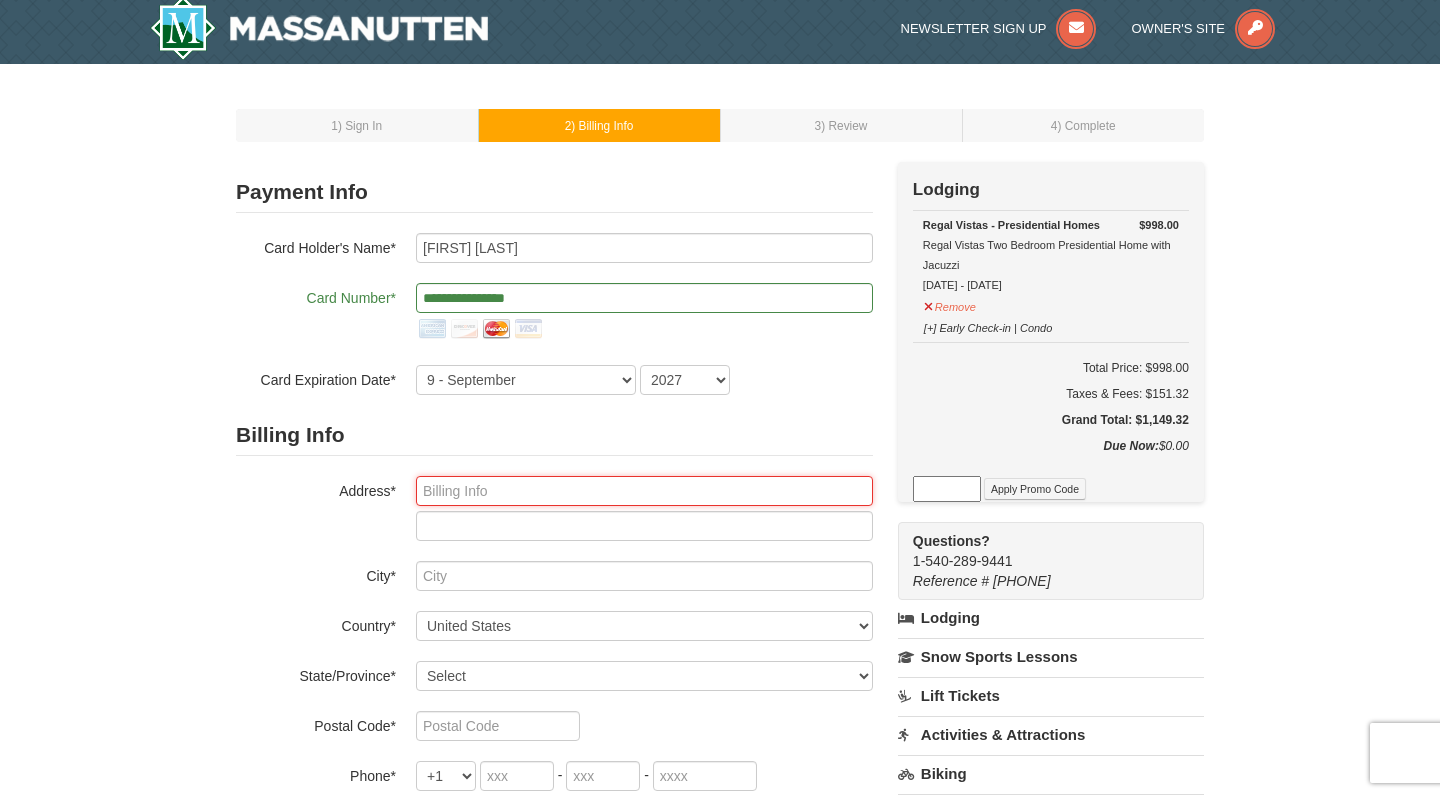 click at bounding box center (644, 491) 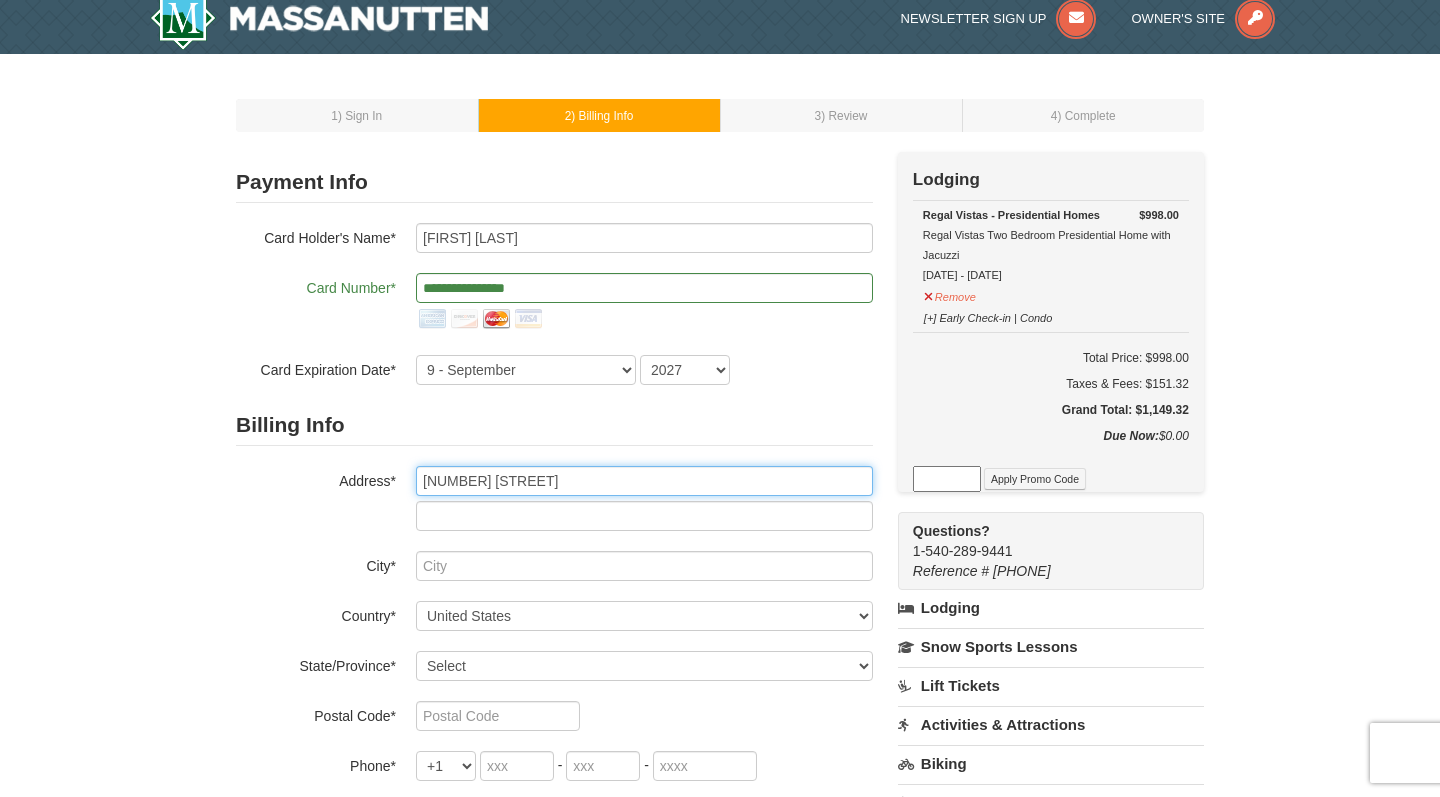 type on "1339 Garman Dr" 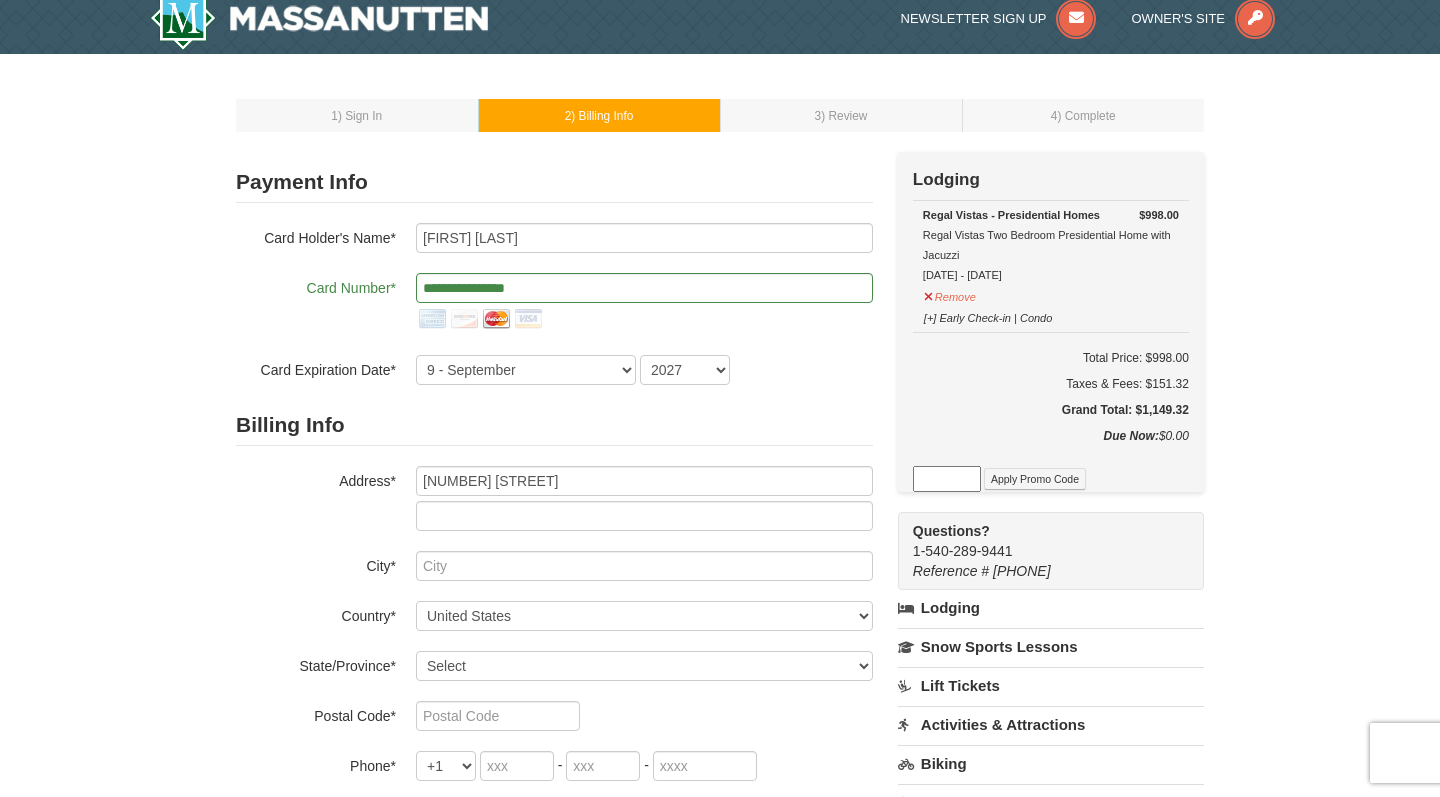 click on "**********" at bounding box center [554, 304] 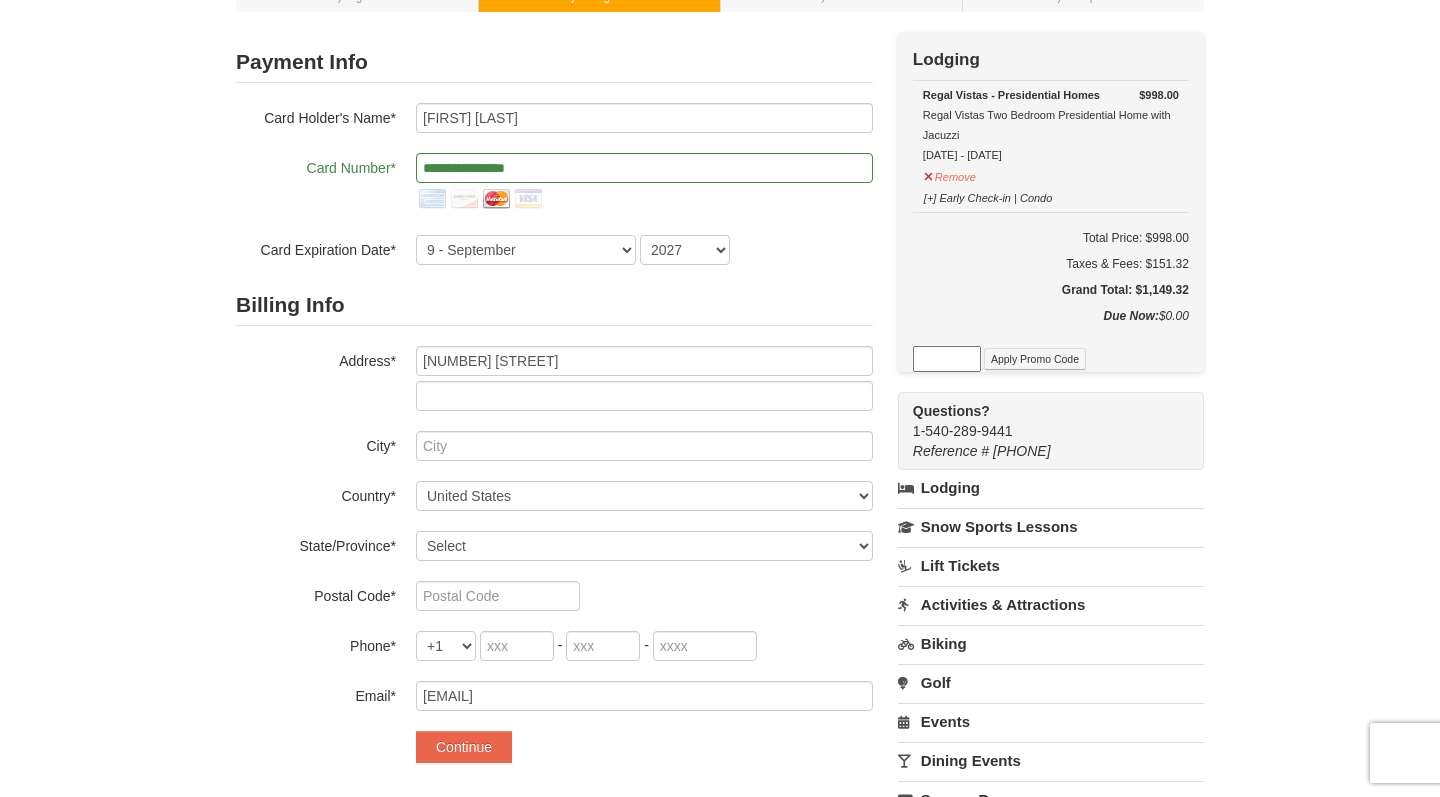 scroll, scrollTop: 153, scrollLeft: 0, axis: vertical 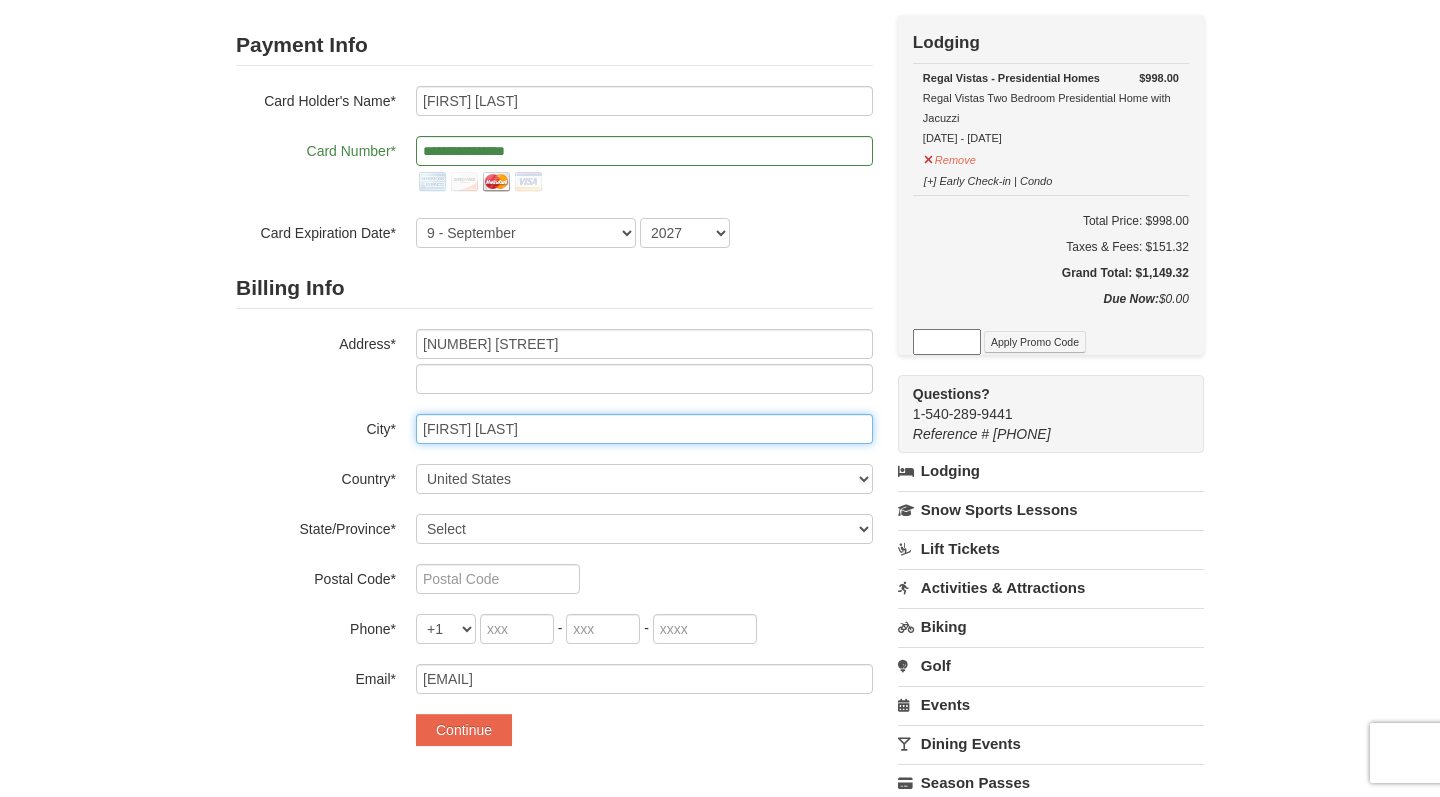 type on "Chester Springs" 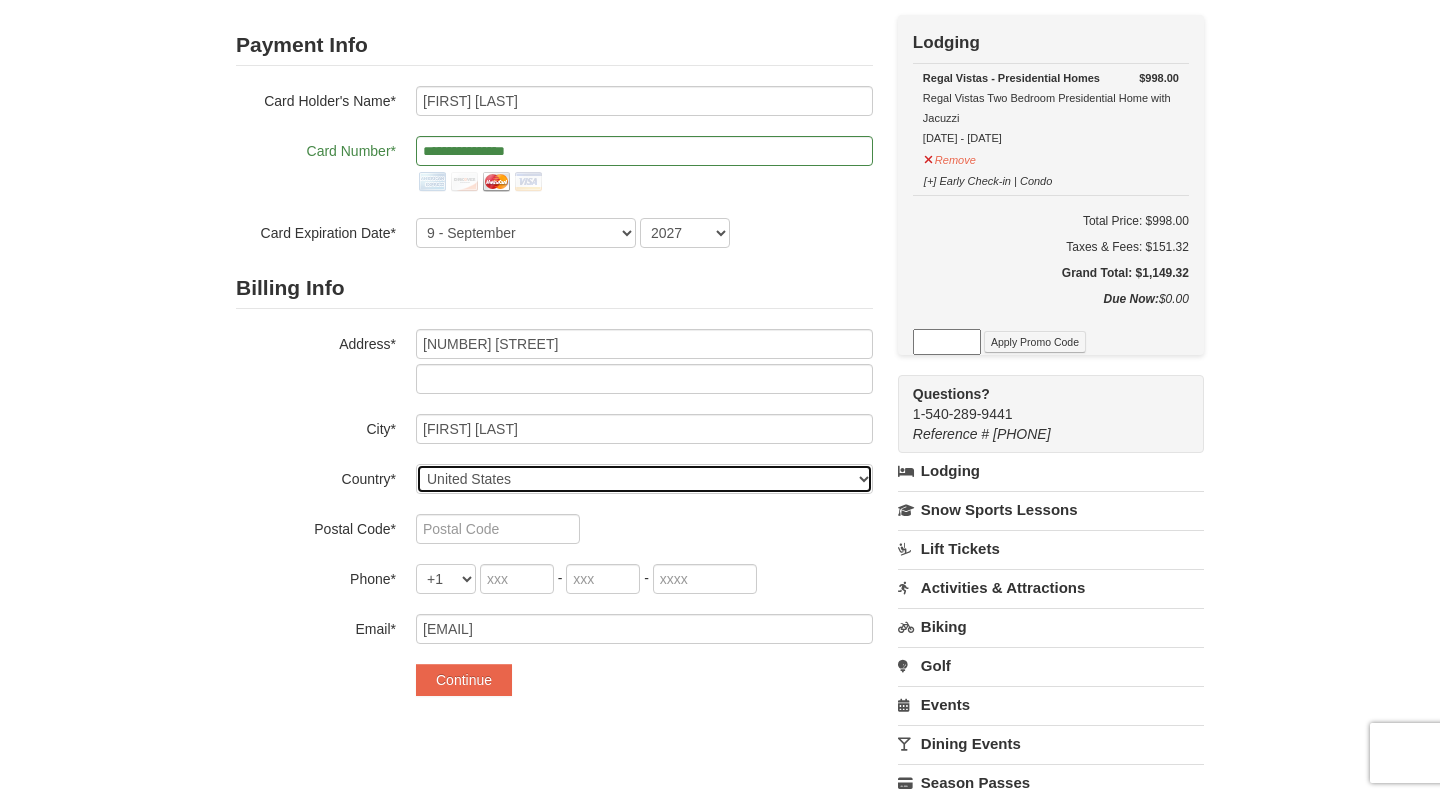 scroll, scrollTop: 152, scrollLeft: 0, axis: vertical 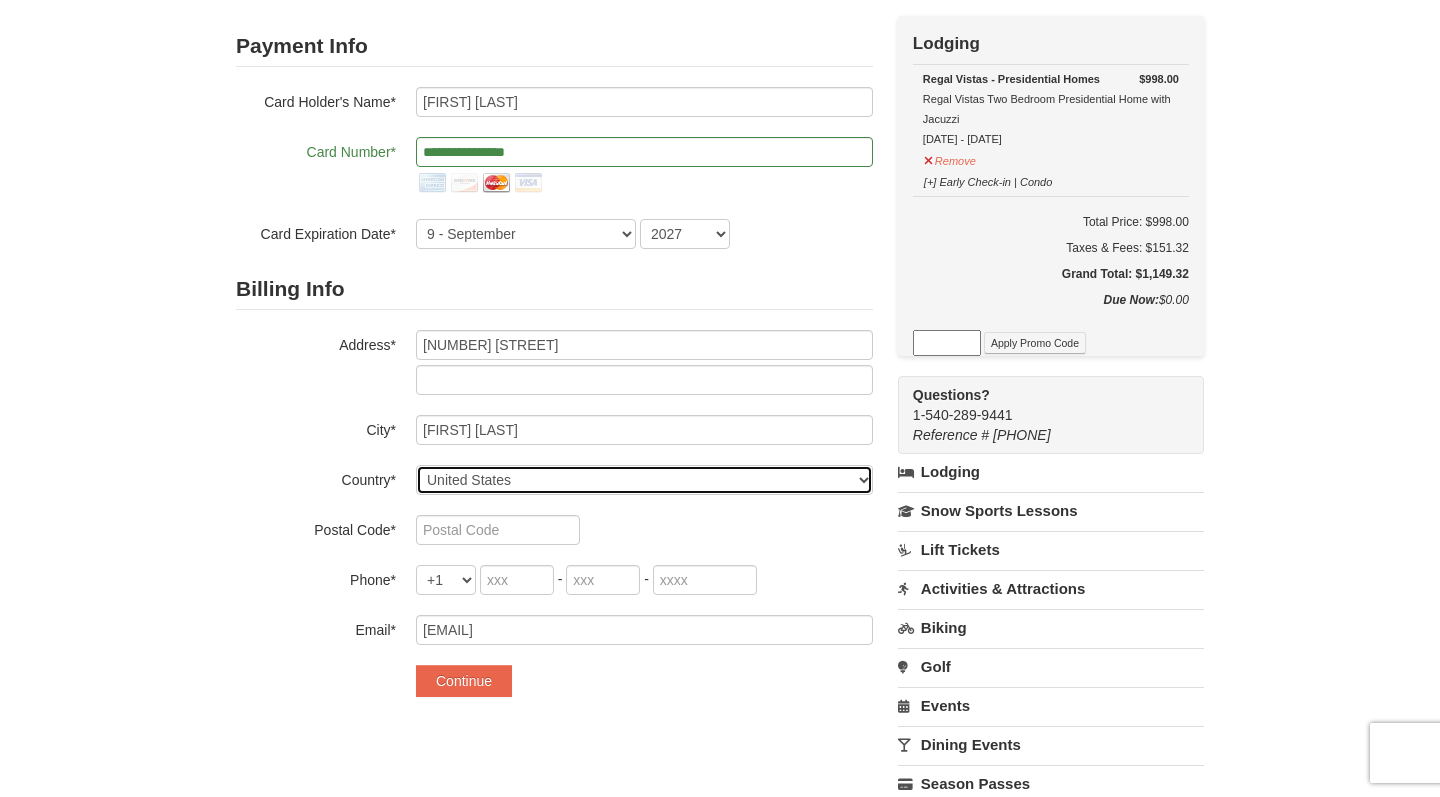 select on "US" 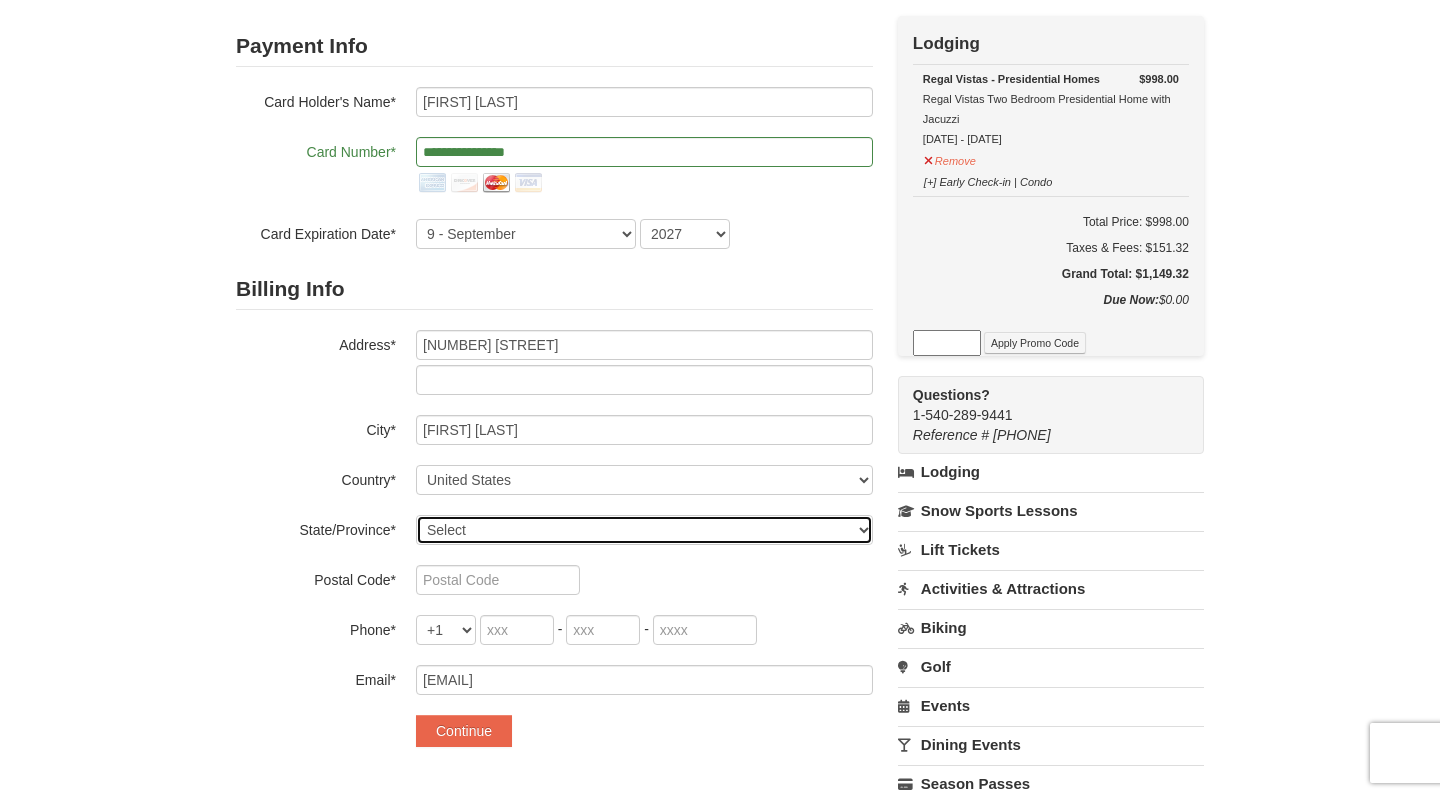 select on "PA" 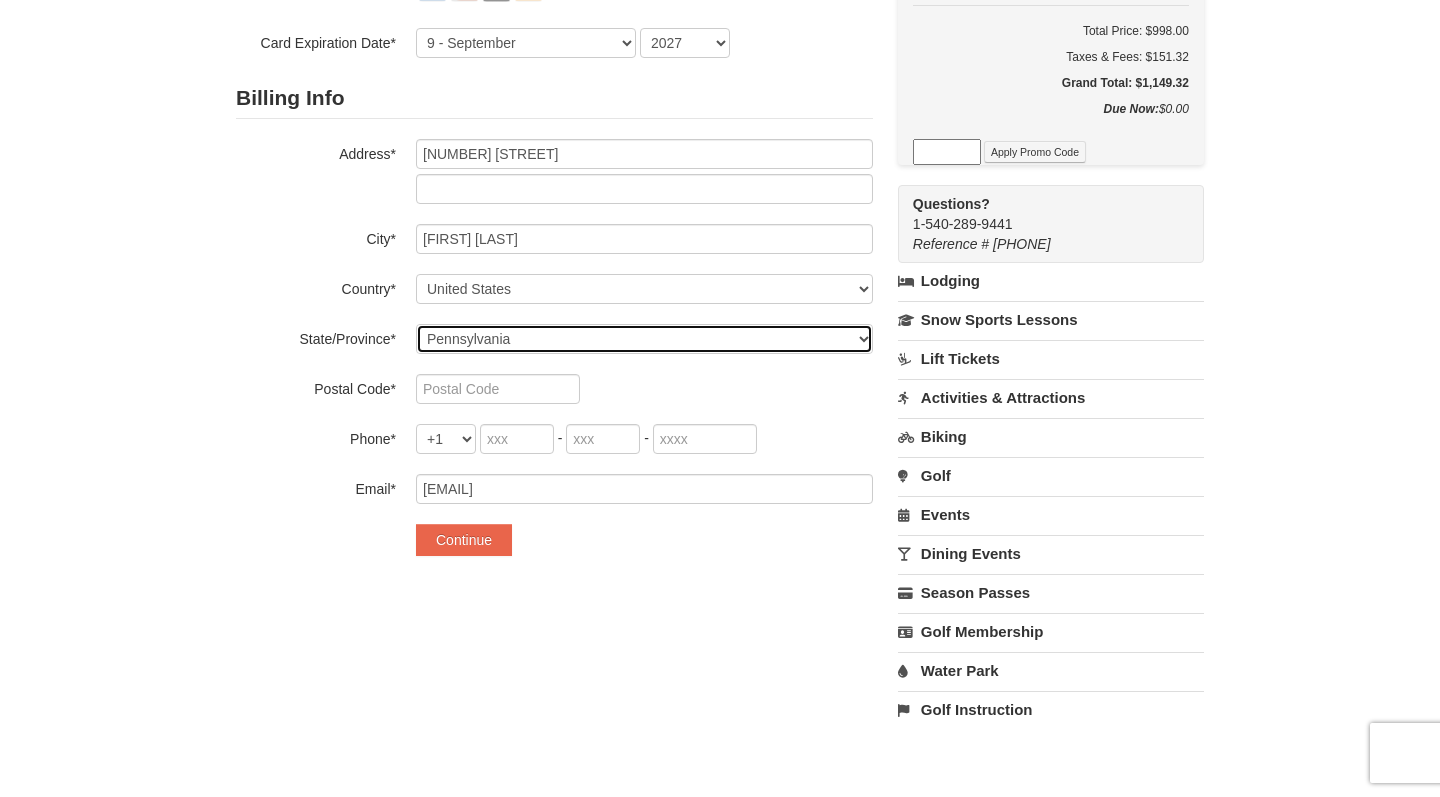 scroll, scrollTop: 348, scrollLeft: 0, axis: vertical 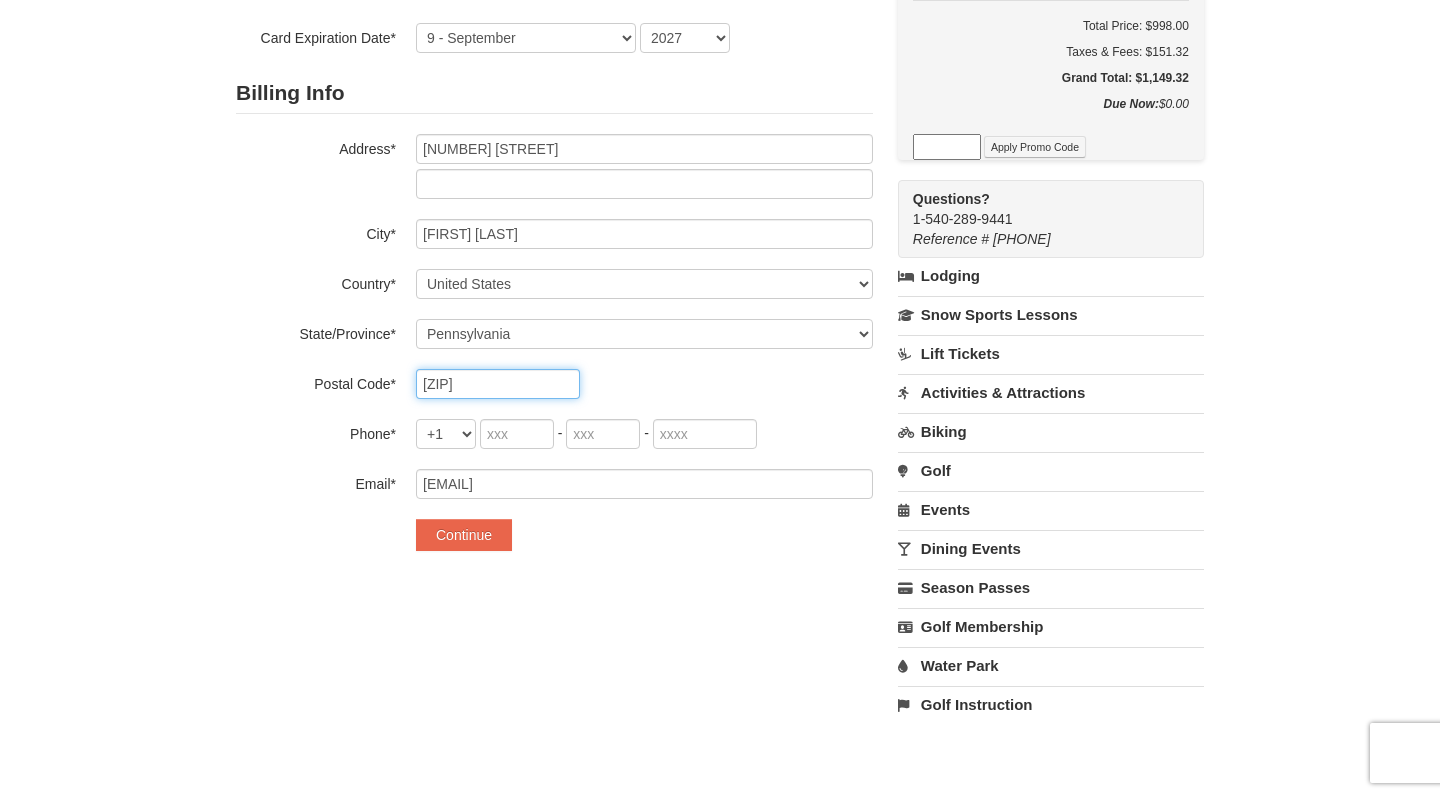 type on "19425" 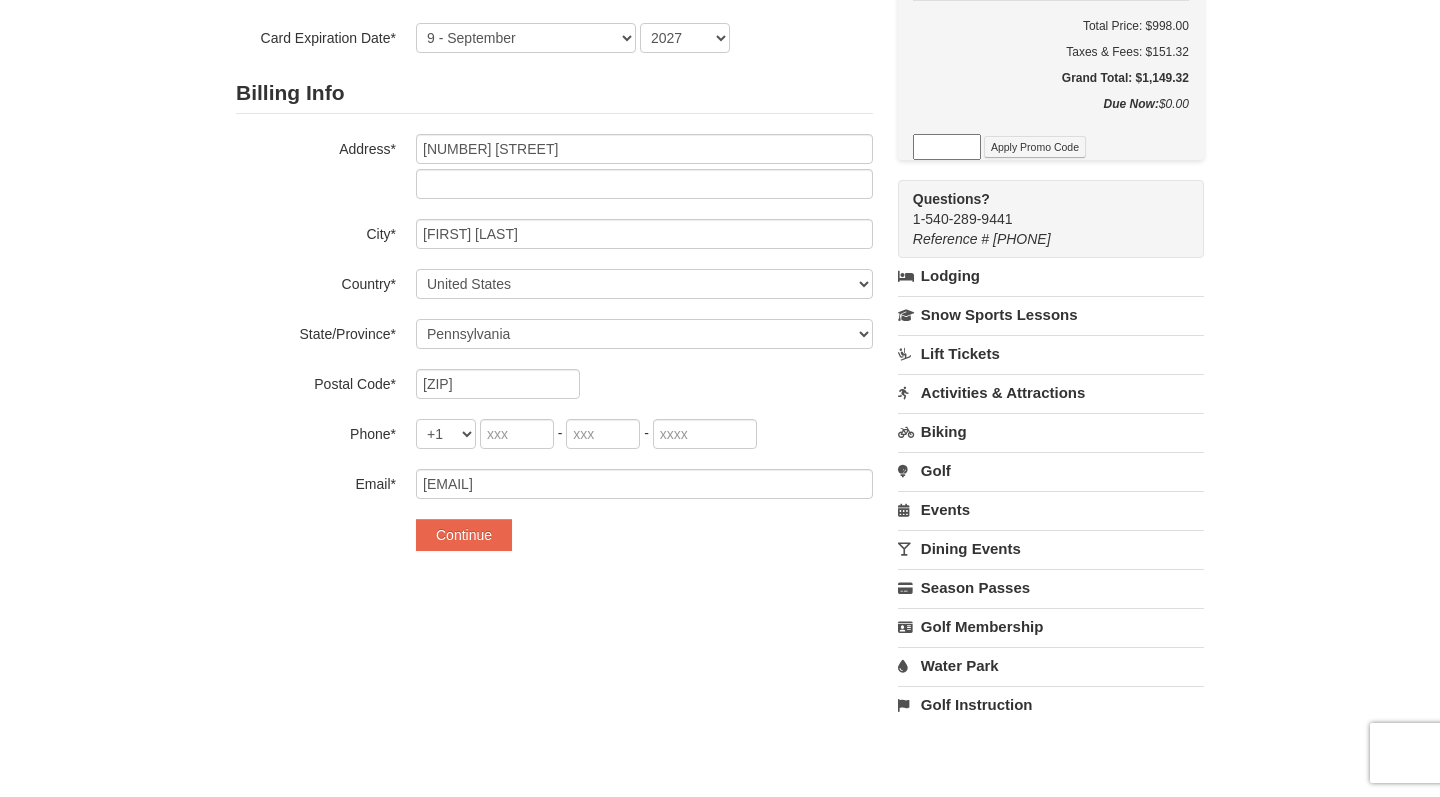 click on "19425" at bounding box center (644, 384) 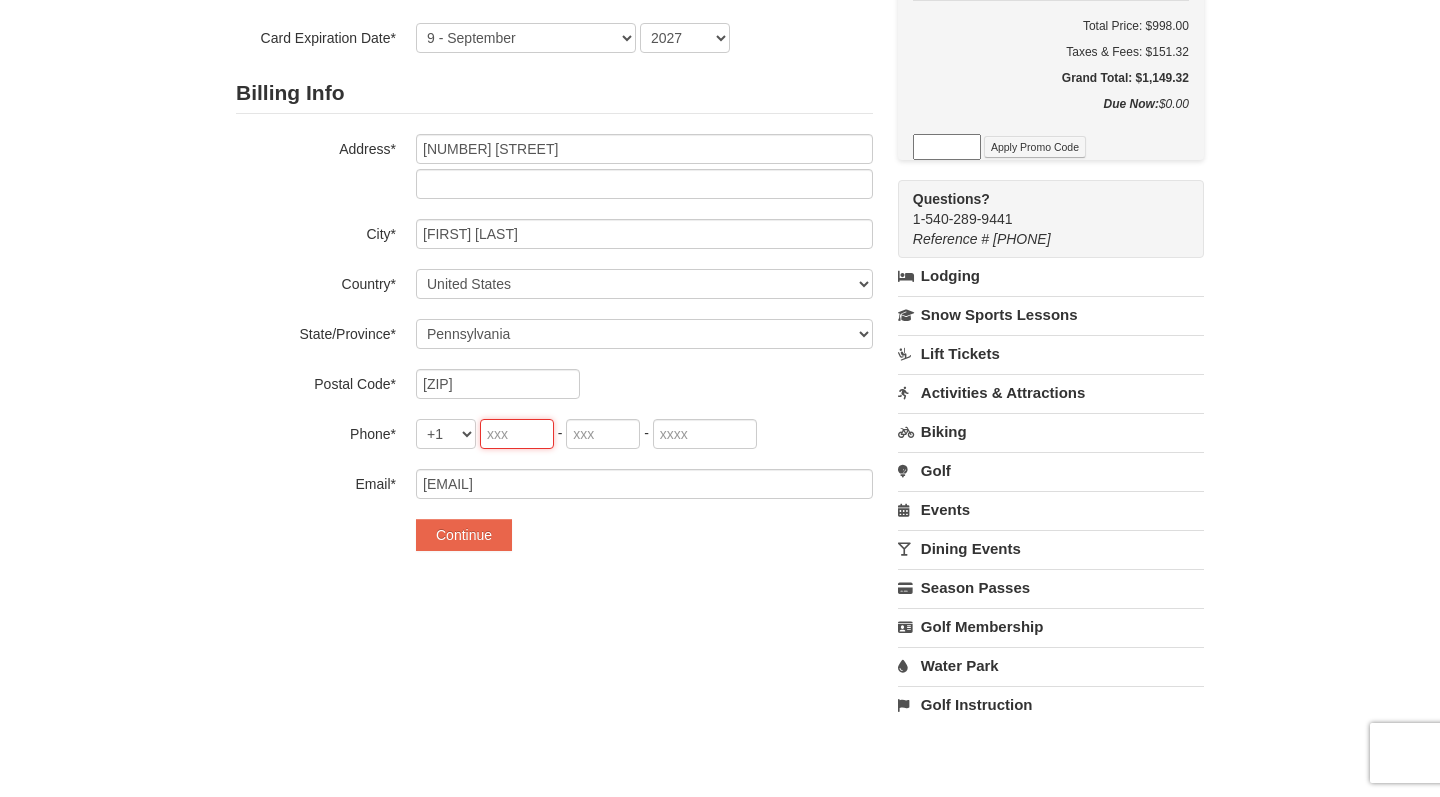 click at bounding box center (517, 434) 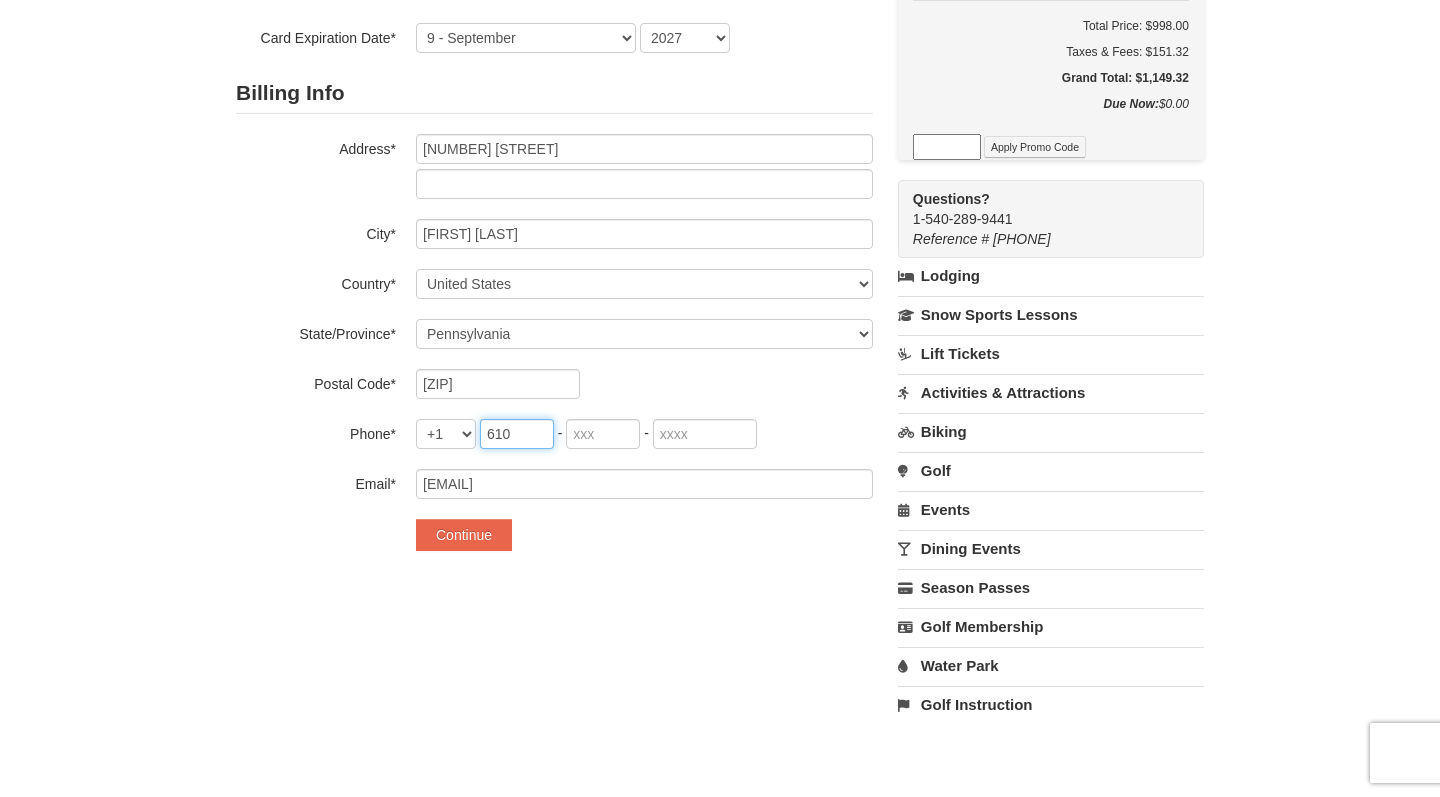 type on "610" 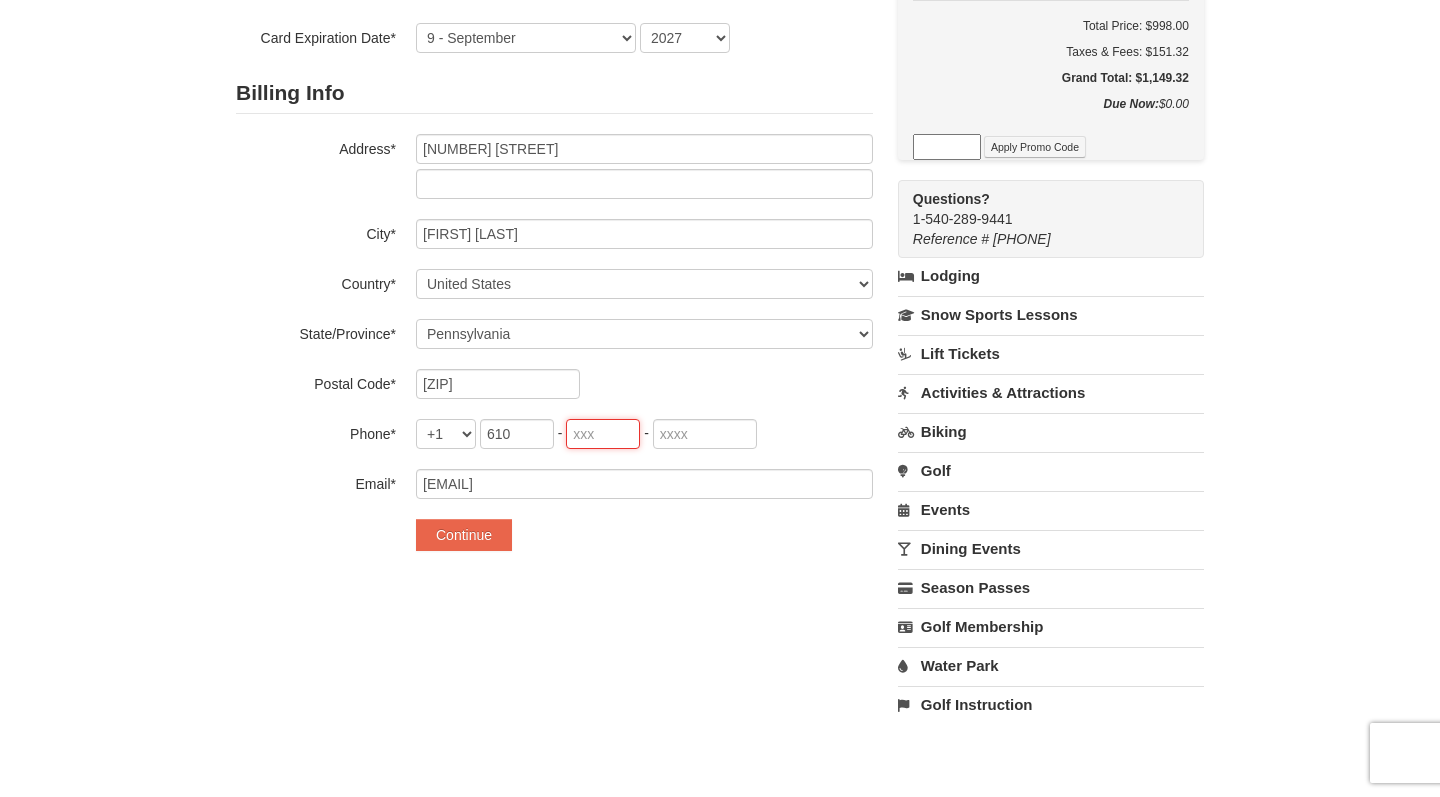 click at bounding box center (603, 434) 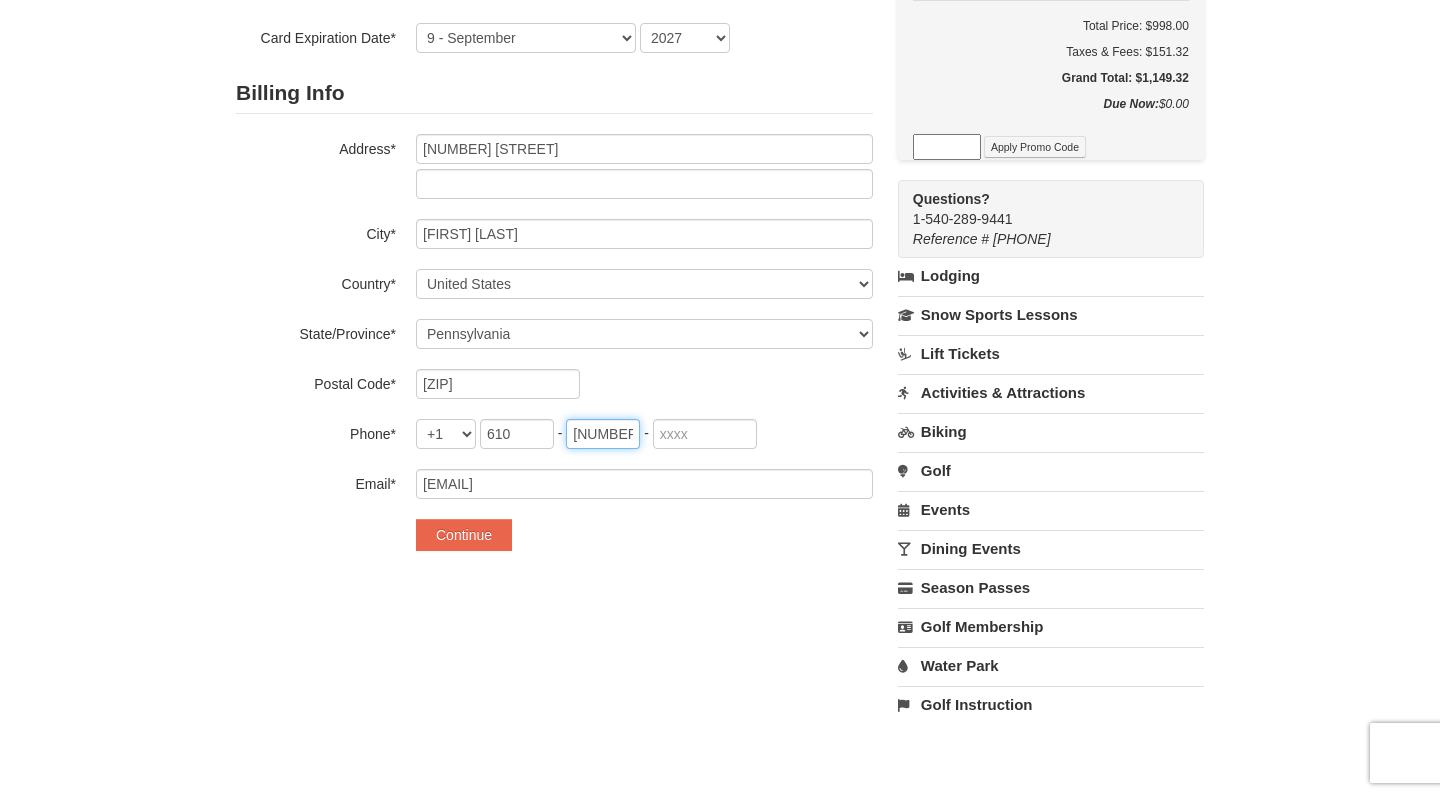 type on "256" 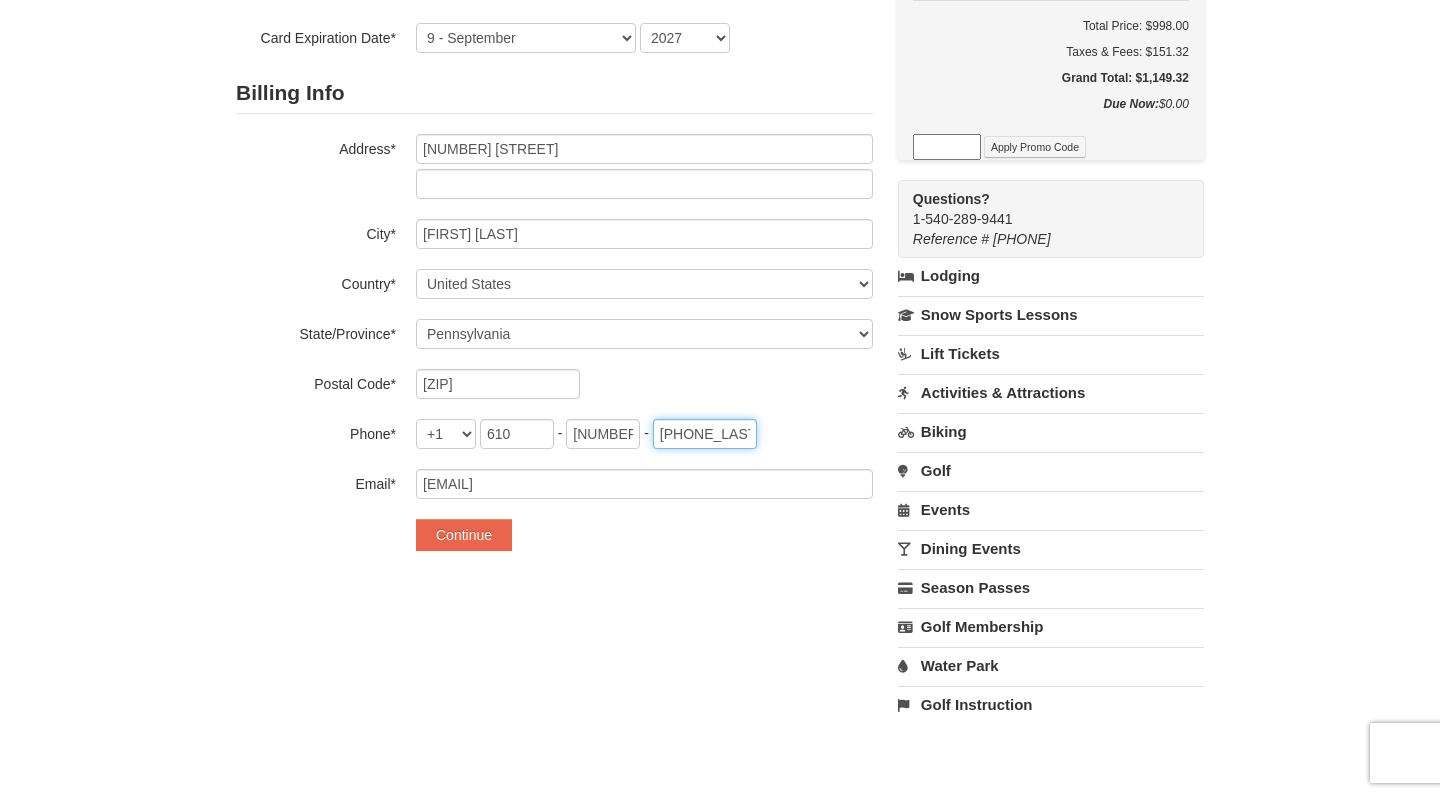 type on "7159" 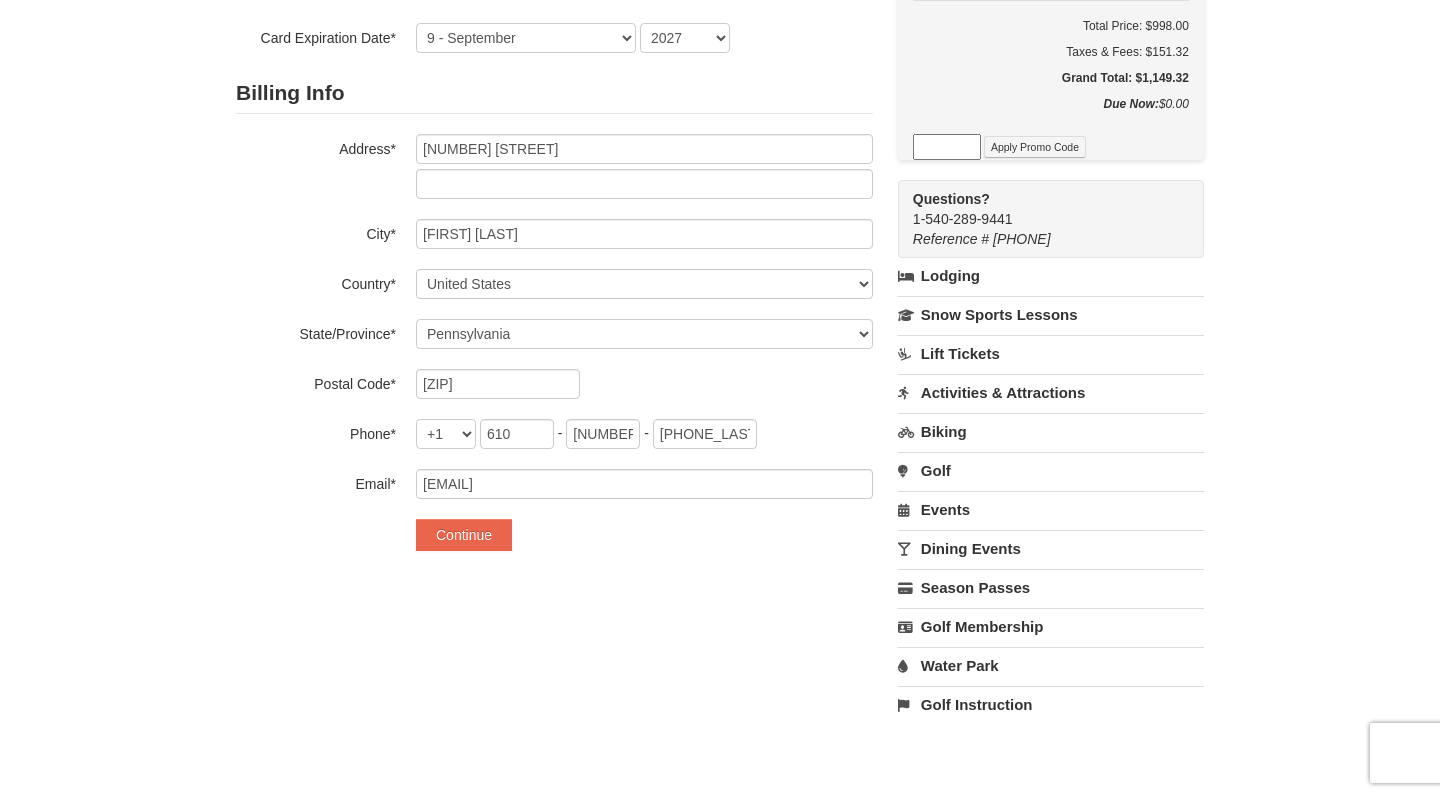 click on "Continue" at bounding box center (644, 535) 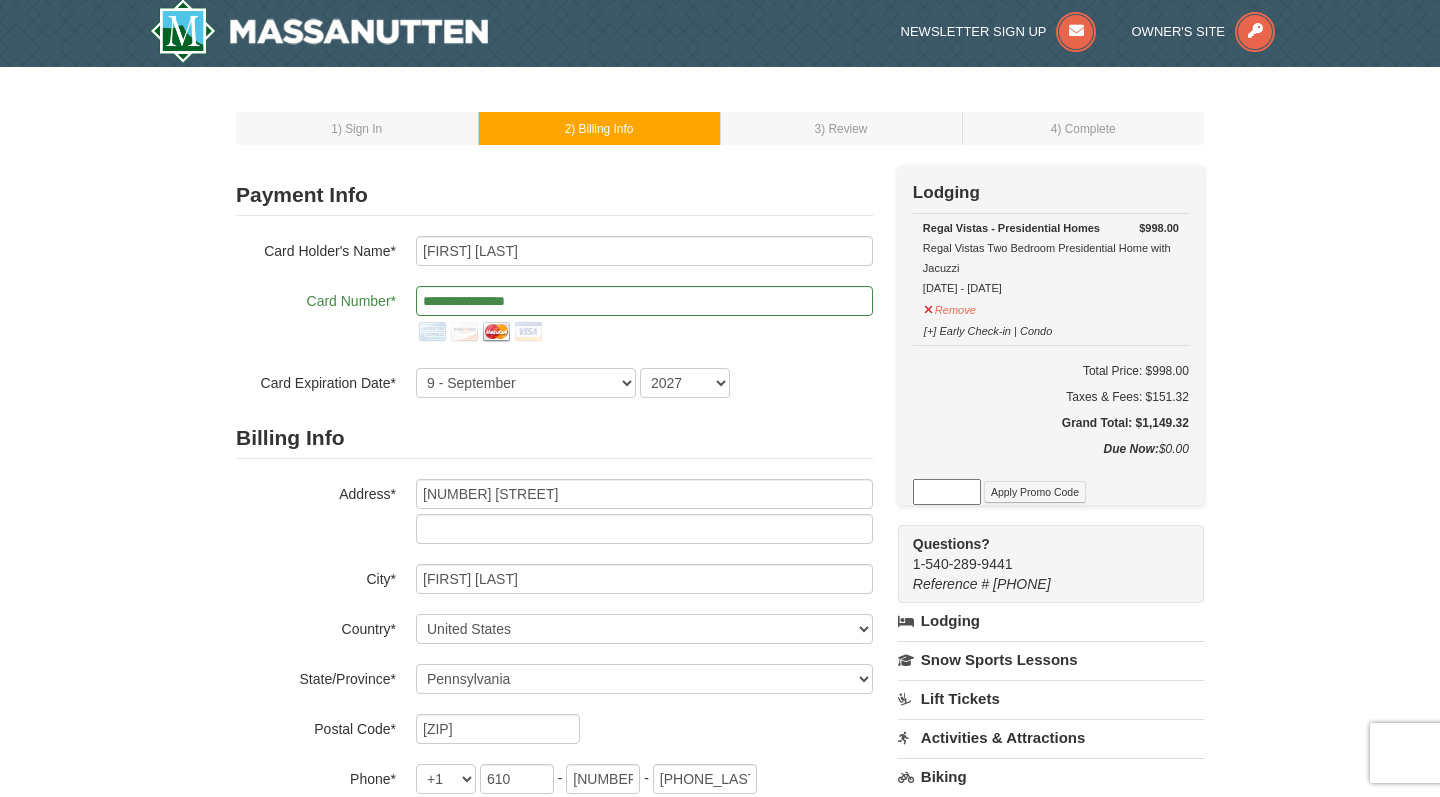 scroll, scrollTop: 1, scrollLeft: 0, axis: vertical 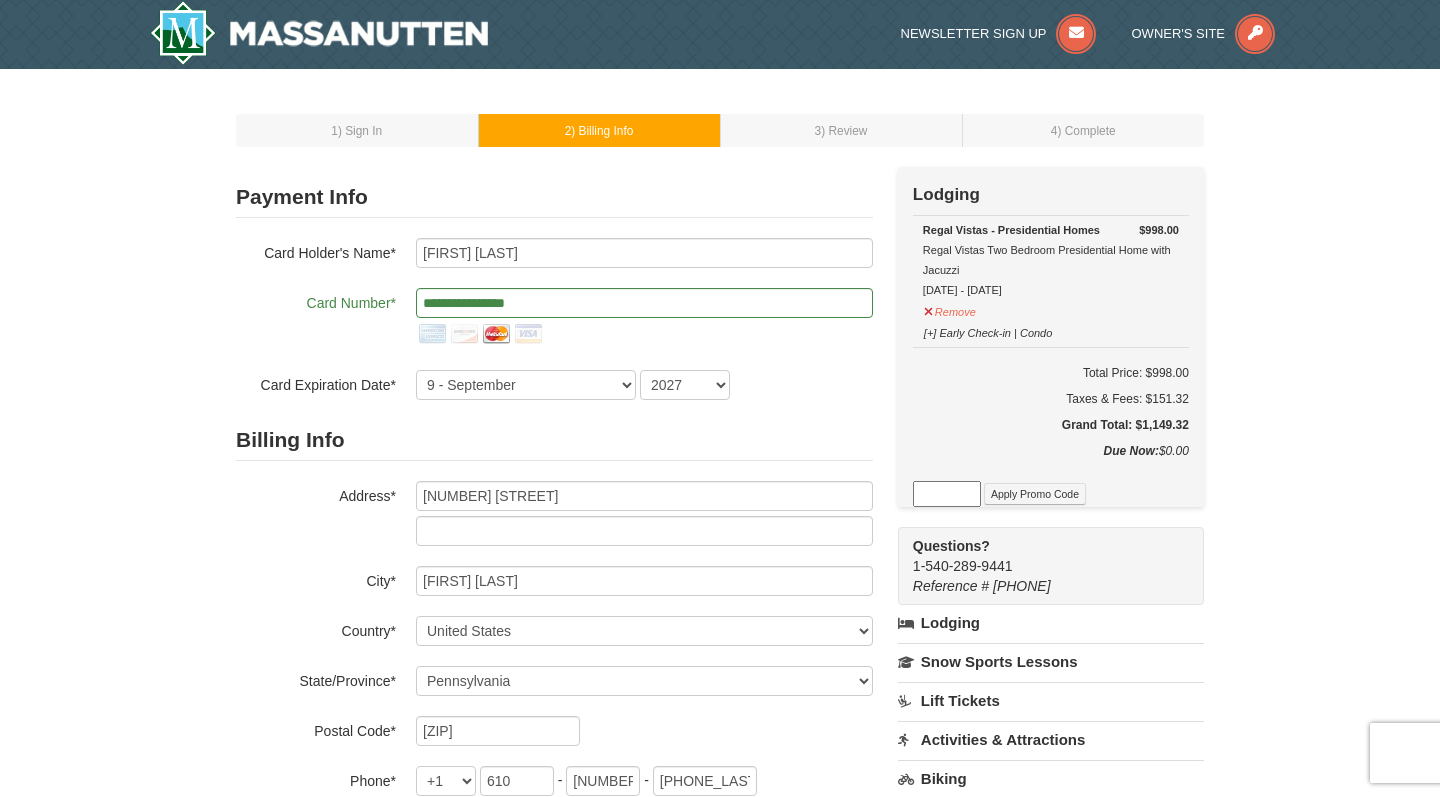 click on "1 - January 2 - February 3 - March 4 - April 5 - May 6 - June 7 - July 8 - August 9 - September 10 - October 11 - November 12 - December
2025 2026 2027 2028 2029 2030 2031 2032 2033 2034" at bounding box center (644, 385) 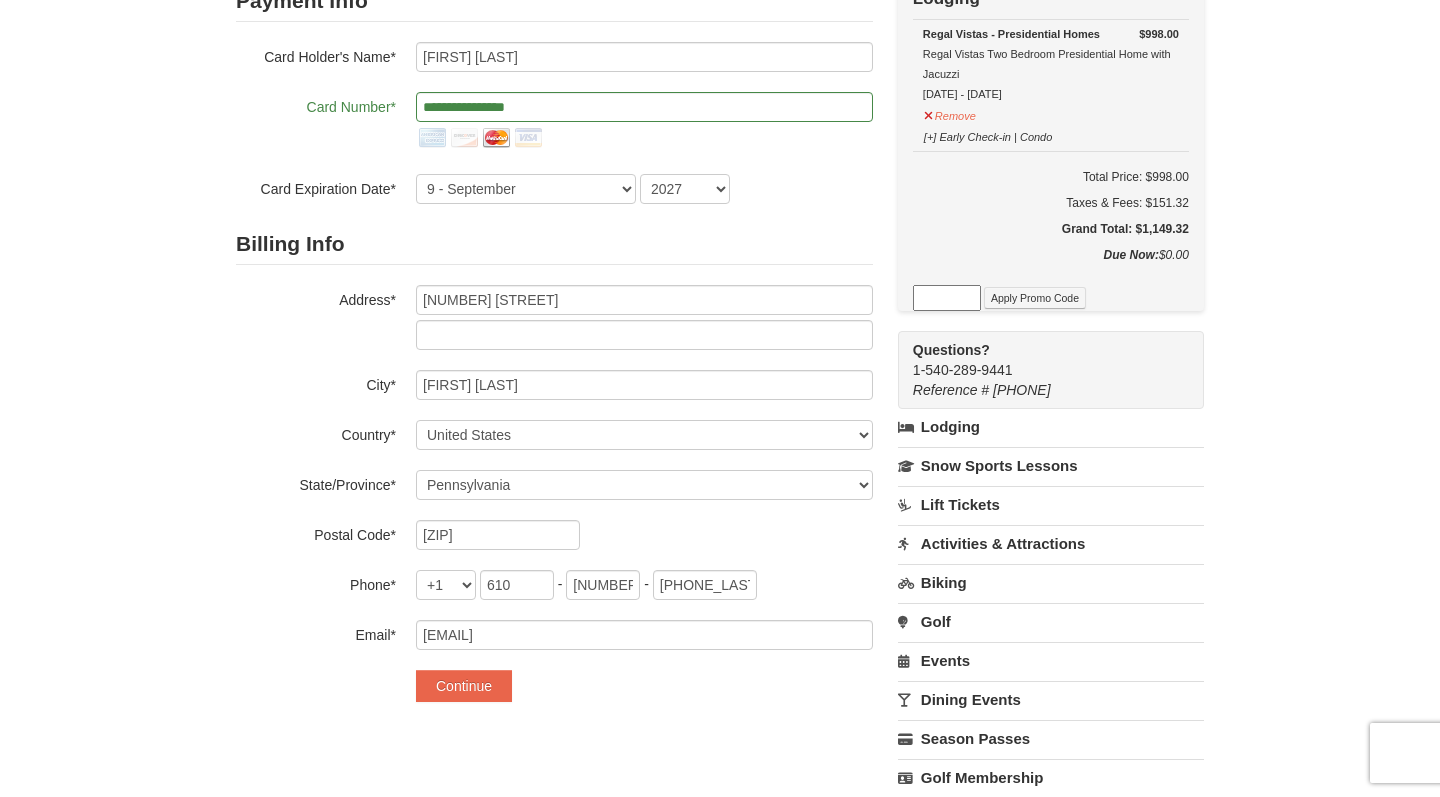 scroll, scrollTop: 196, scrollLeft: 0, axis: vertical 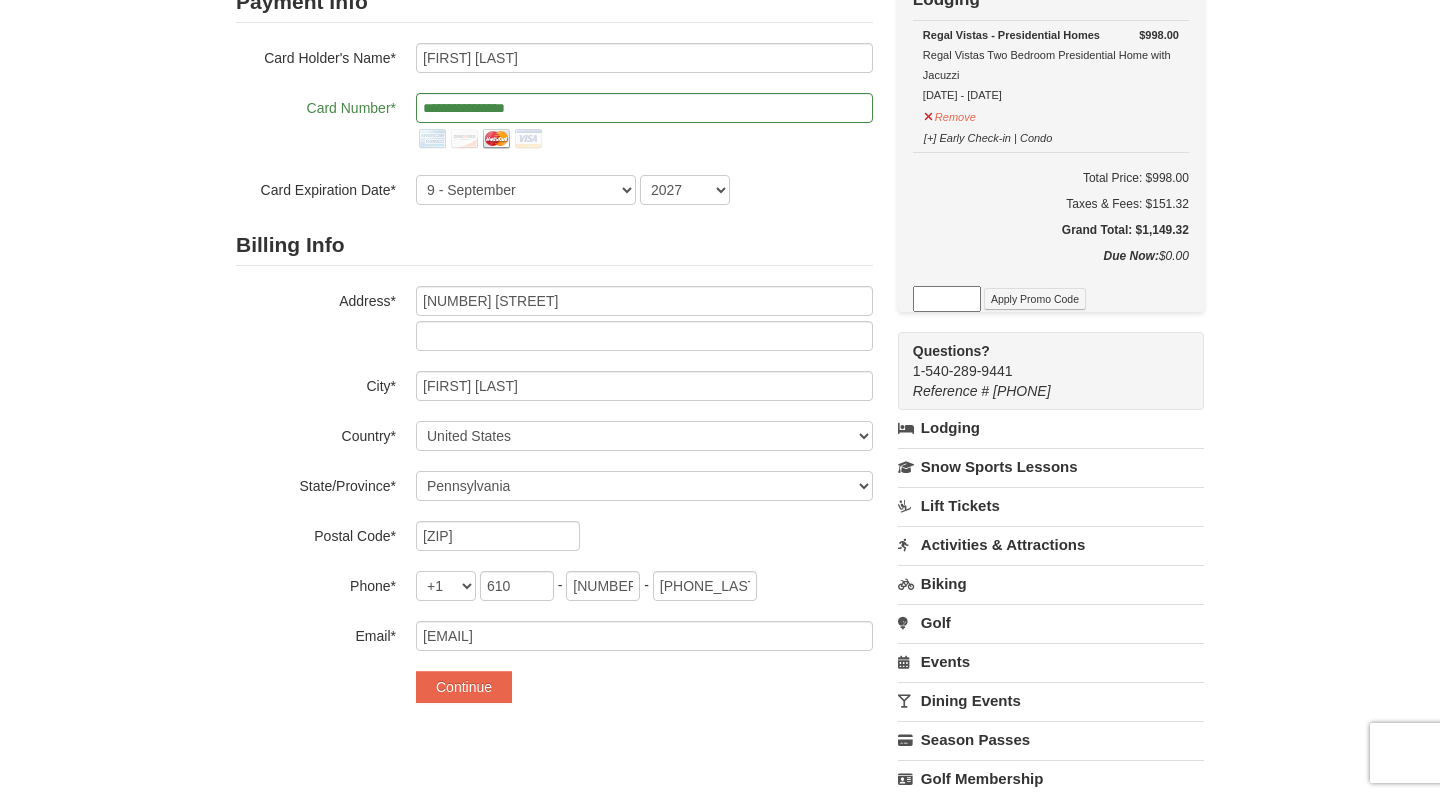click on "**********" at bounding box center (554, 124) 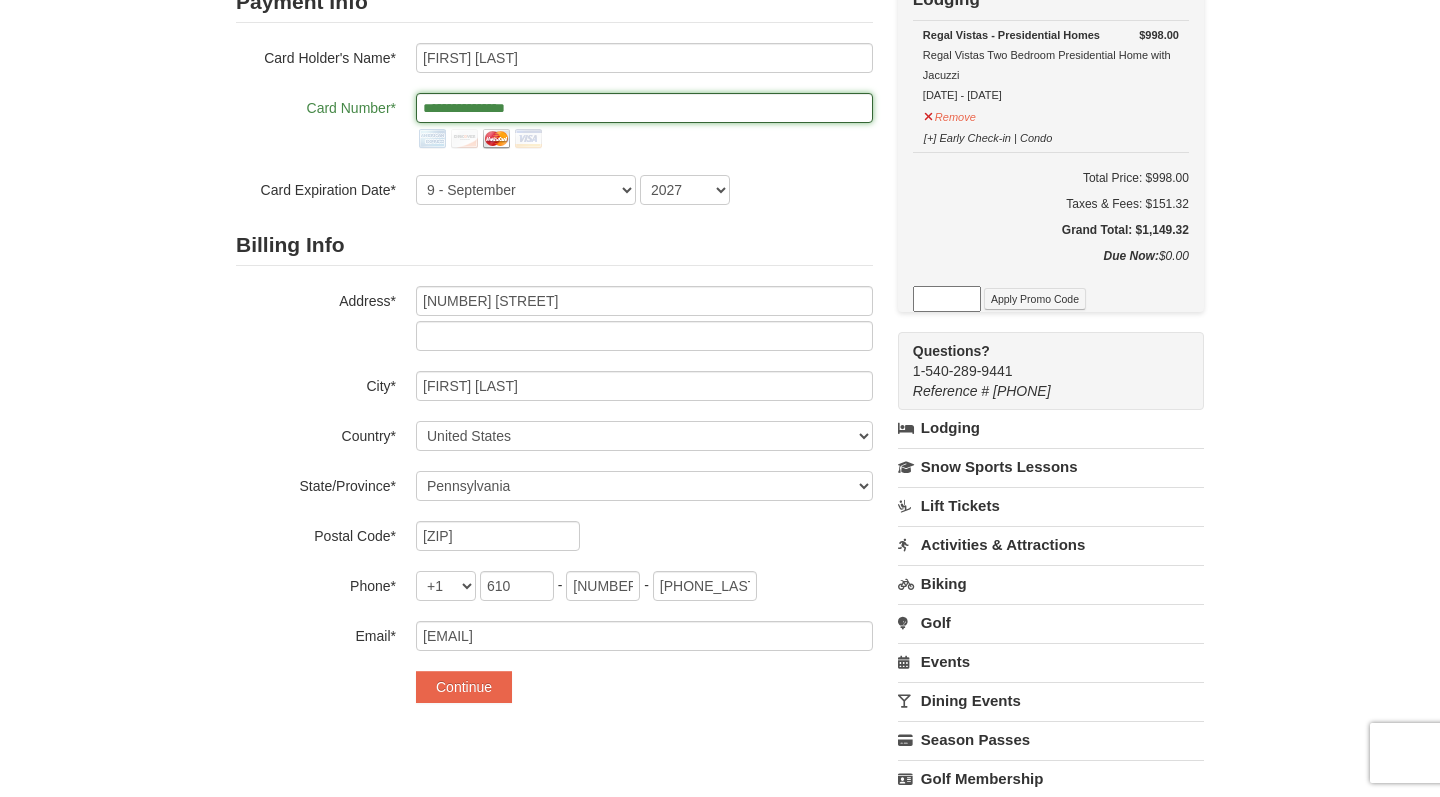 click on "**********" at bounding box center (644, 108) 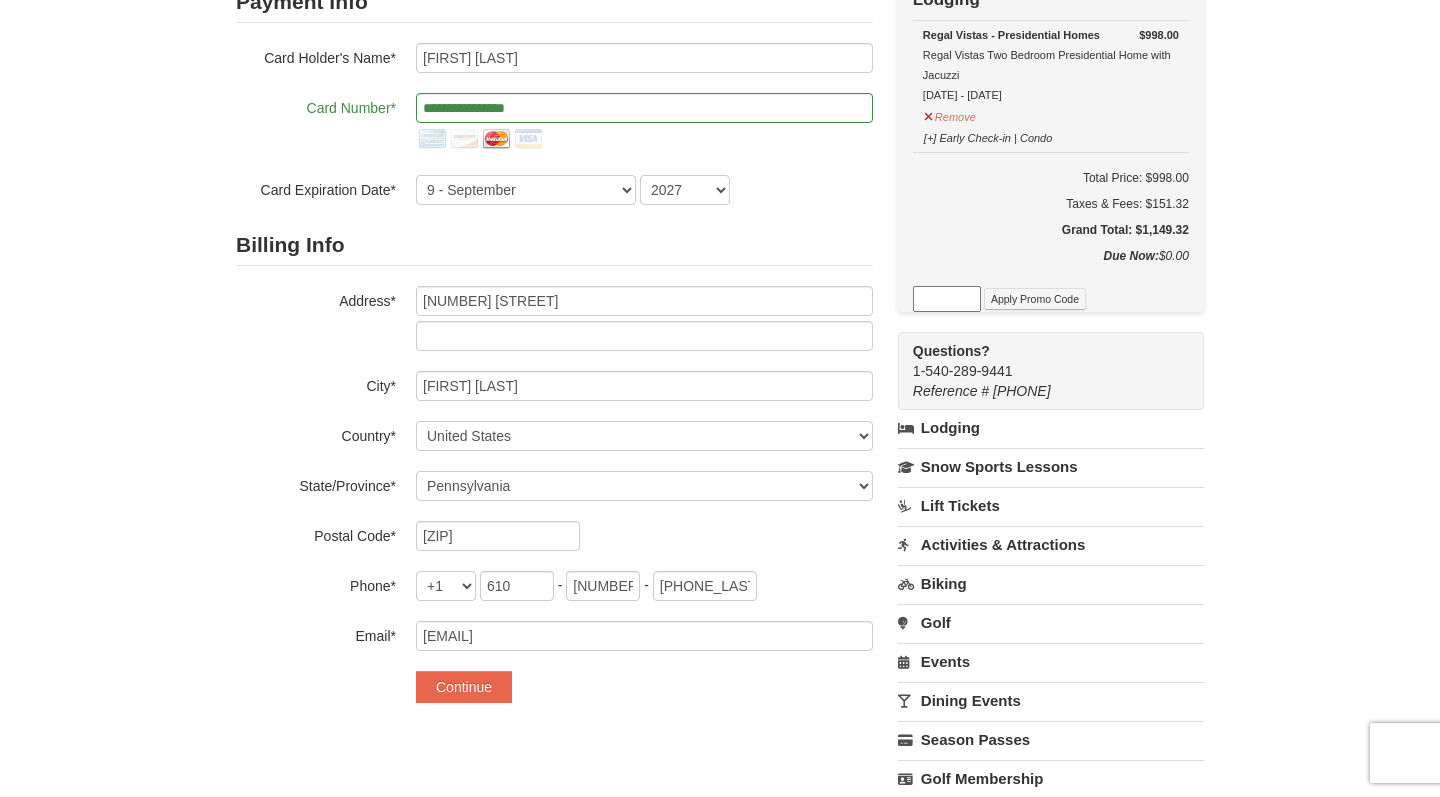 click on "1 - January 2 - February 3 - March 4 - April 5 - May 6 - June 7 - July 8 - August 9 - September 10 - October 11 - November 12 - December
2025 2026 2027 2028 2029 2030 2031 2032 2033 2034" at bounding box center (644, 190) 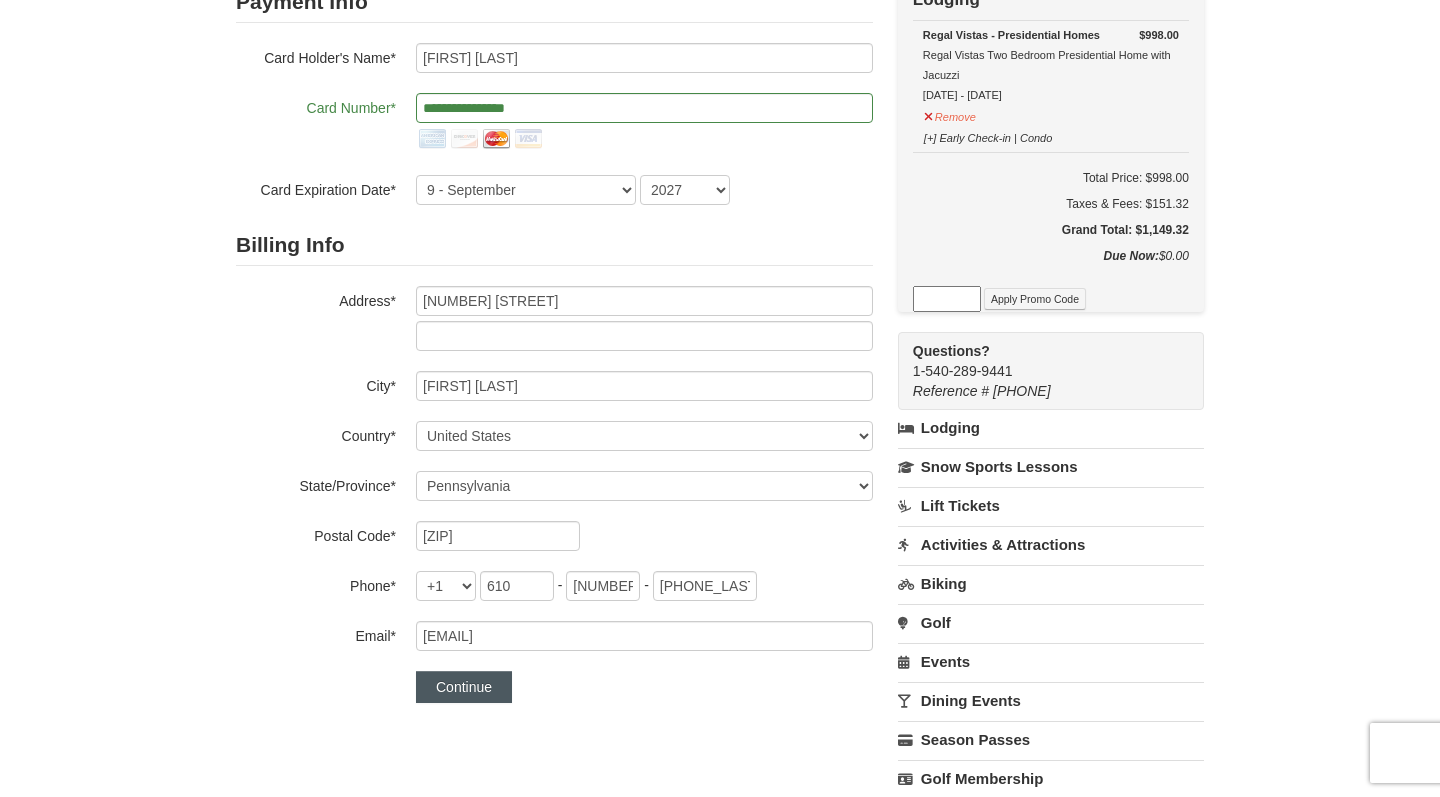 click on "Continue" at bounding box center [464, 687] 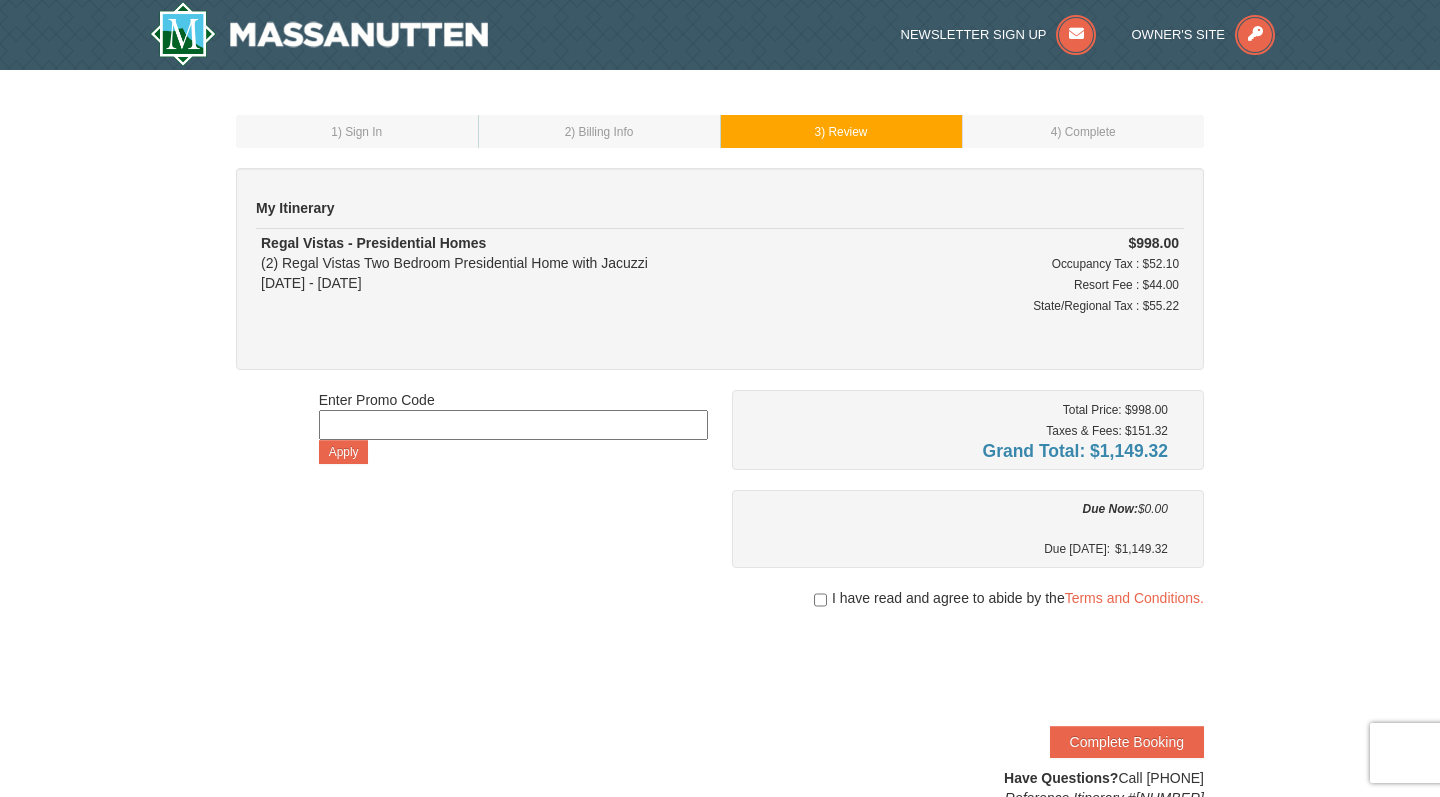 scroll, scrollTop: 0, scrollLeft: 0, axis: both 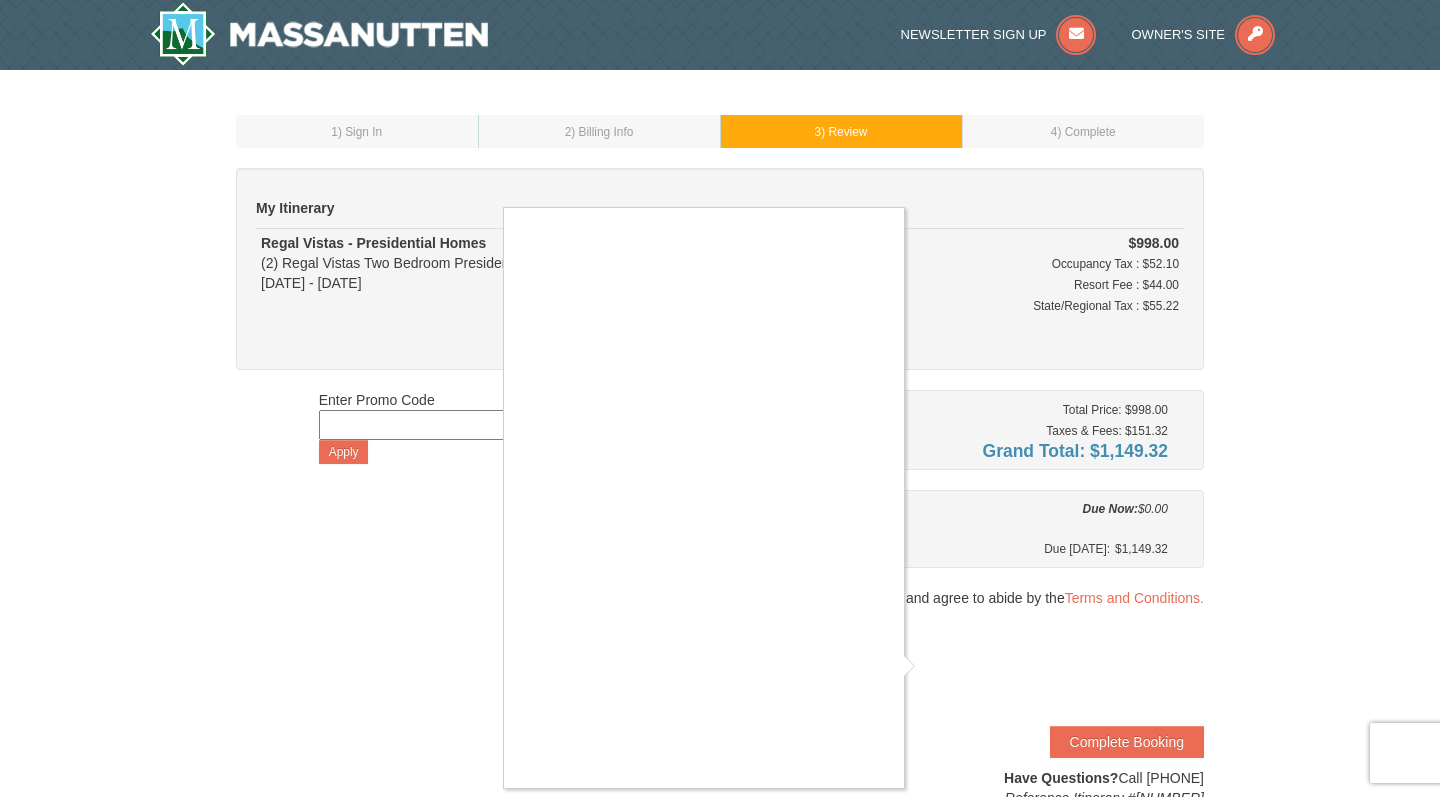 click at bounding box center [720, 398] 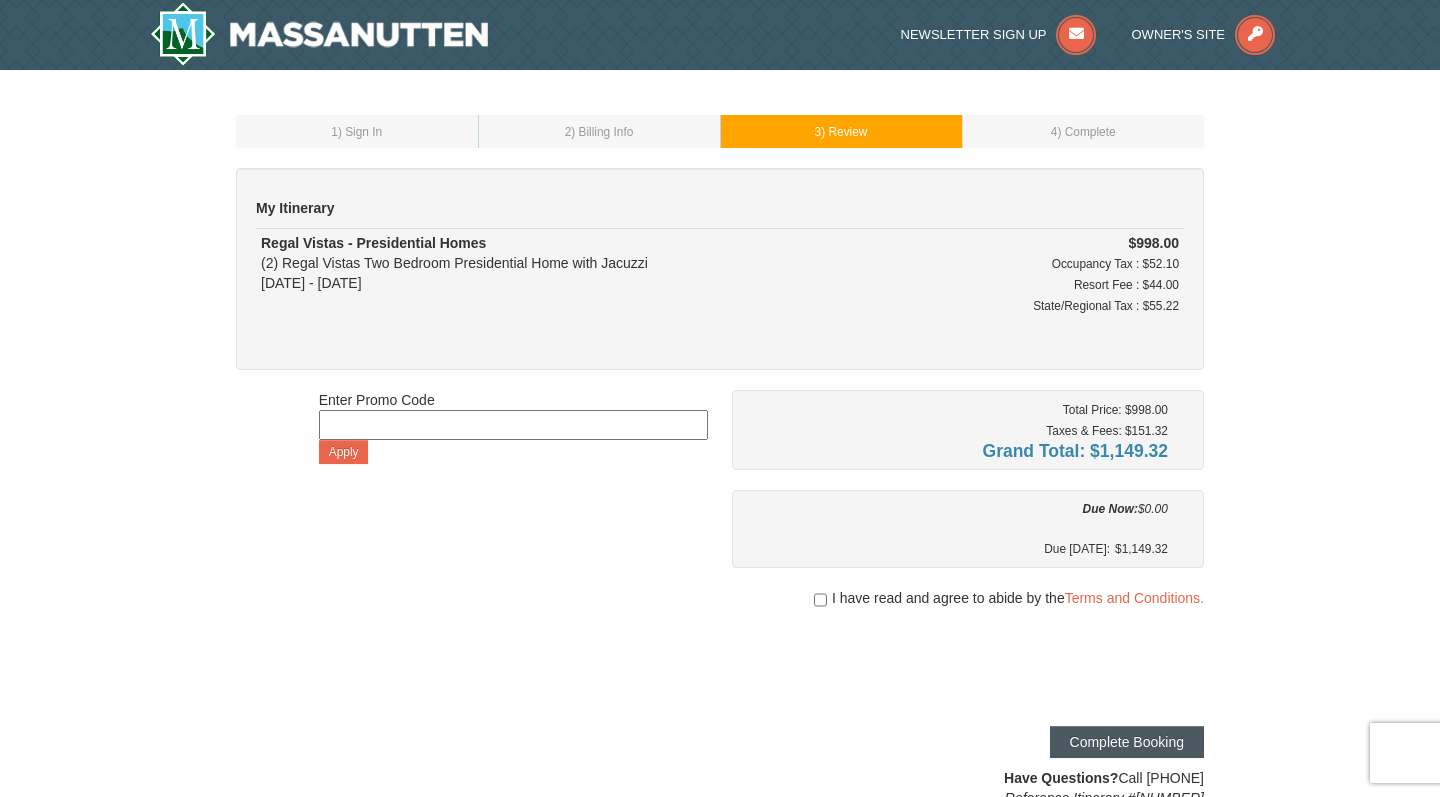 click on "Complete Booking" at bounding box center (1127, 742) 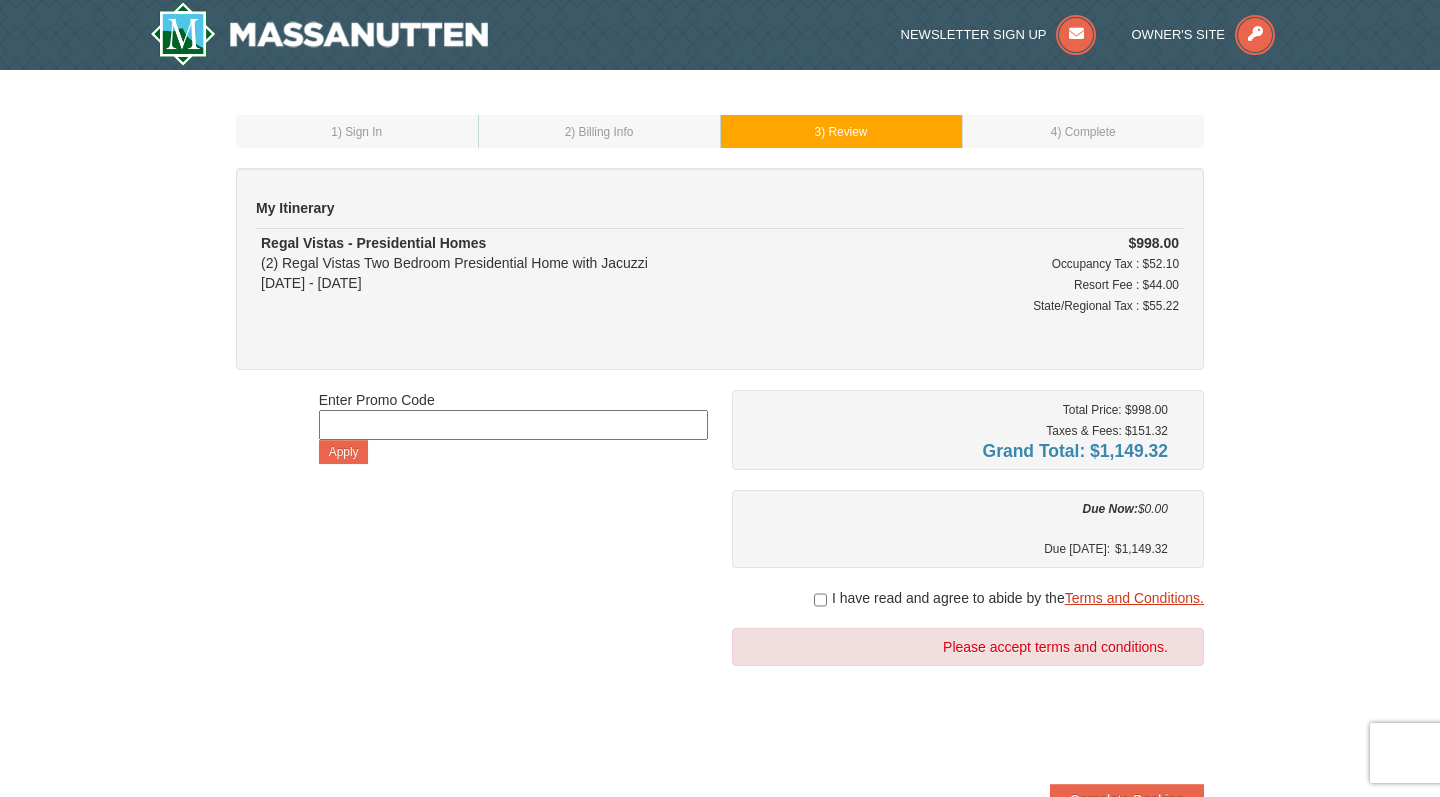 click on "Terms and Conditions." at bounding box center [1134, 598] 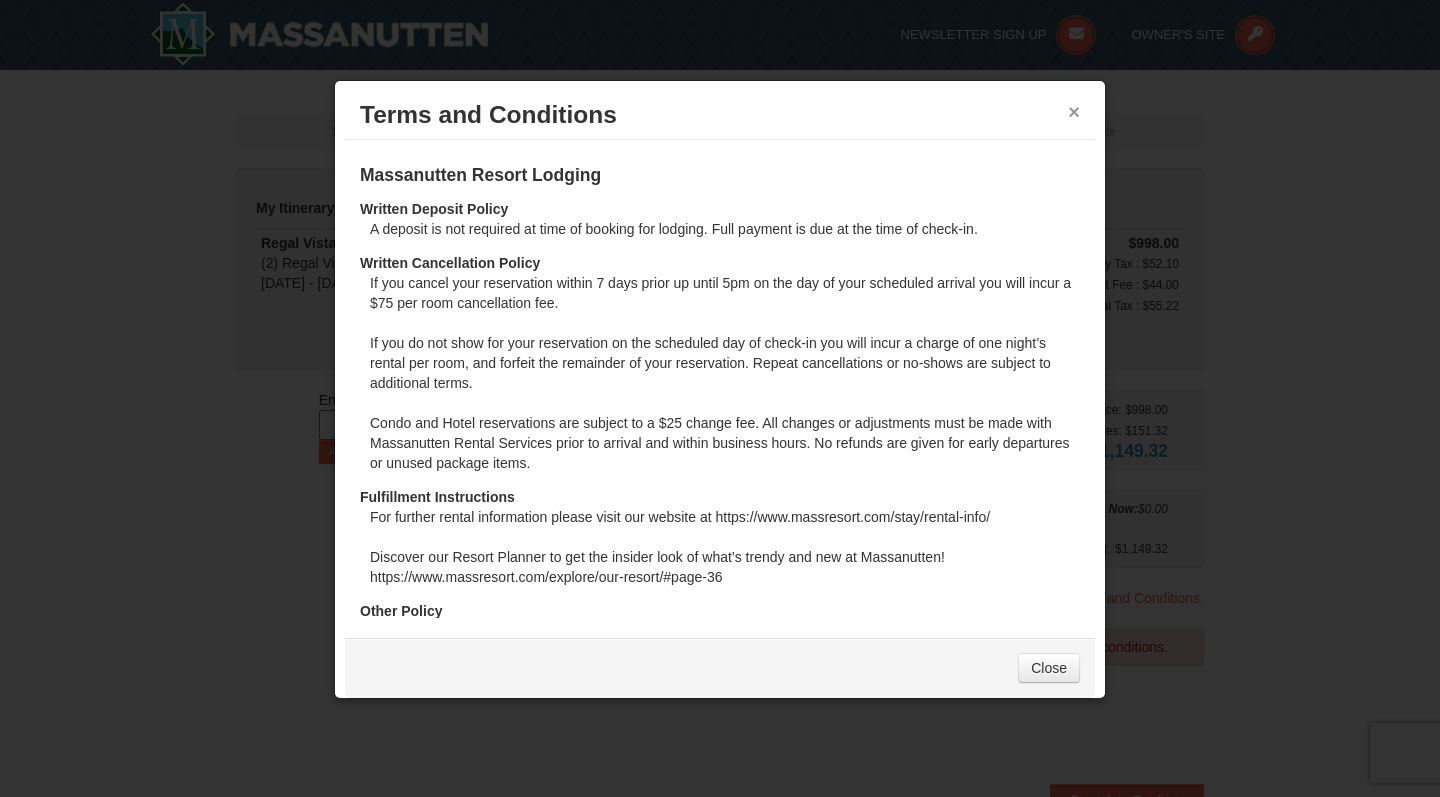 click on "×" at bounding box center [1074, 112] 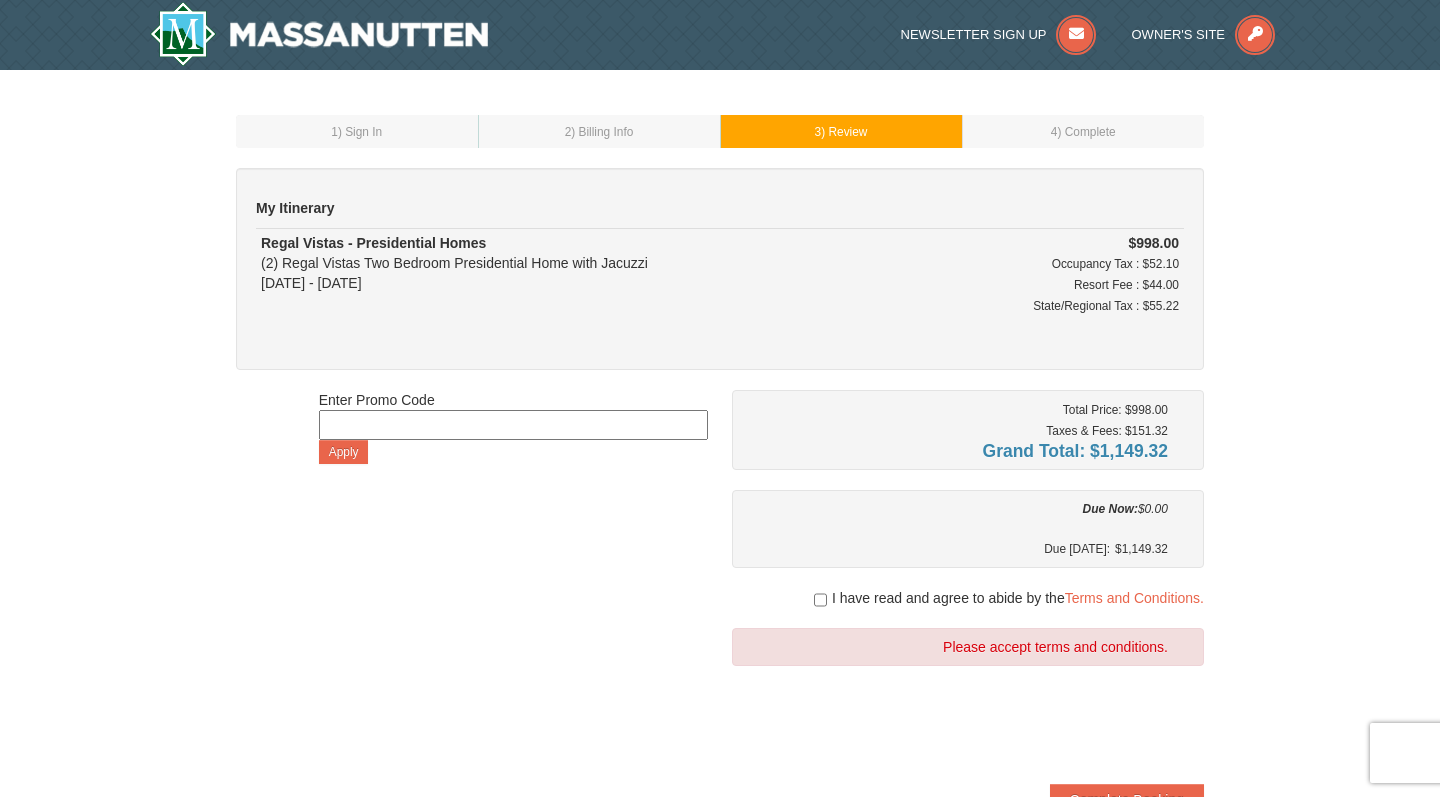 click on "I have read and agree to abide by the  Terms and Conditions." at bounding box center (968, 598) 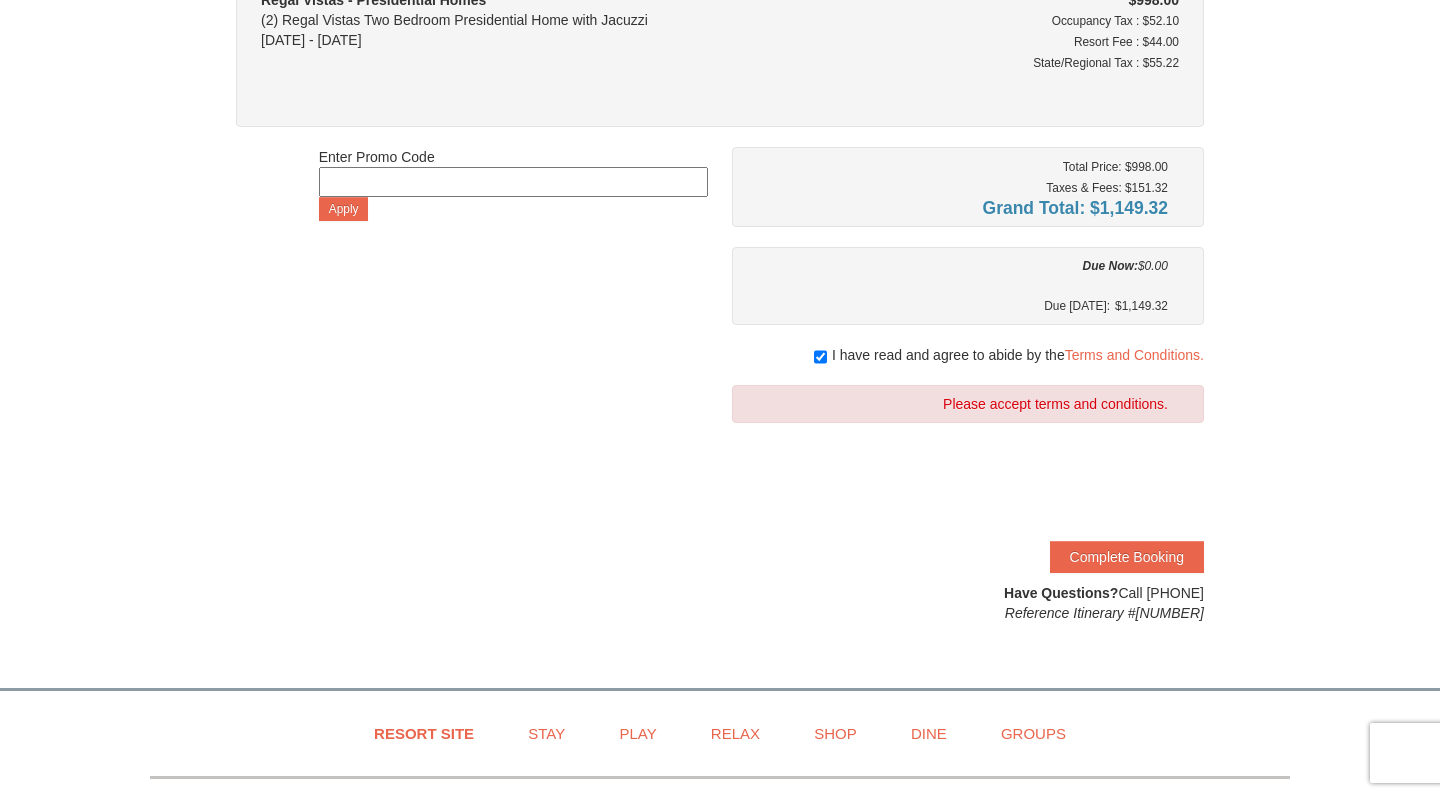 scroll, scrollTop: 256, scrollLeft: 0, axis: vertical 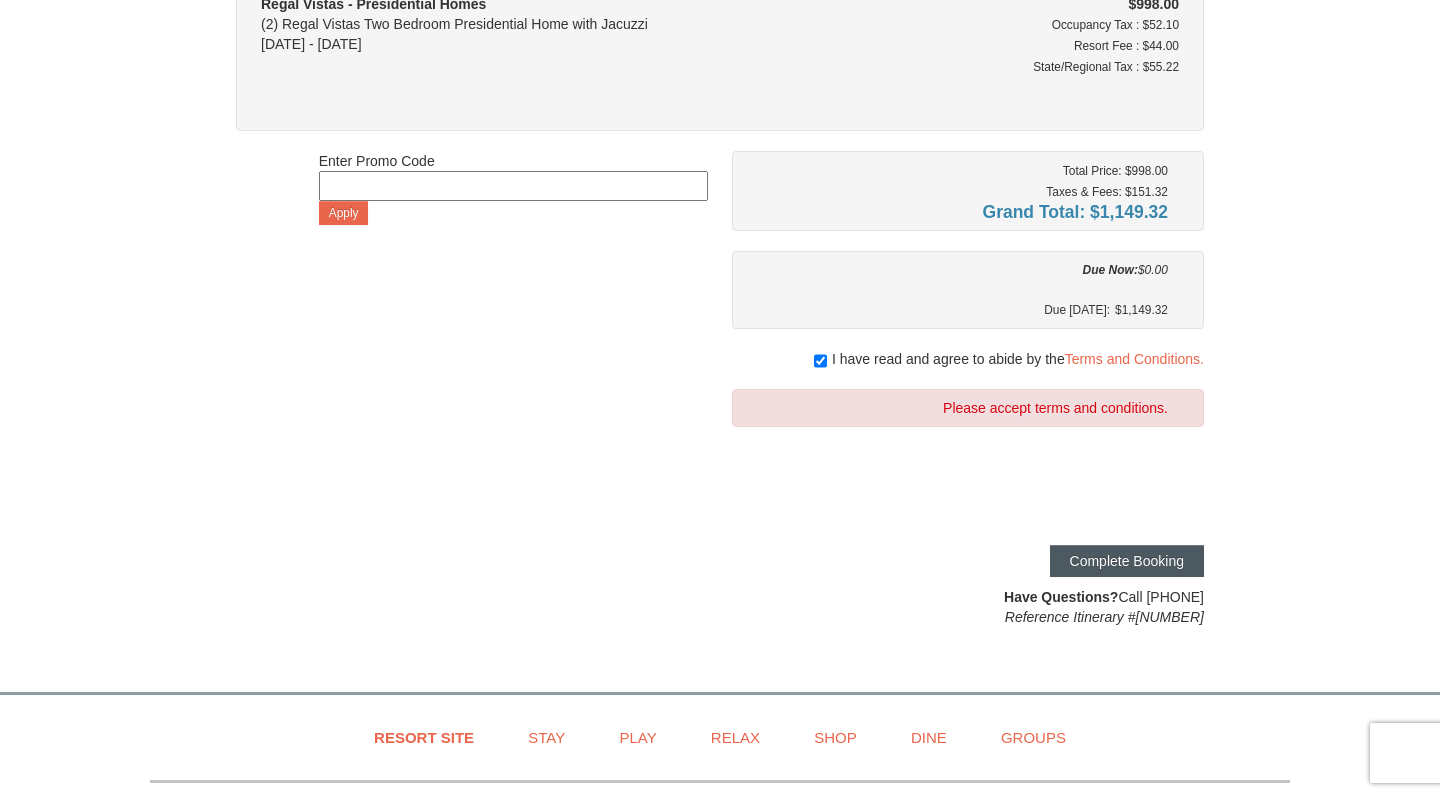 click on "Complete Booking" at bounding box center [1127, 561] 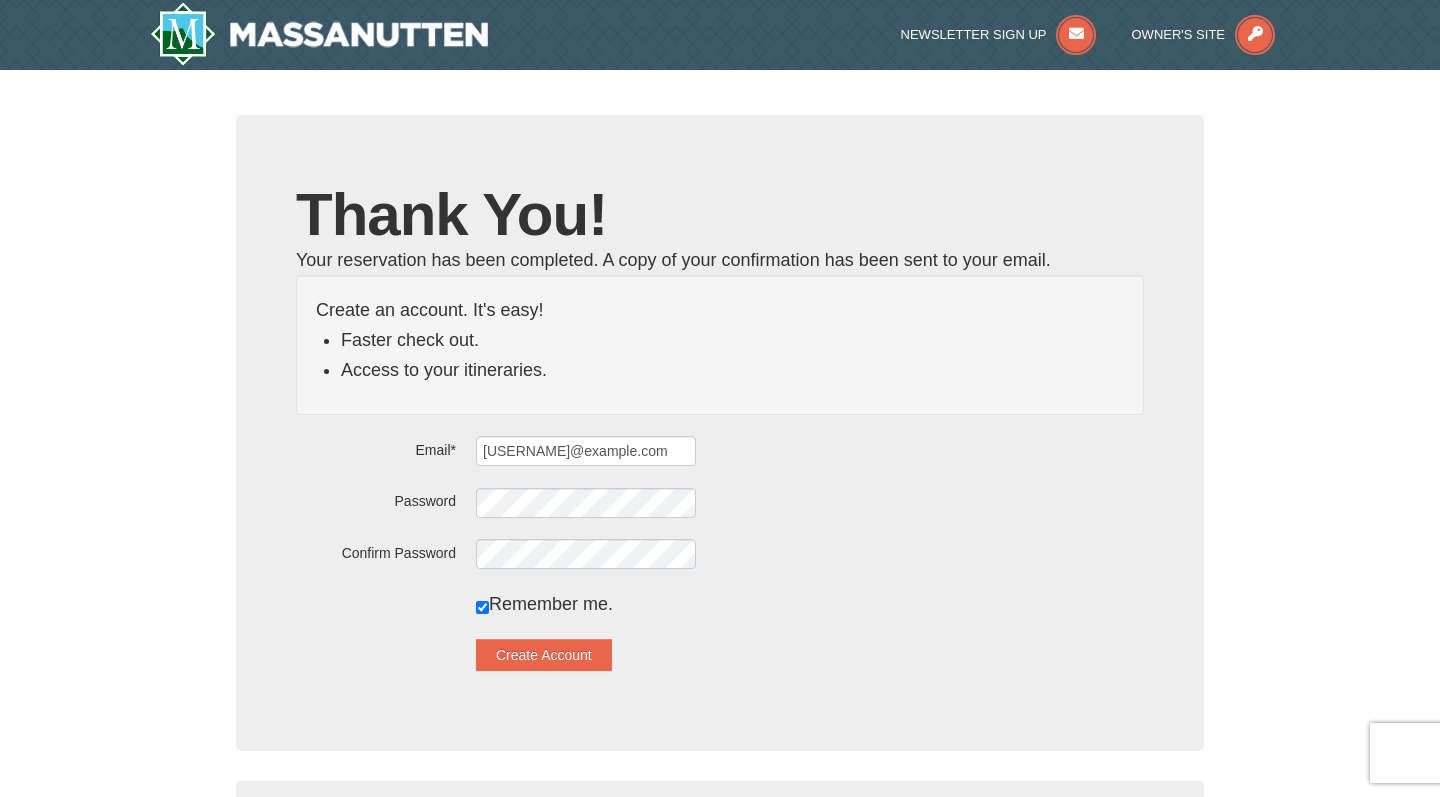 scroll, scrollTop: 0, scrollLeft: 0, axis: both 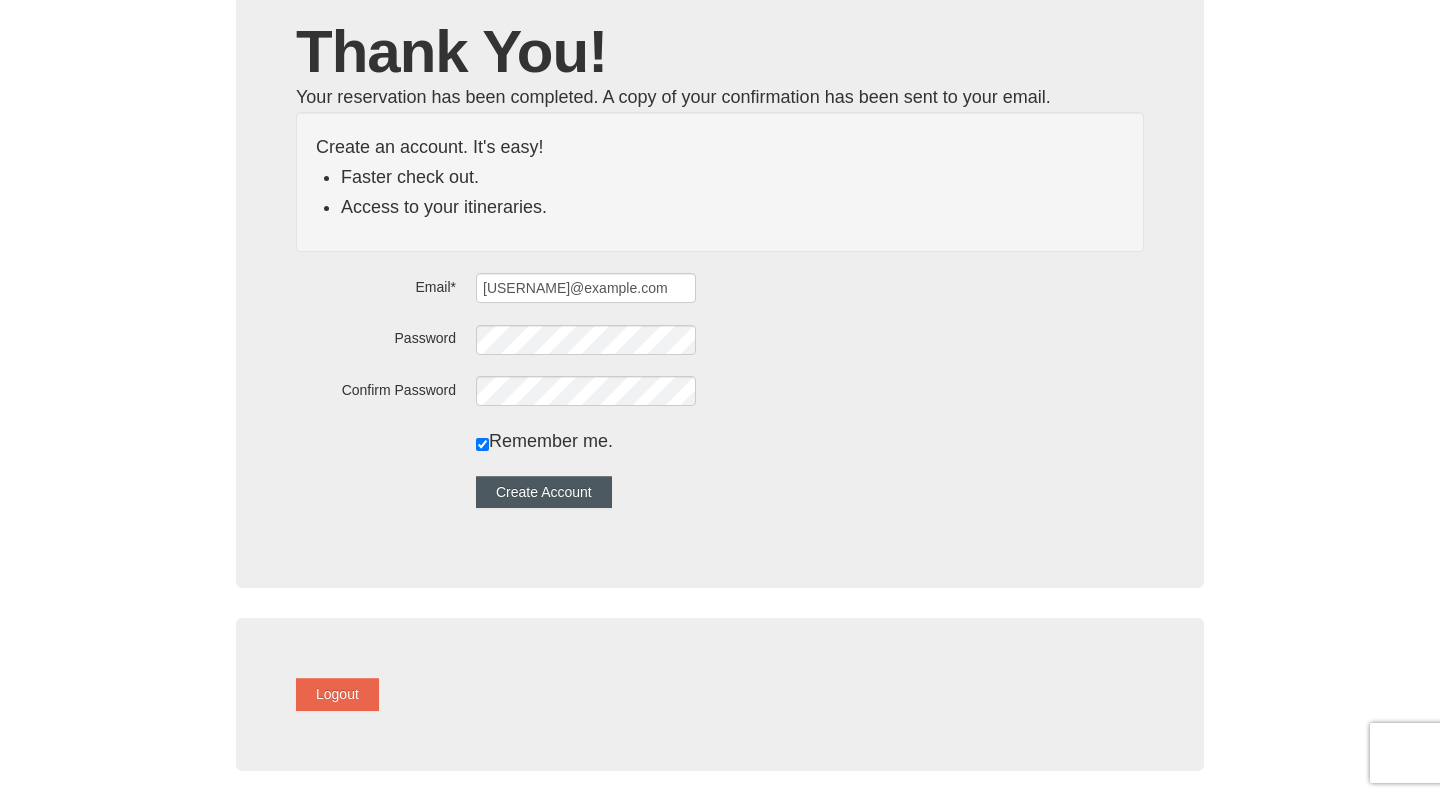 click on "Create Account" at bounding box center [544, 492] 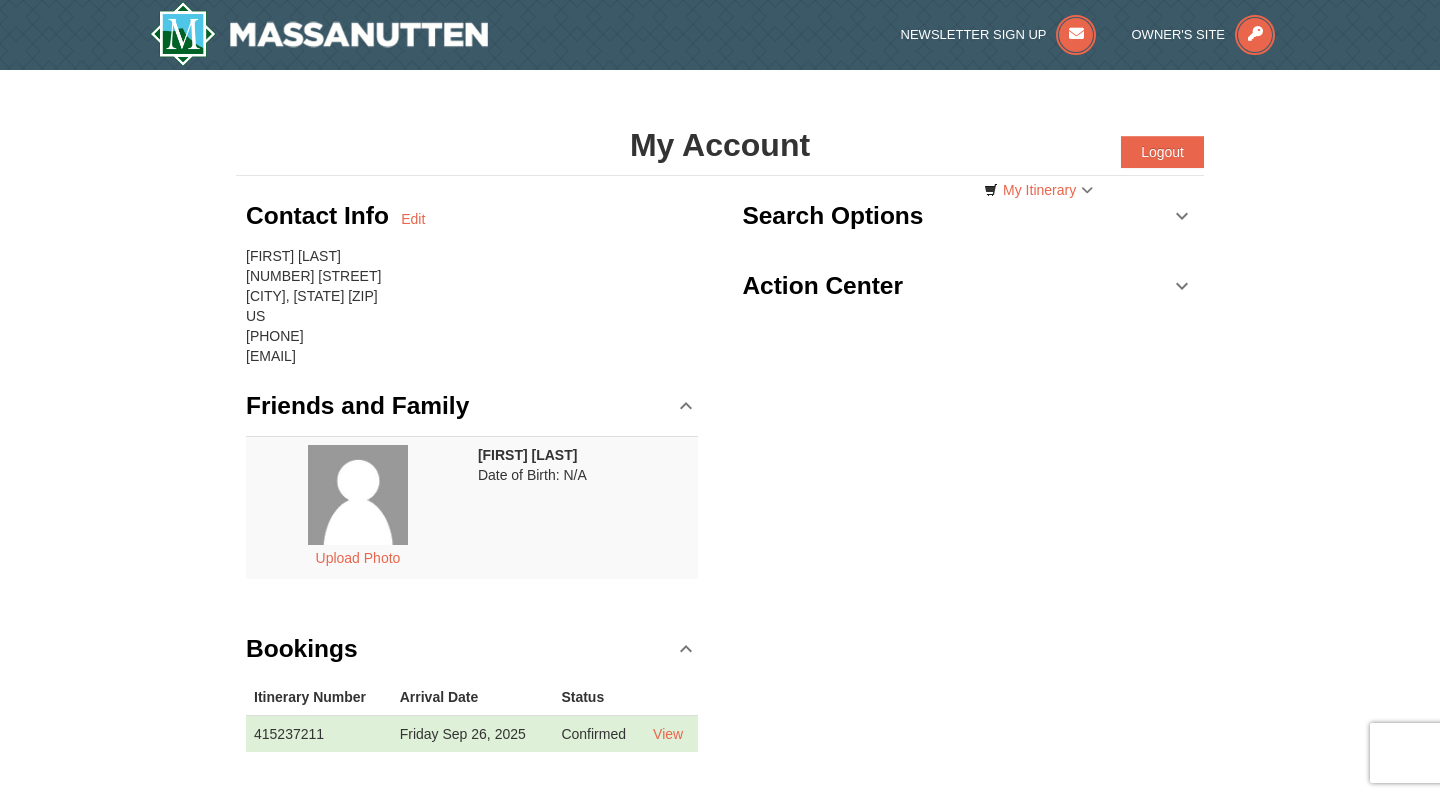 scroll, scrollTop: 0, scrollLeft: 0, axis: both 